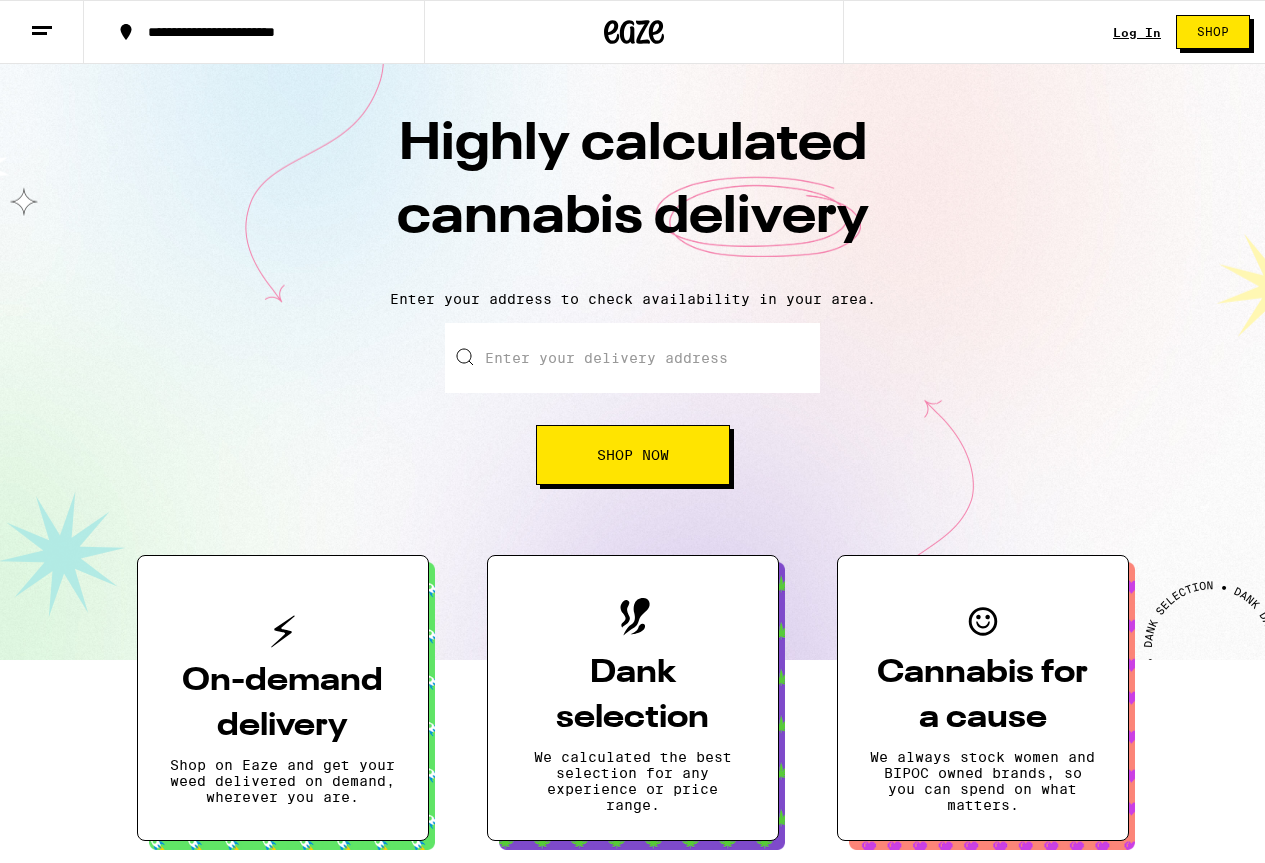 scroll, scrollTop: 0, scrollLeft: 0, axis: both 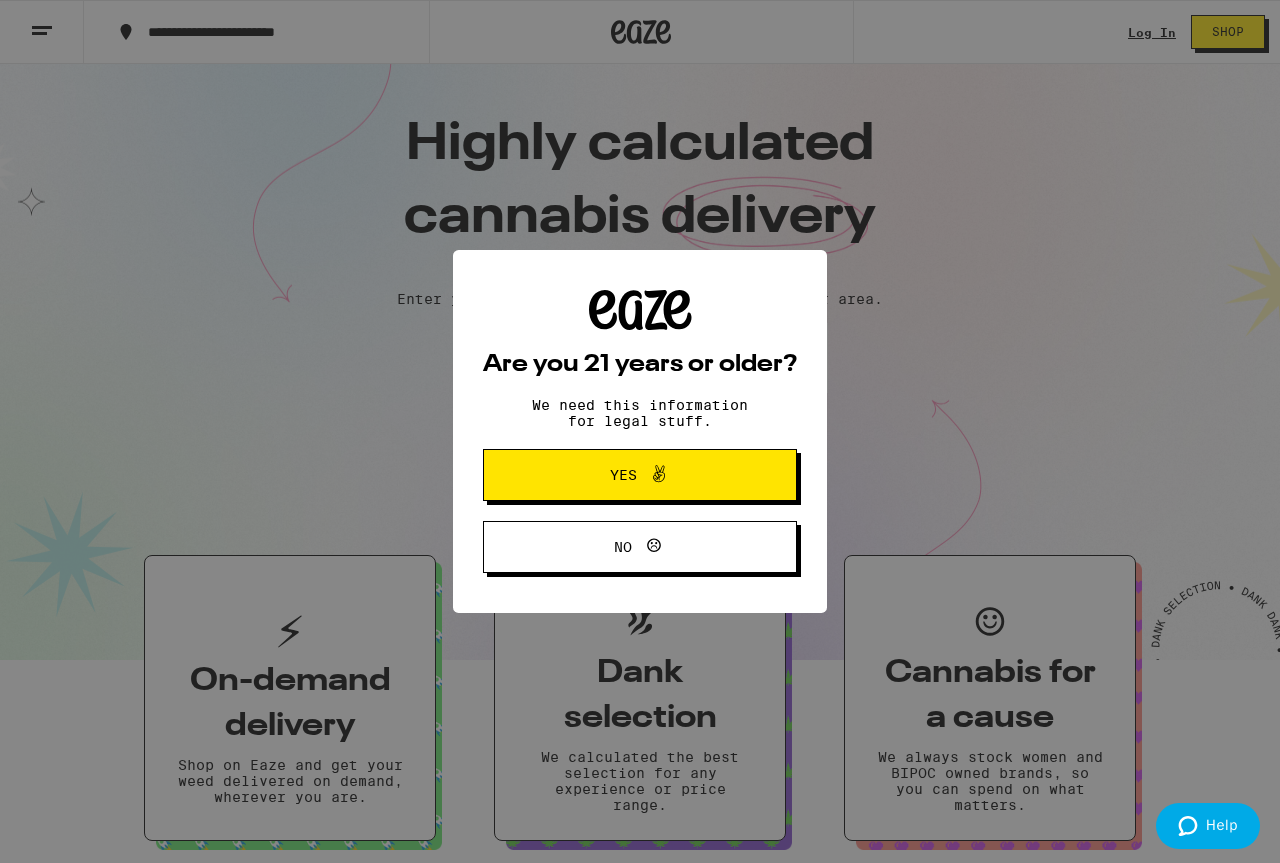 click on "Yes" at bounding box center (640, 475) 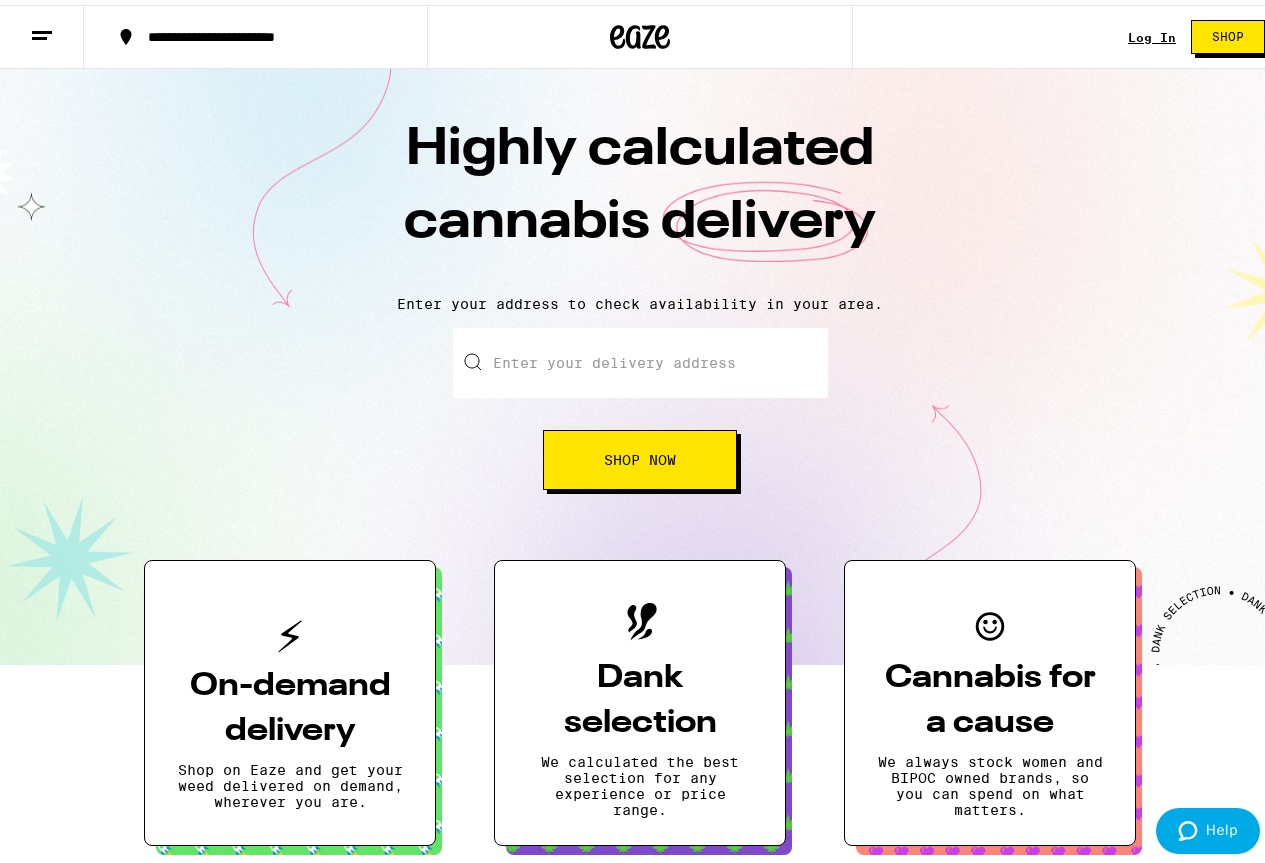 click on "Enter your delivery address" at bounding box center (640, 358) 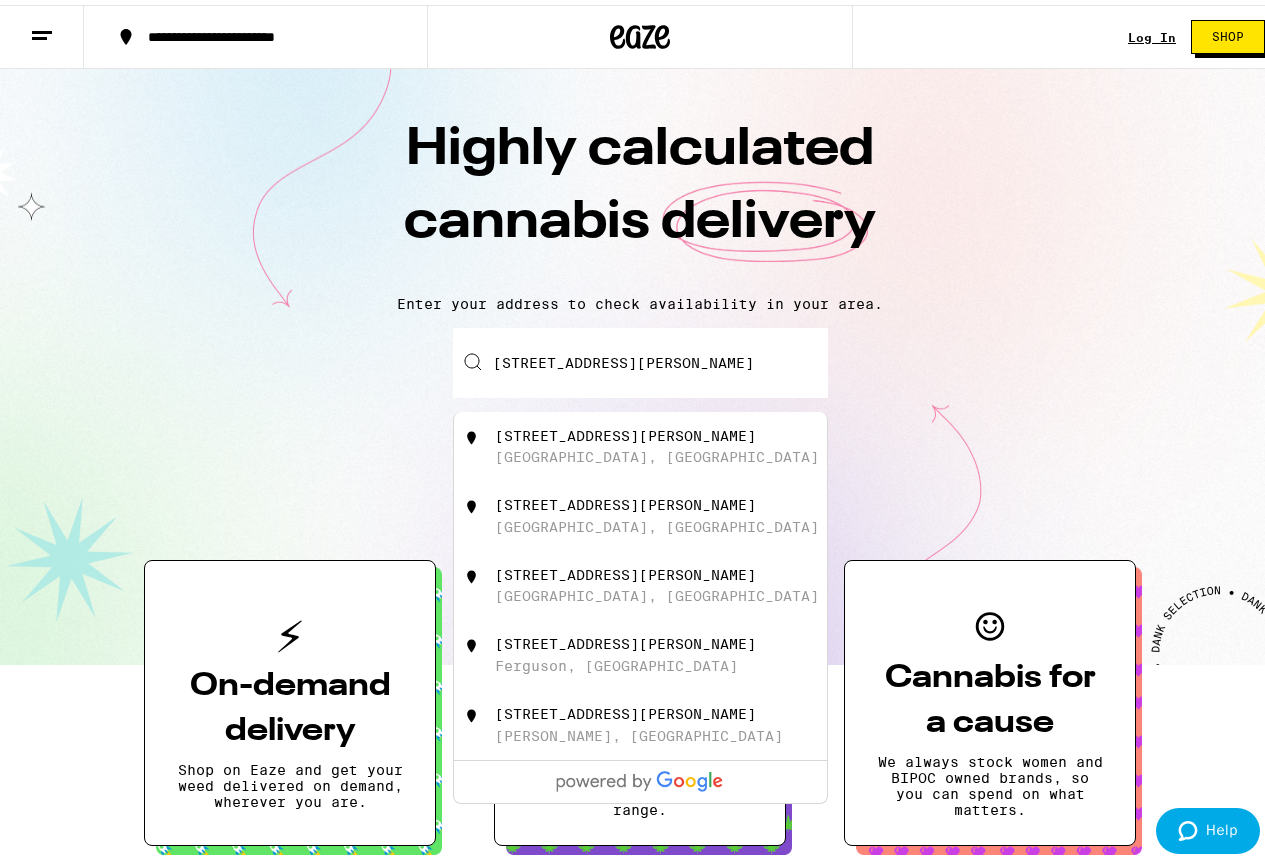 click on "[STREET_ADDRESS][PERSON_NAME]" at bounding box center (625, 431) 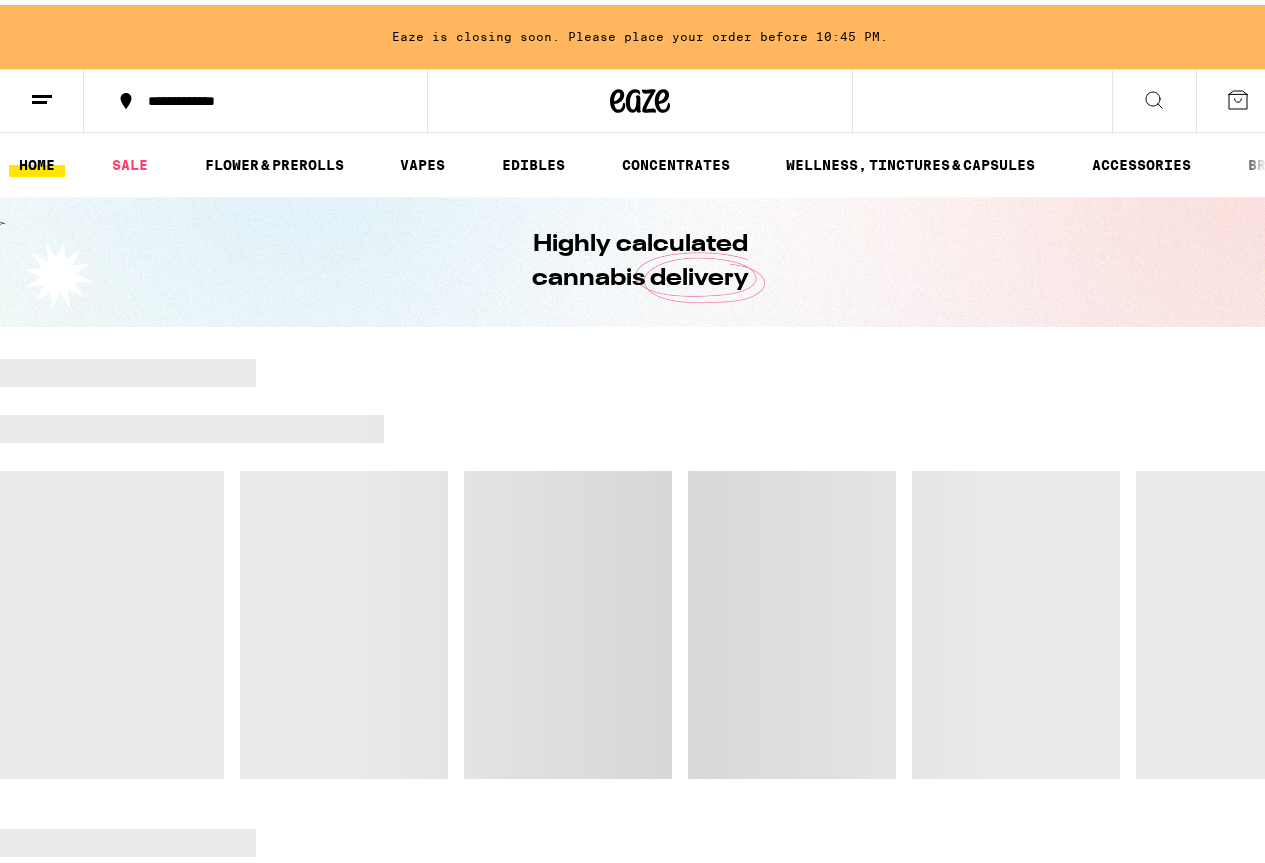 scroll, scrollTop: 0, scrollLeft: 0, axis: both 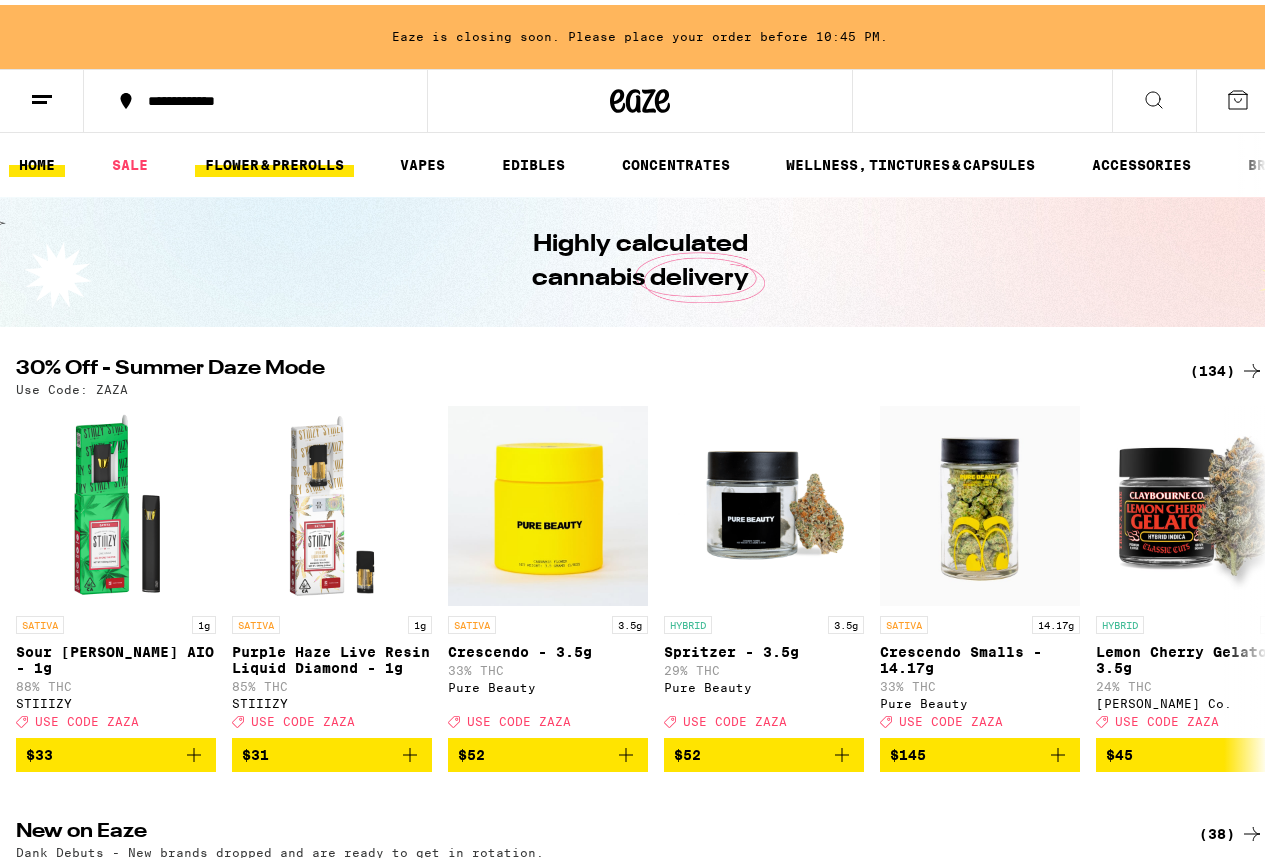 click on "FLOWER & PREROLLS" at bounding box center (274, 160) 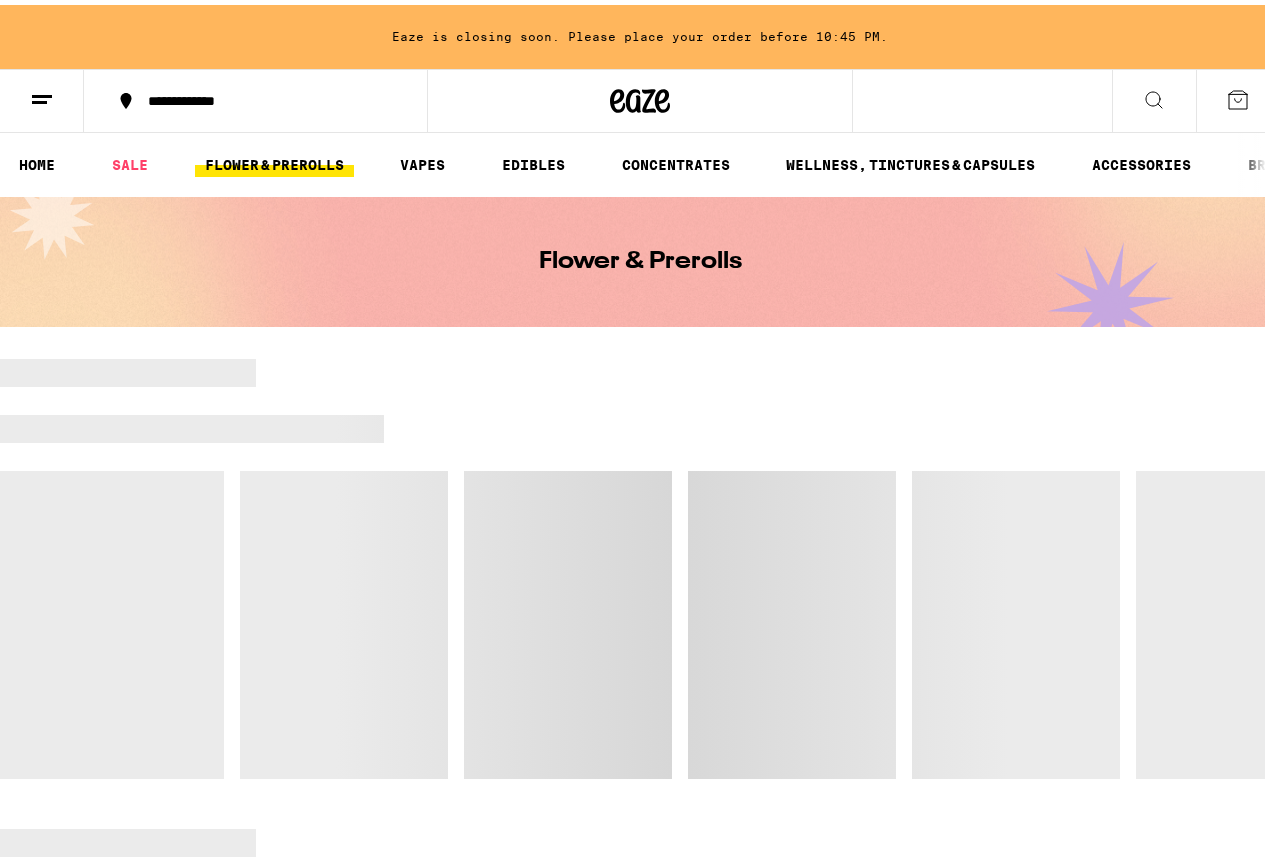 scroll, scrollTop: 0, scrollLeft: 0, axis: both 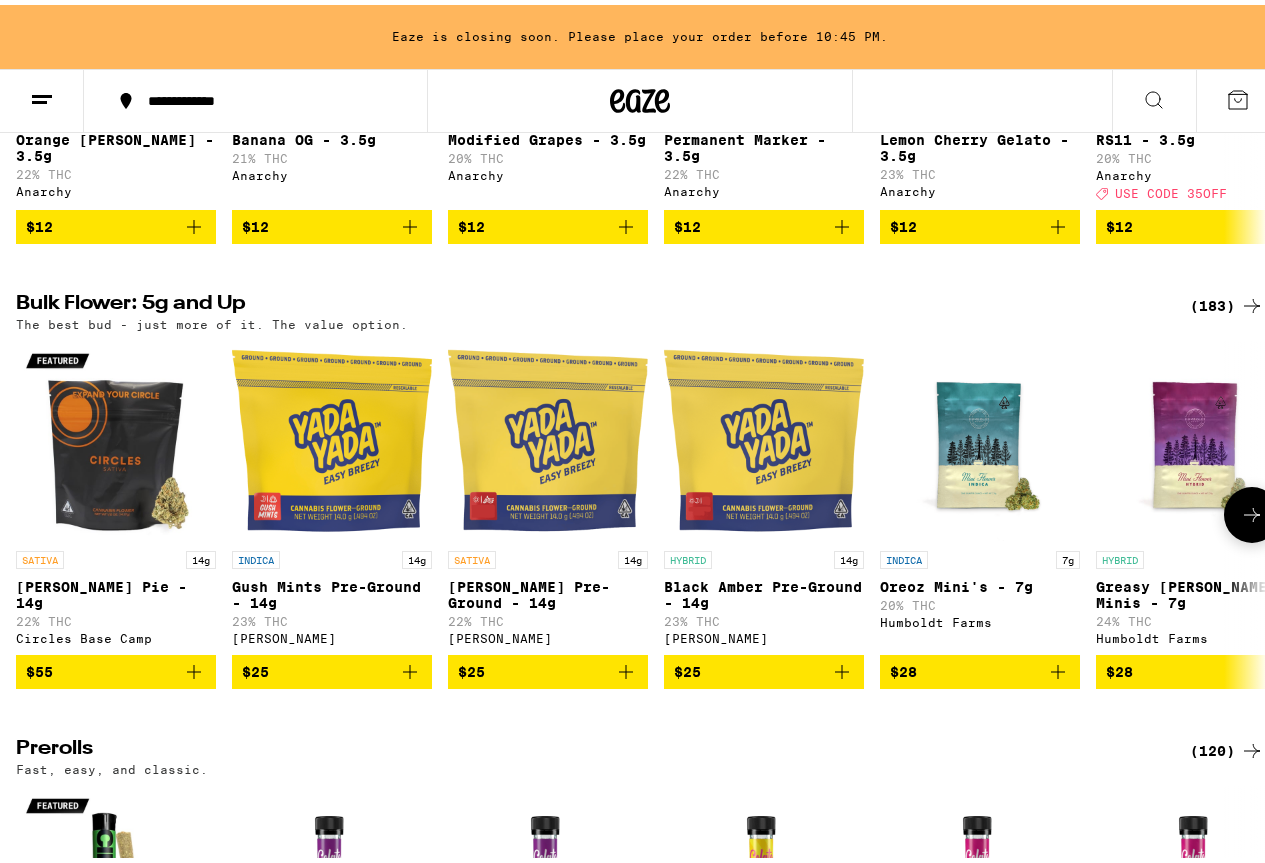 click on "$25" at bounding box center (332, 667) 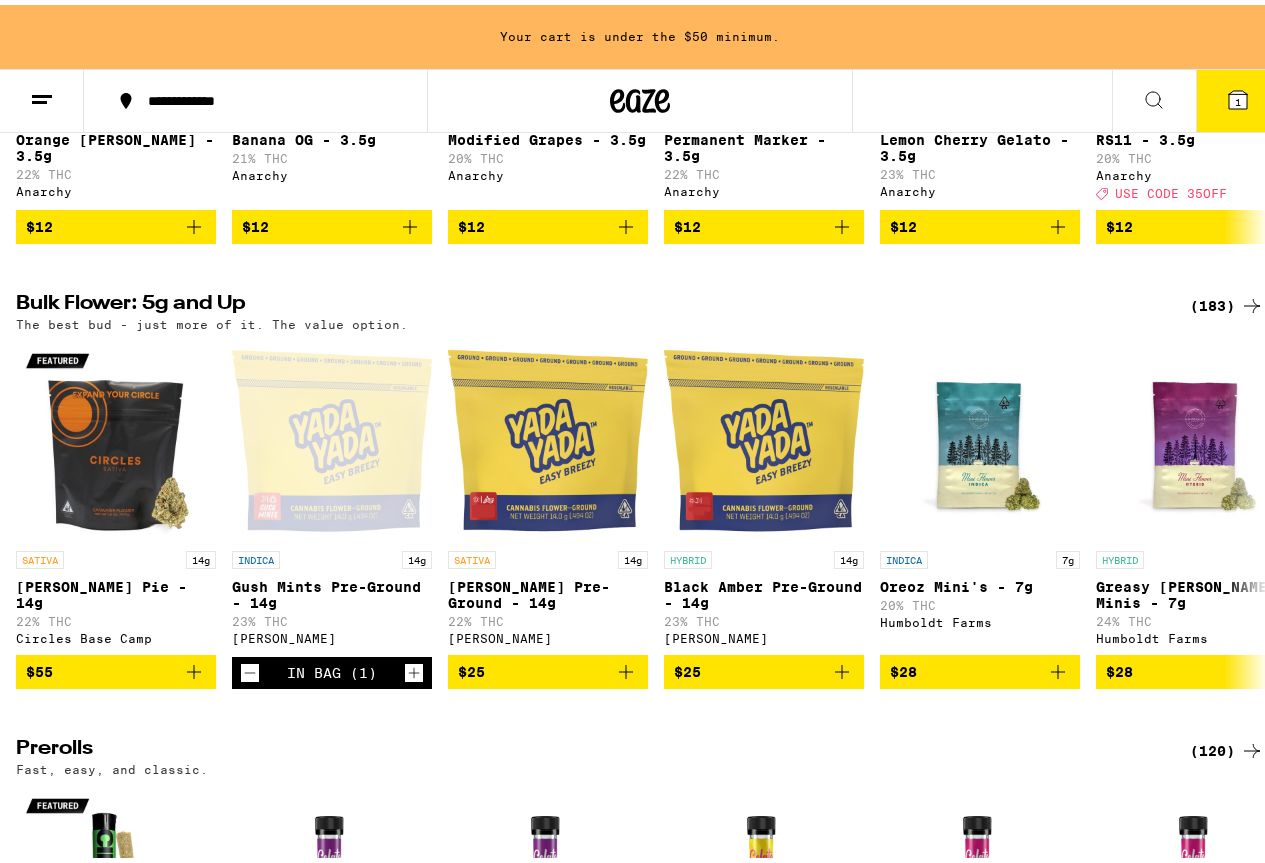 click at bounding box center (42, 96) 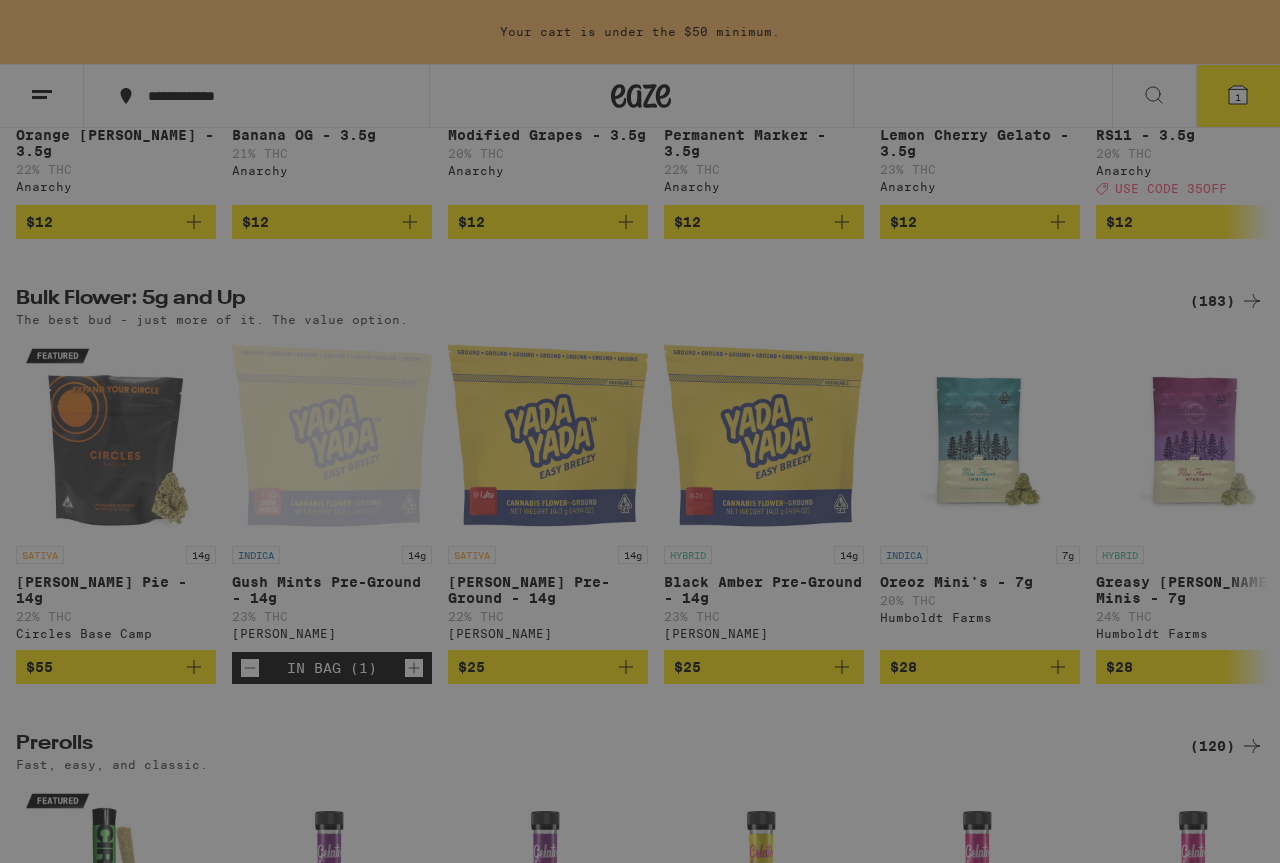 click on "Vapes" at bounding box center (141, 346) 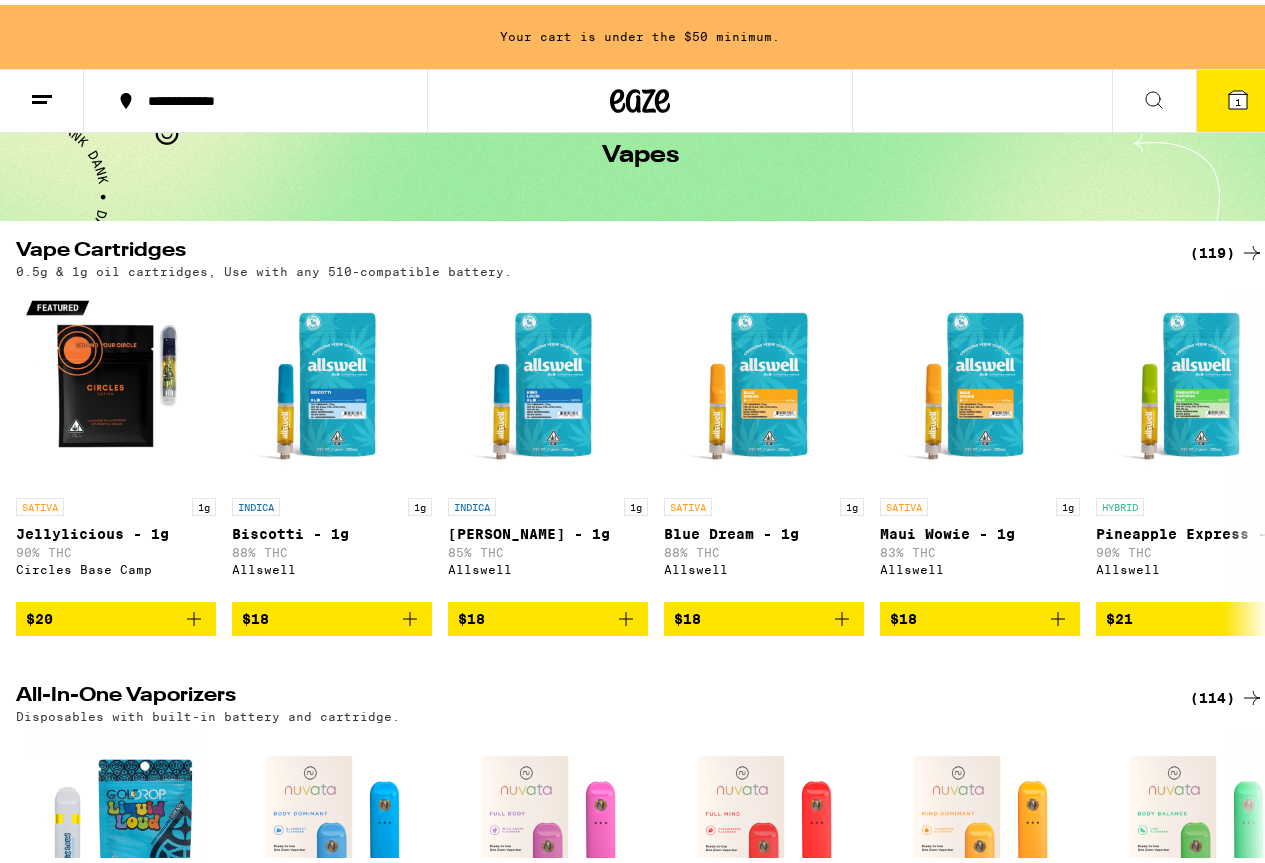 scroll, scrollTop: 0, scrollLeft: 0, axis: both 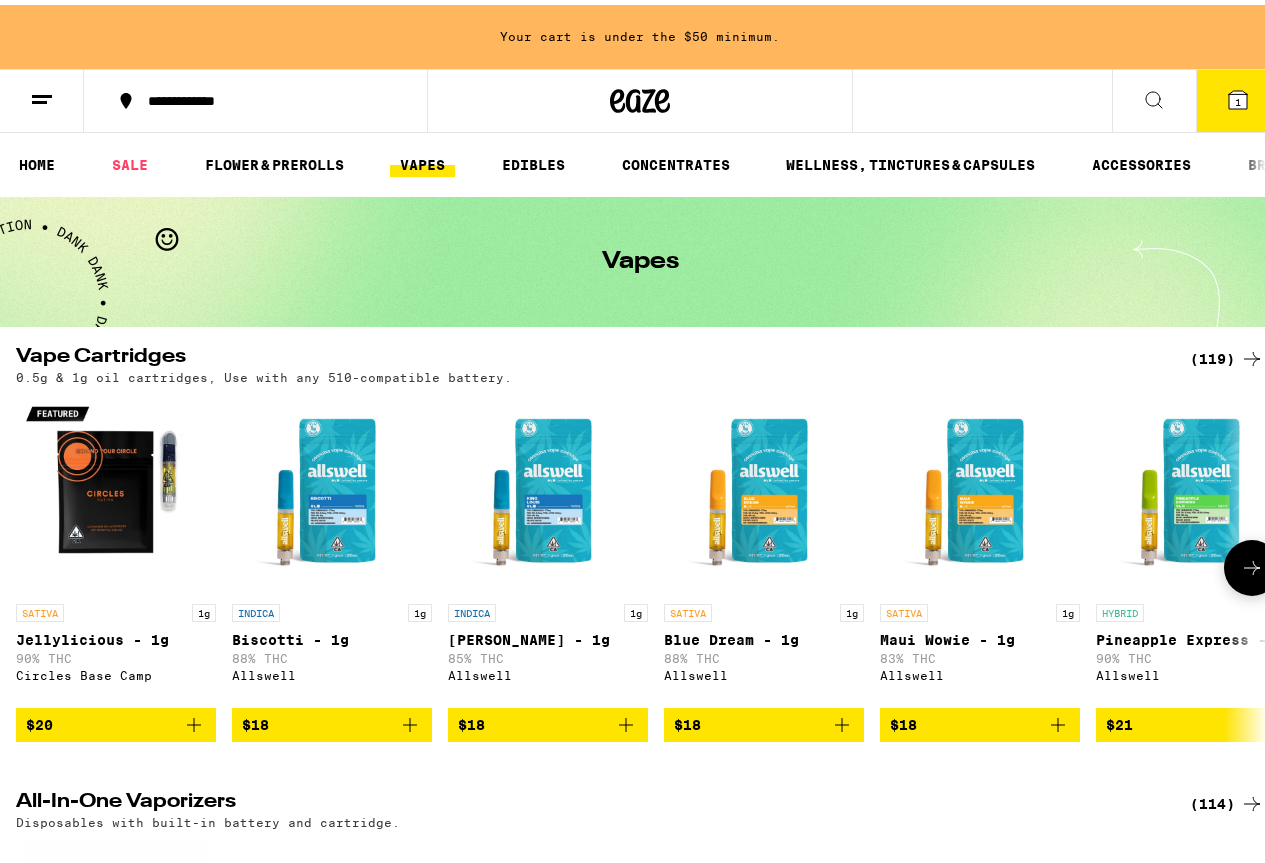 click at bounding box center (1252, 563) 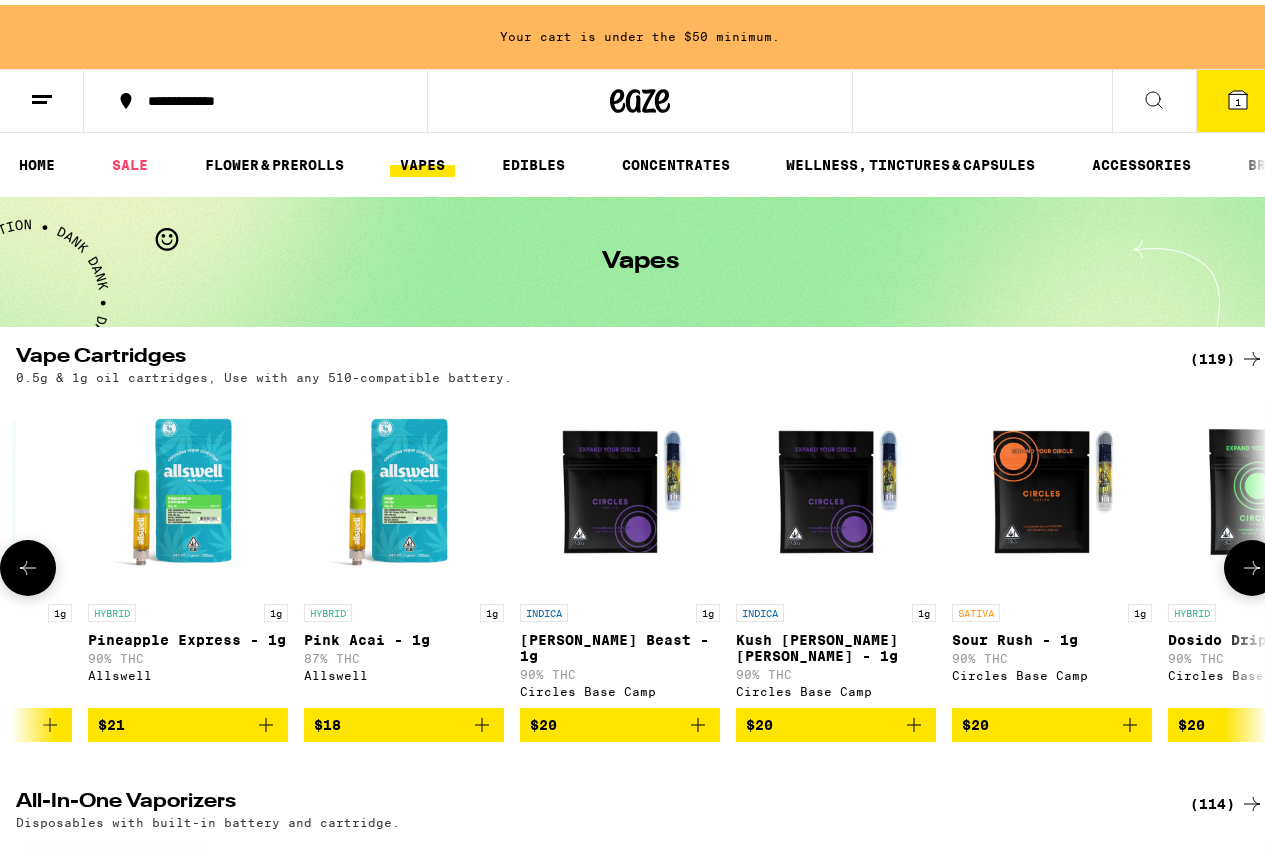 scroll, scrollTop: 0, scrollLeft: 1015, axis: horizontal 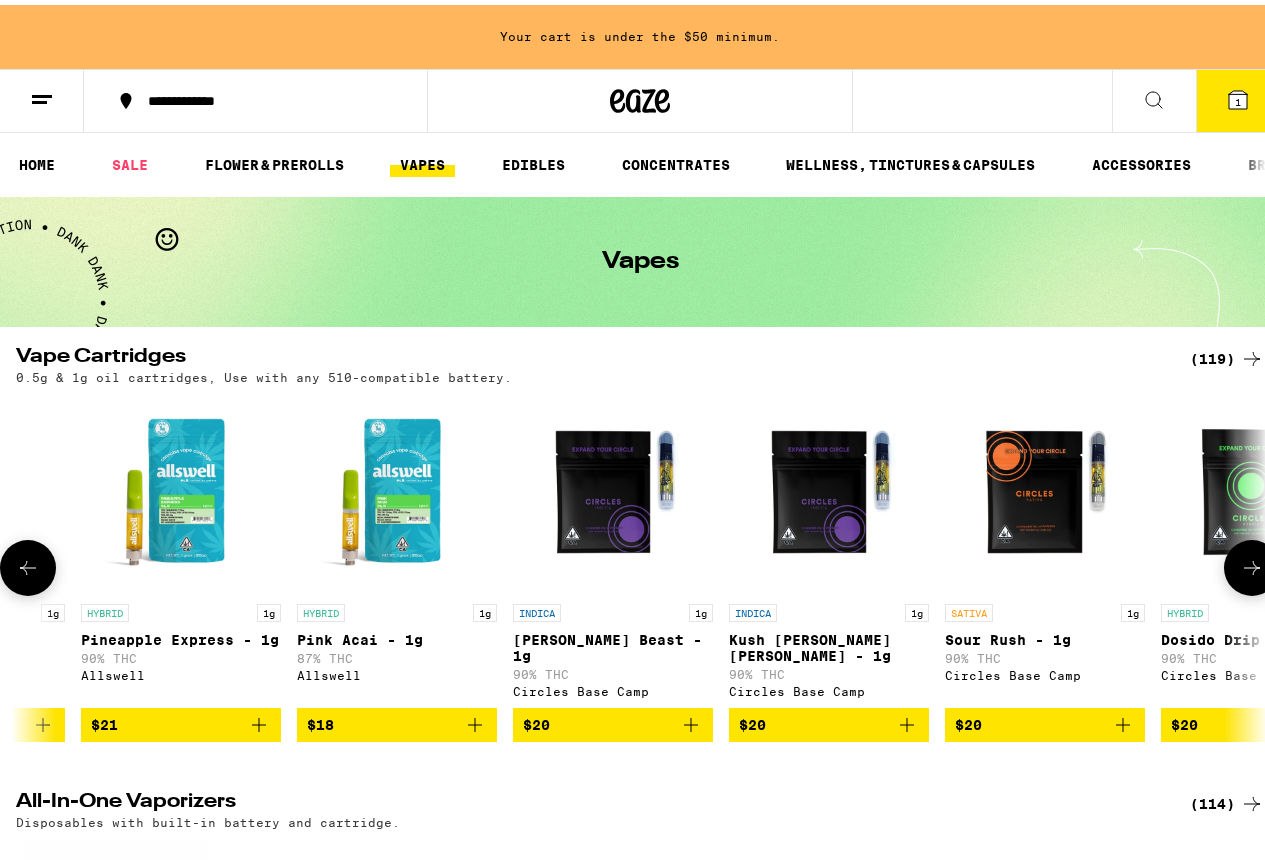 click 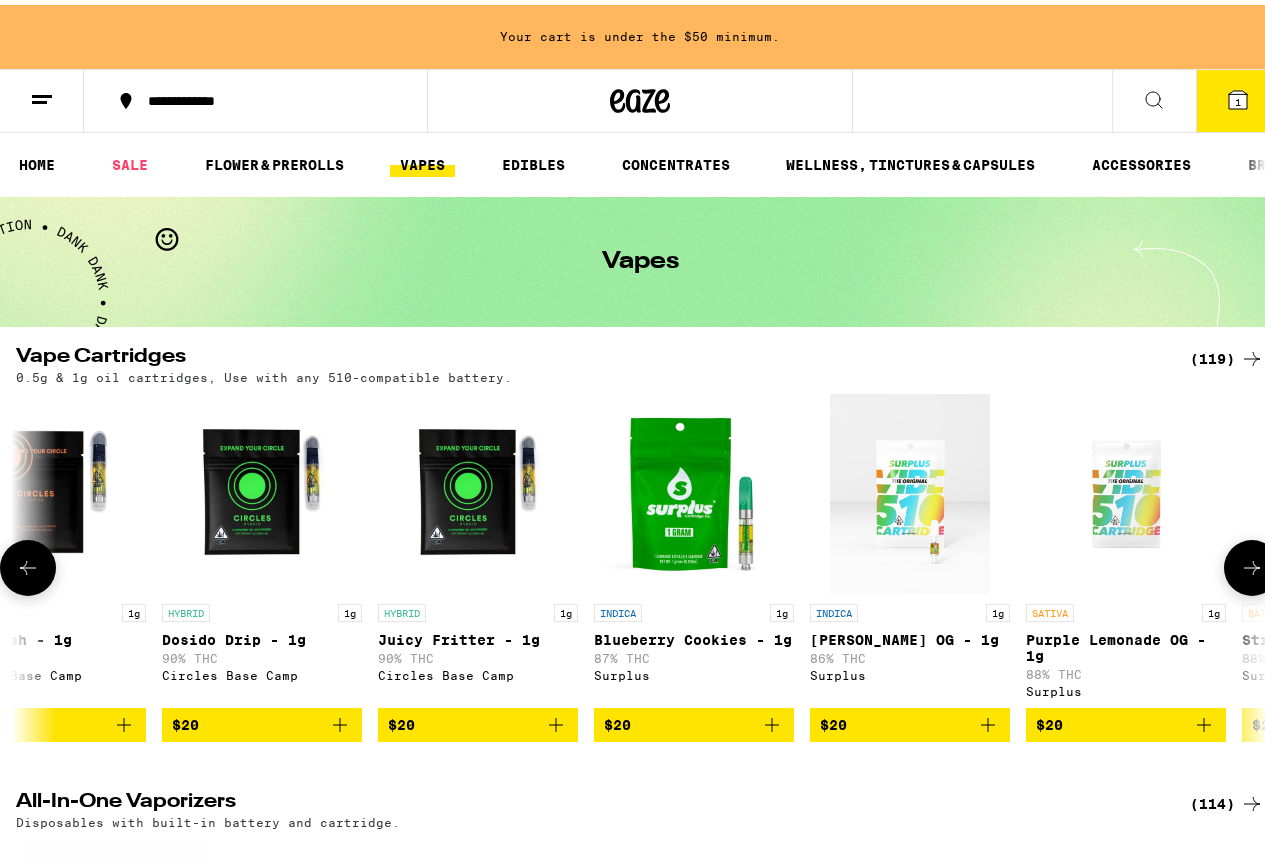 scroll, scrollTop: 0, scrollLeft: 2030, axis: horizontal 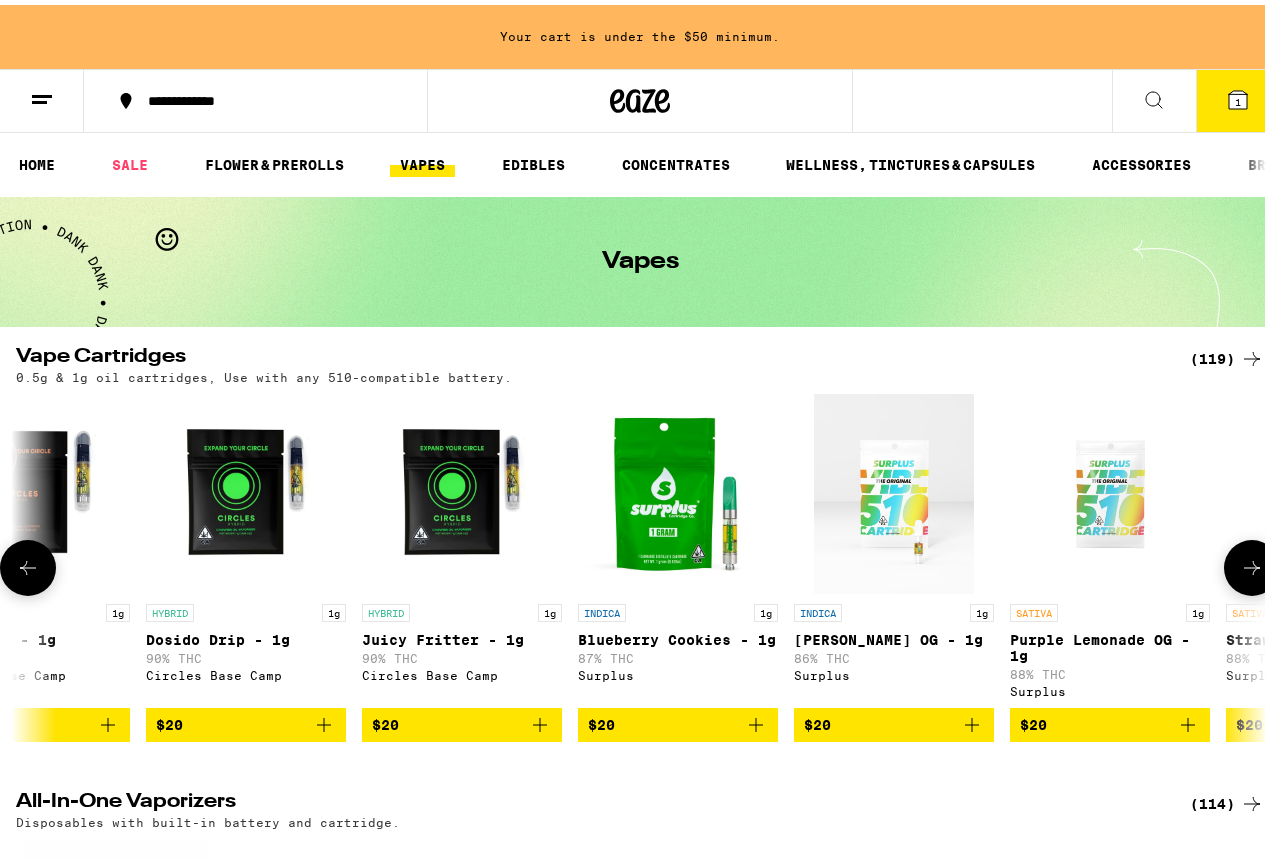 click 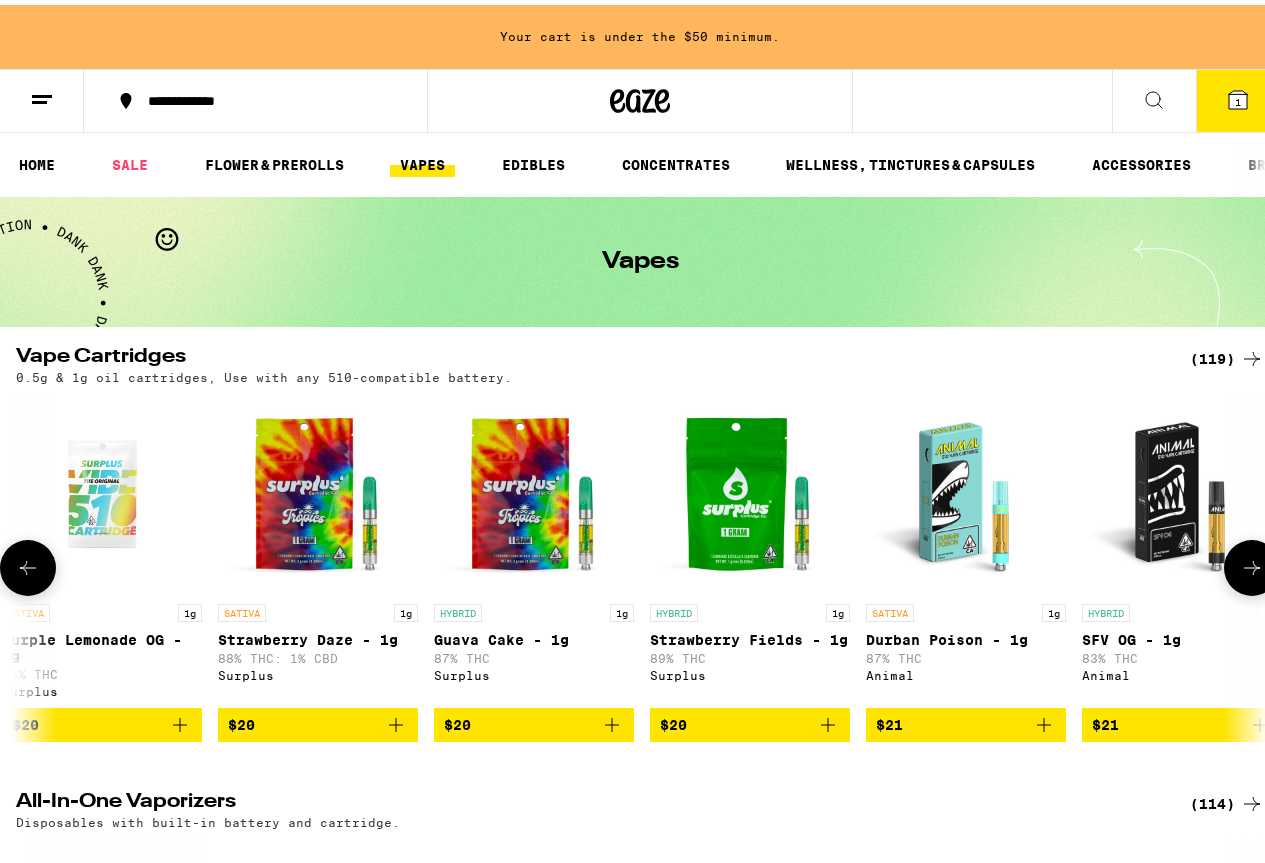 scroll, scrollTop: 0, scrollLeft: 3045, axis: horizontal 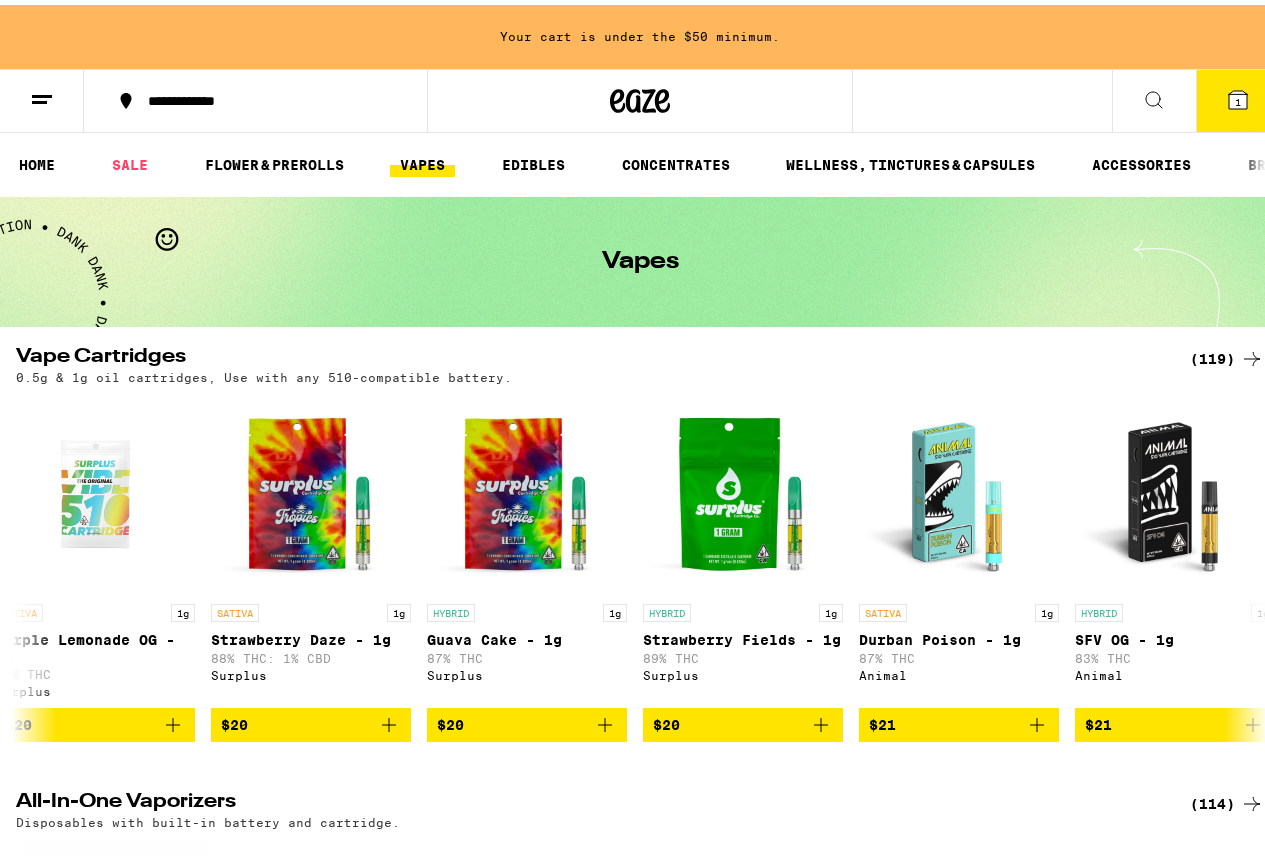 click on "(119)" at bounding box center (1227, 354) 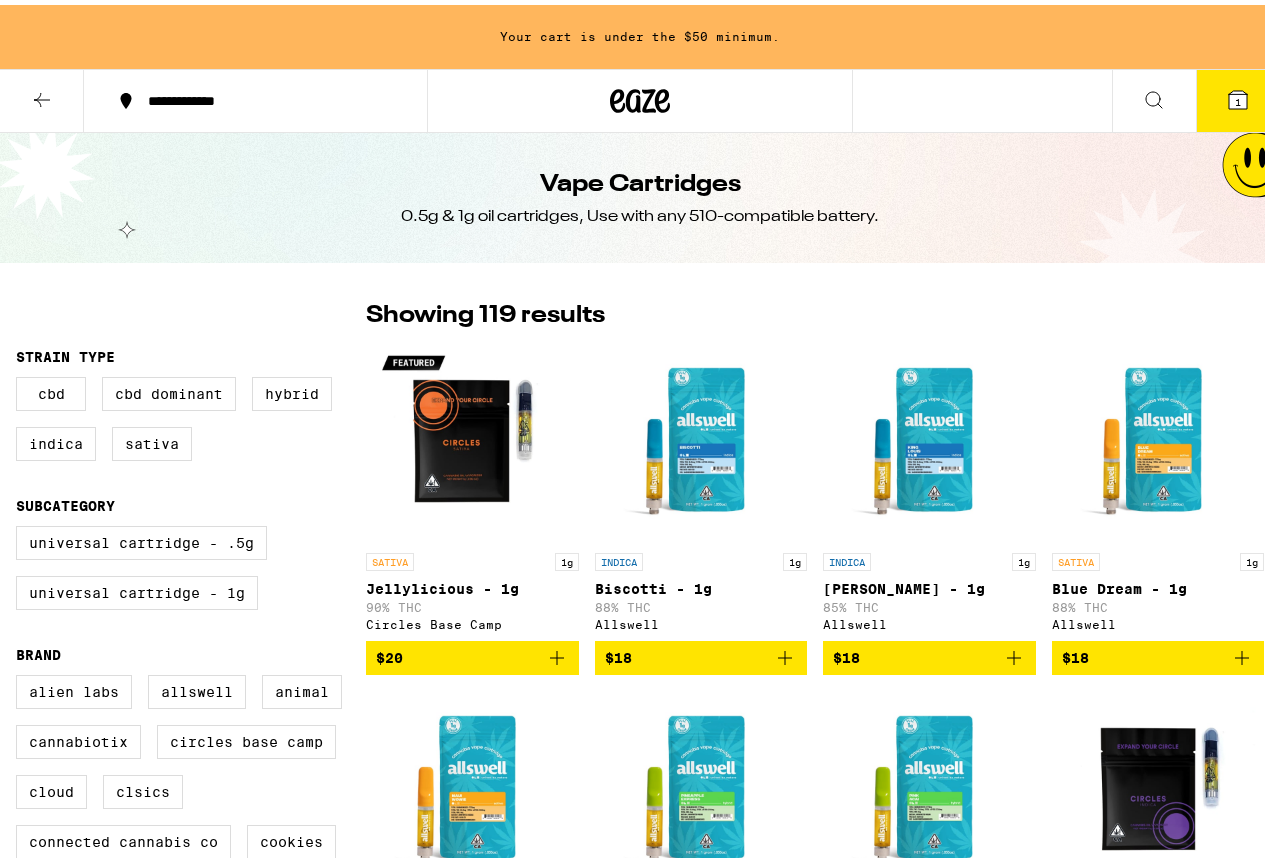 click at bounding box center [1158, 438] 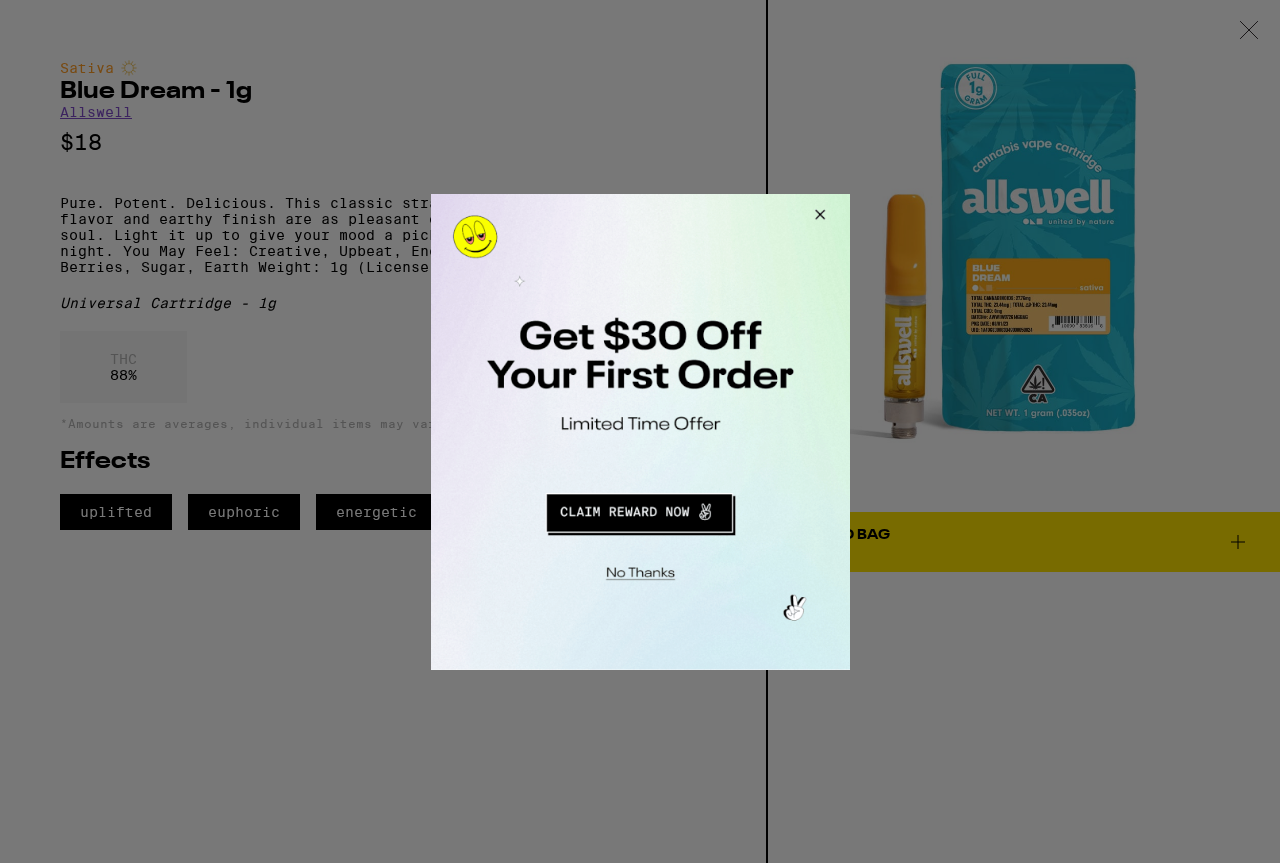 drag, startPoint x: 383, startPoint y: 19, endPoint x: 584, endPoint y: 158, distance: 244.38084 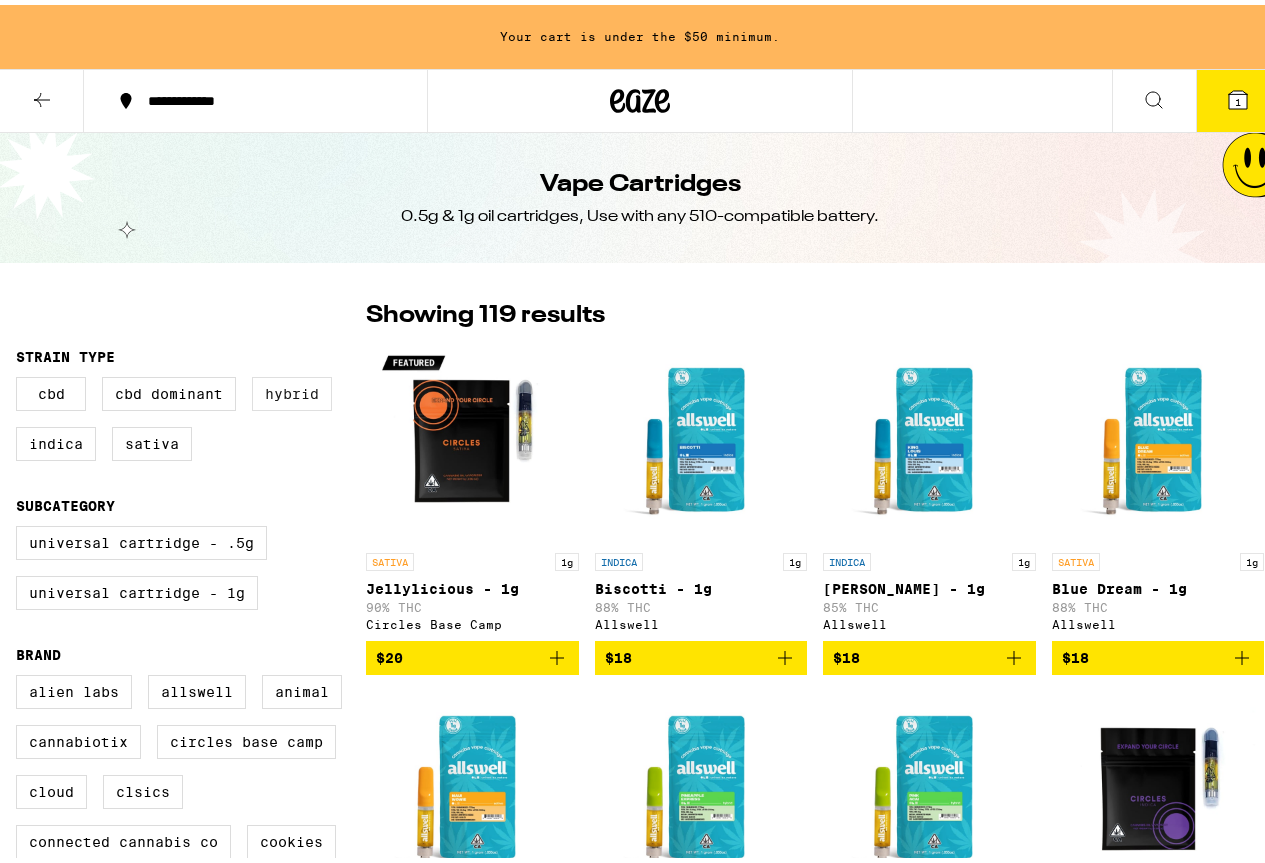 click on "Hybrid" at bounding box center (292, 389) 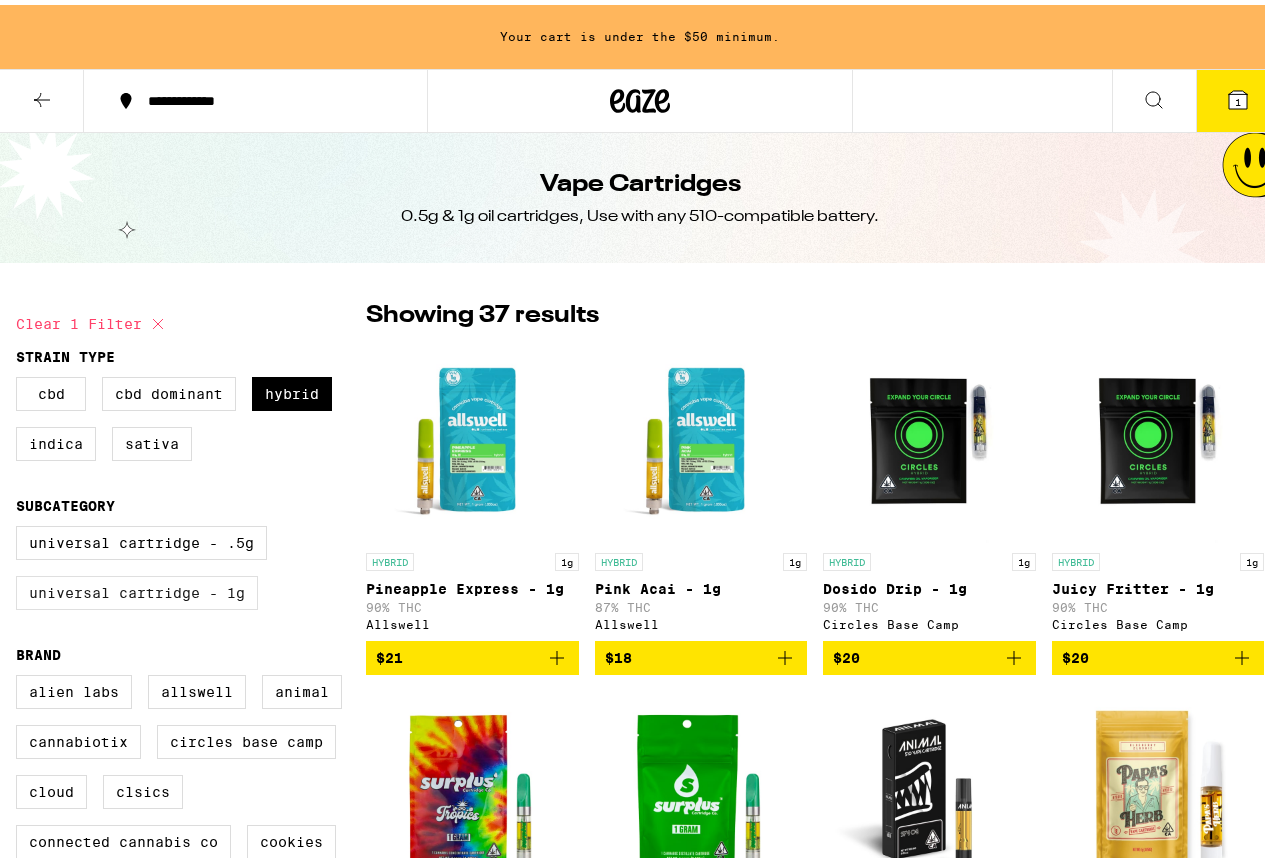 click on "Universal Cartridge - 1g" at bounding box center (137, 588) 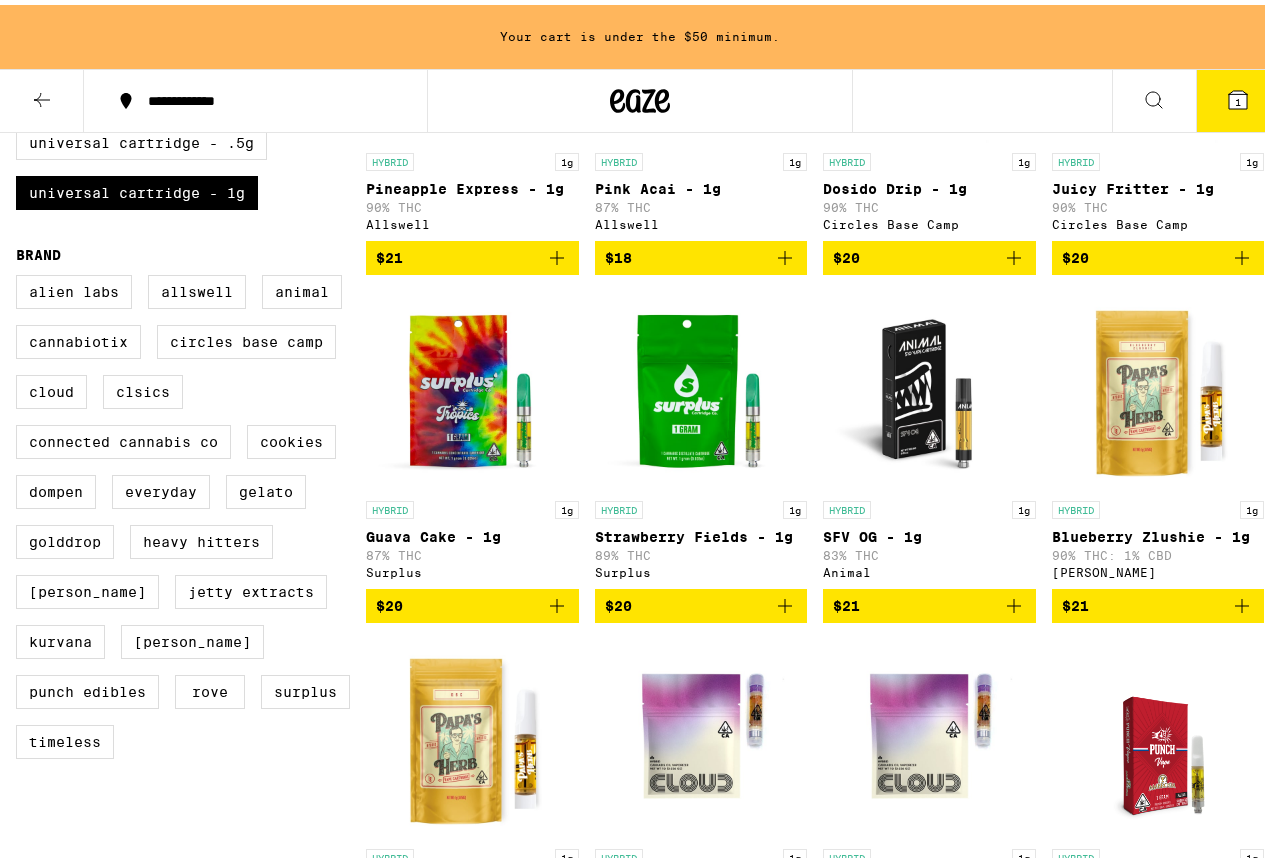 scroll, scrollTop: 300, scrollLeft: 0, axis: vertical 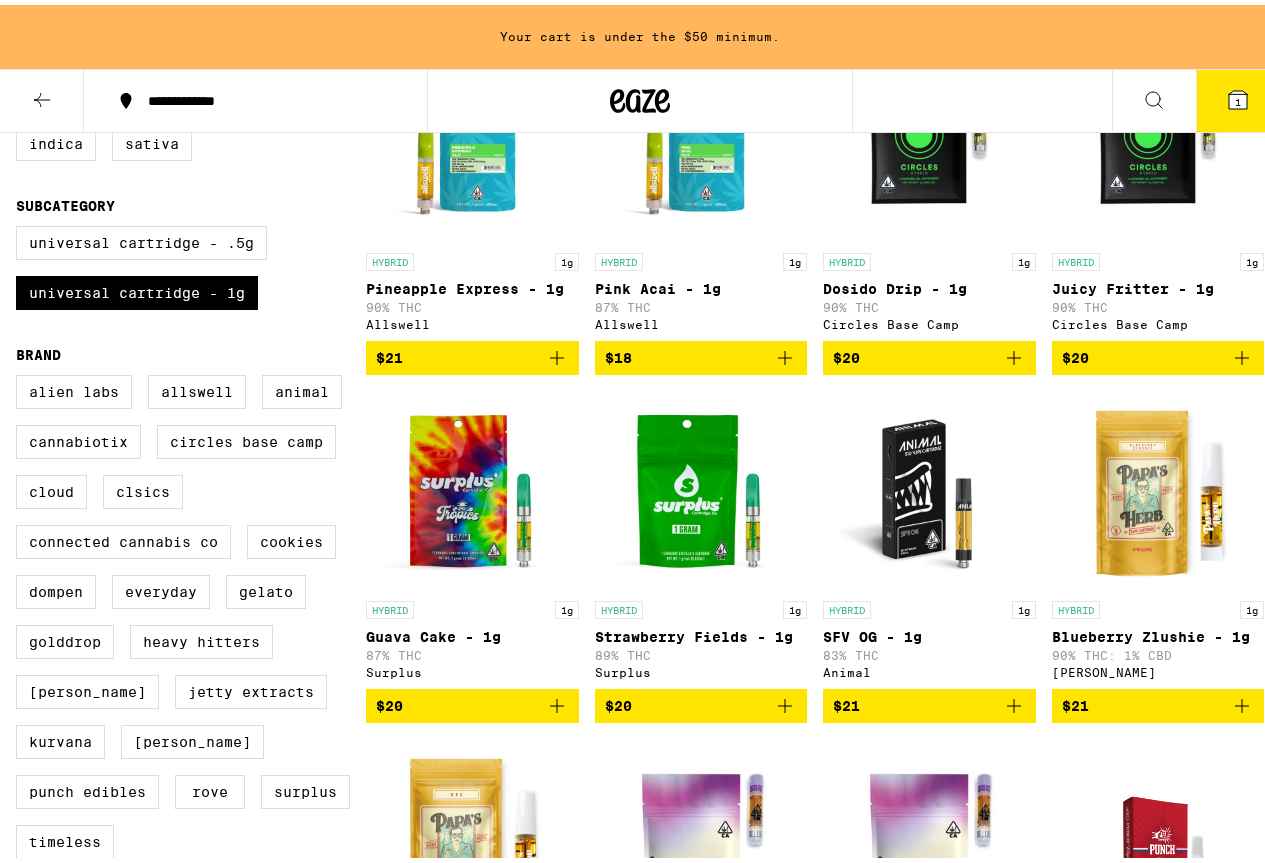 click at bounding box center (472, 138) 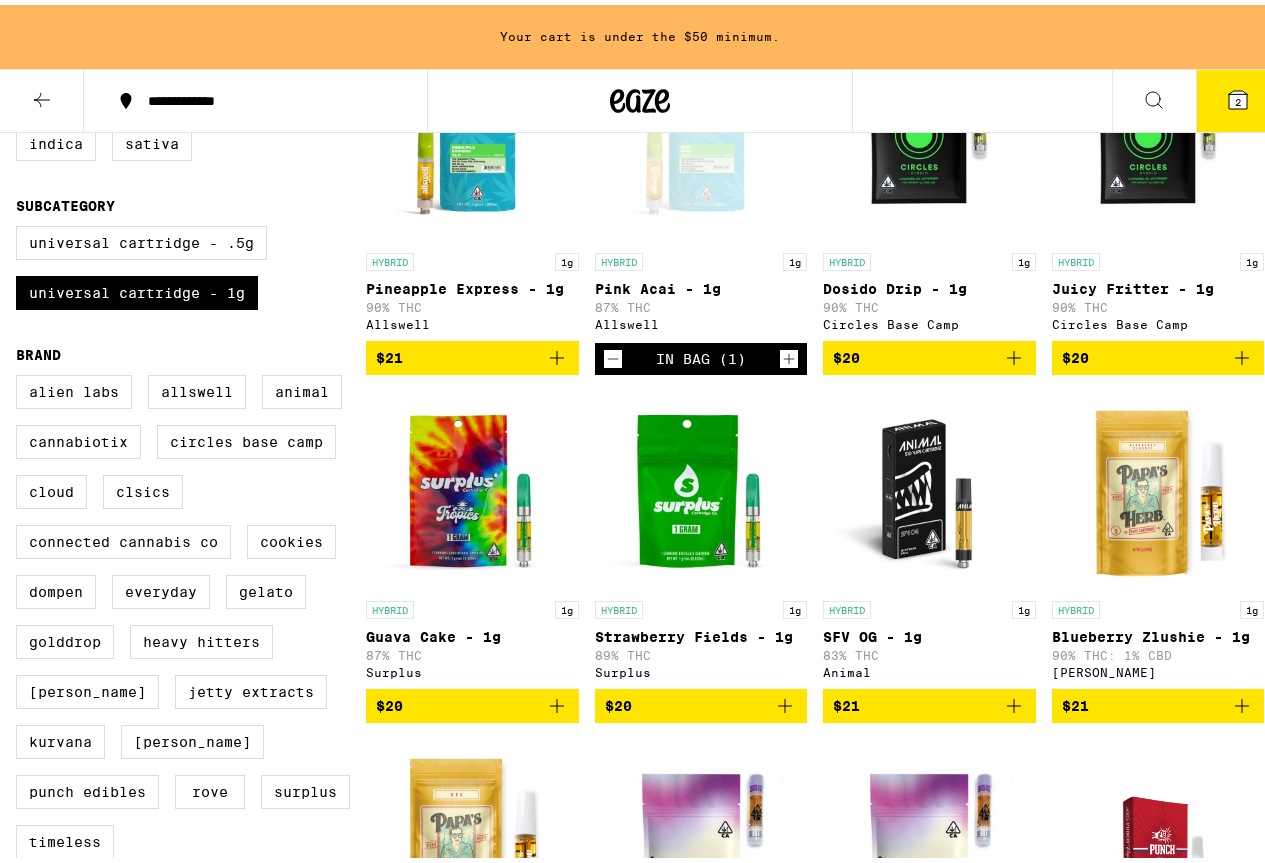 click on "In Bag (1)" at bounding box center (701, 354) 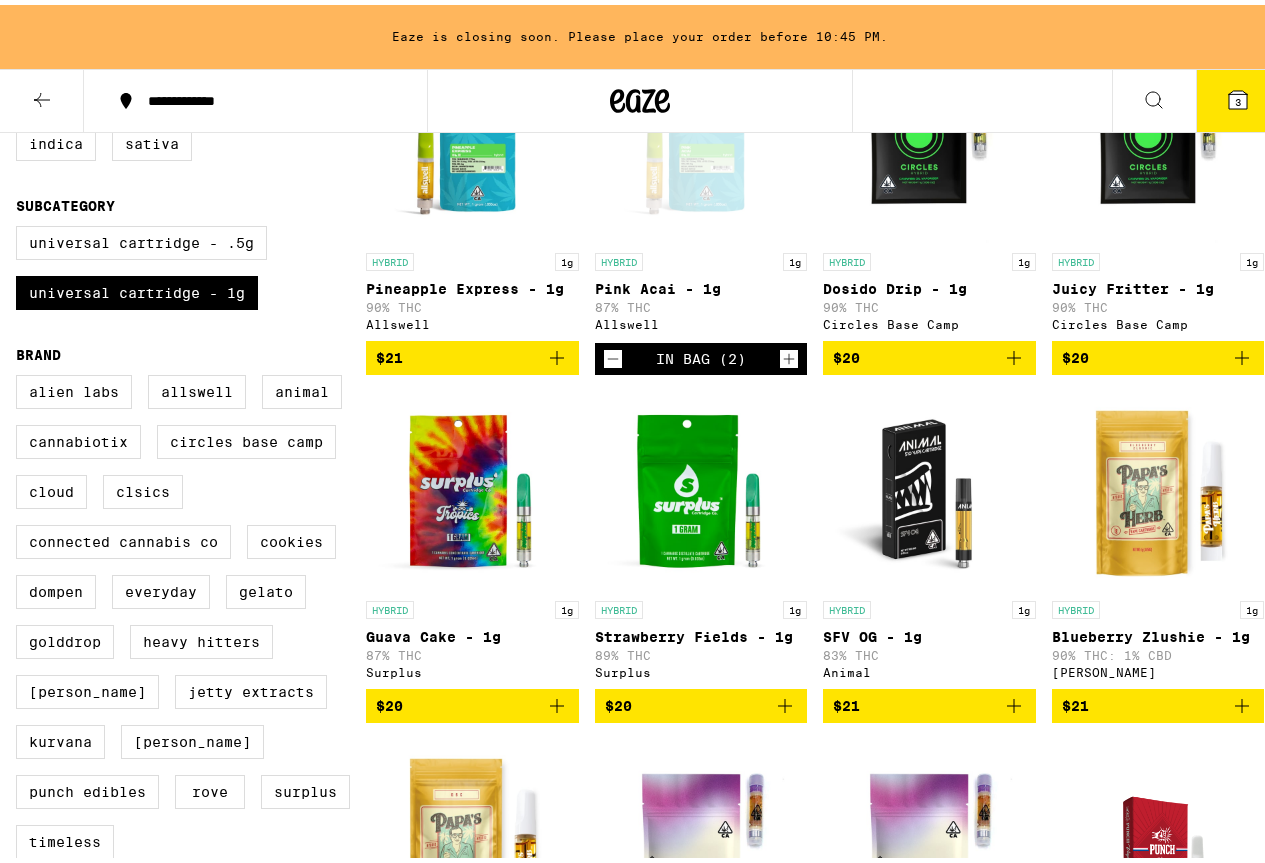 click 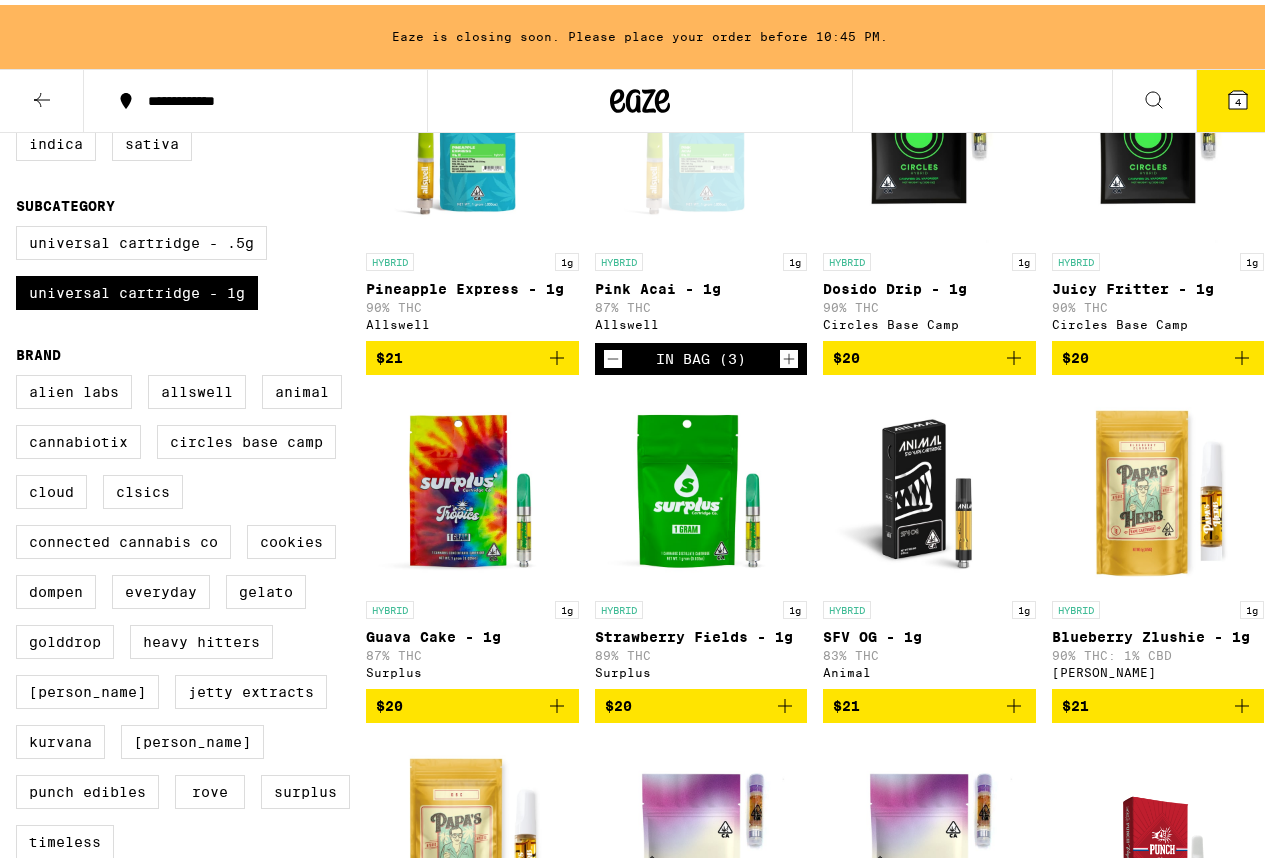 click 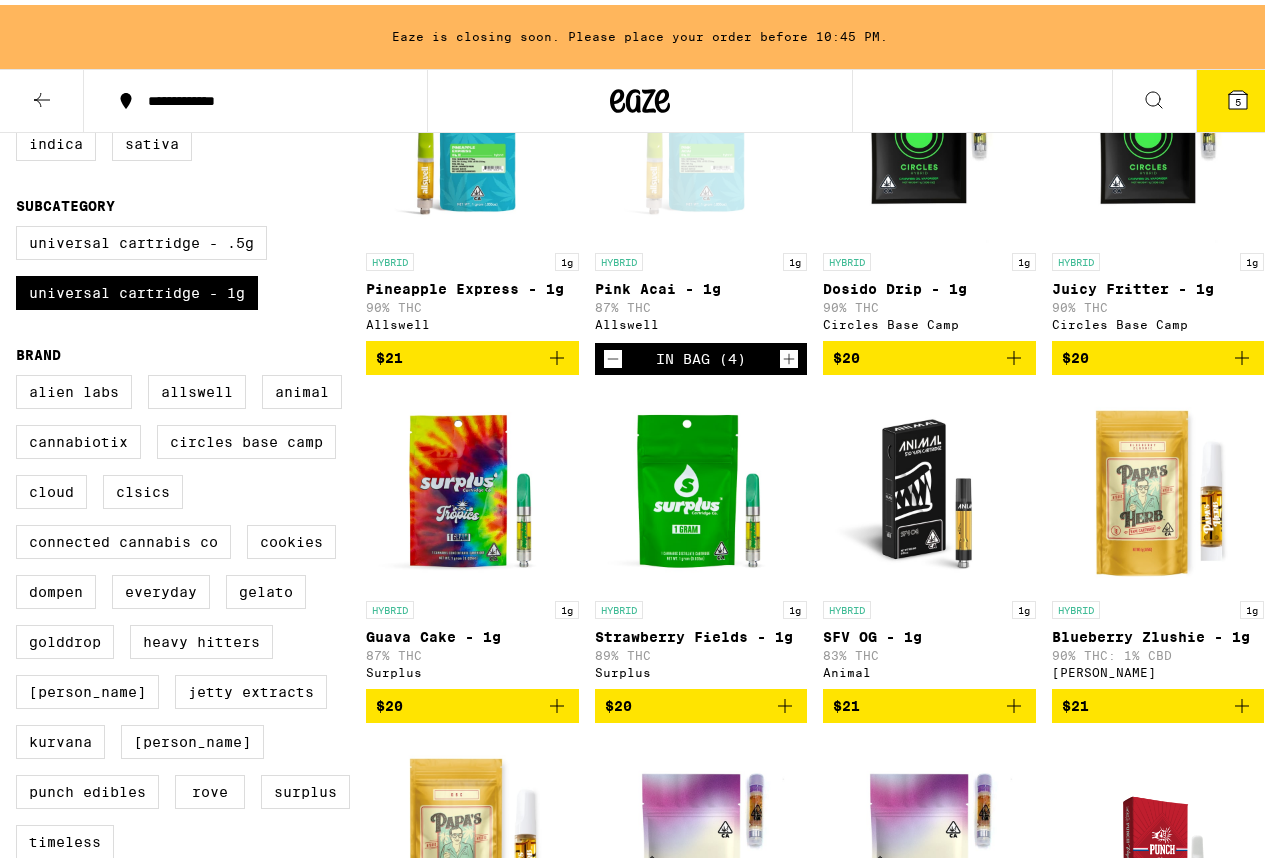 click 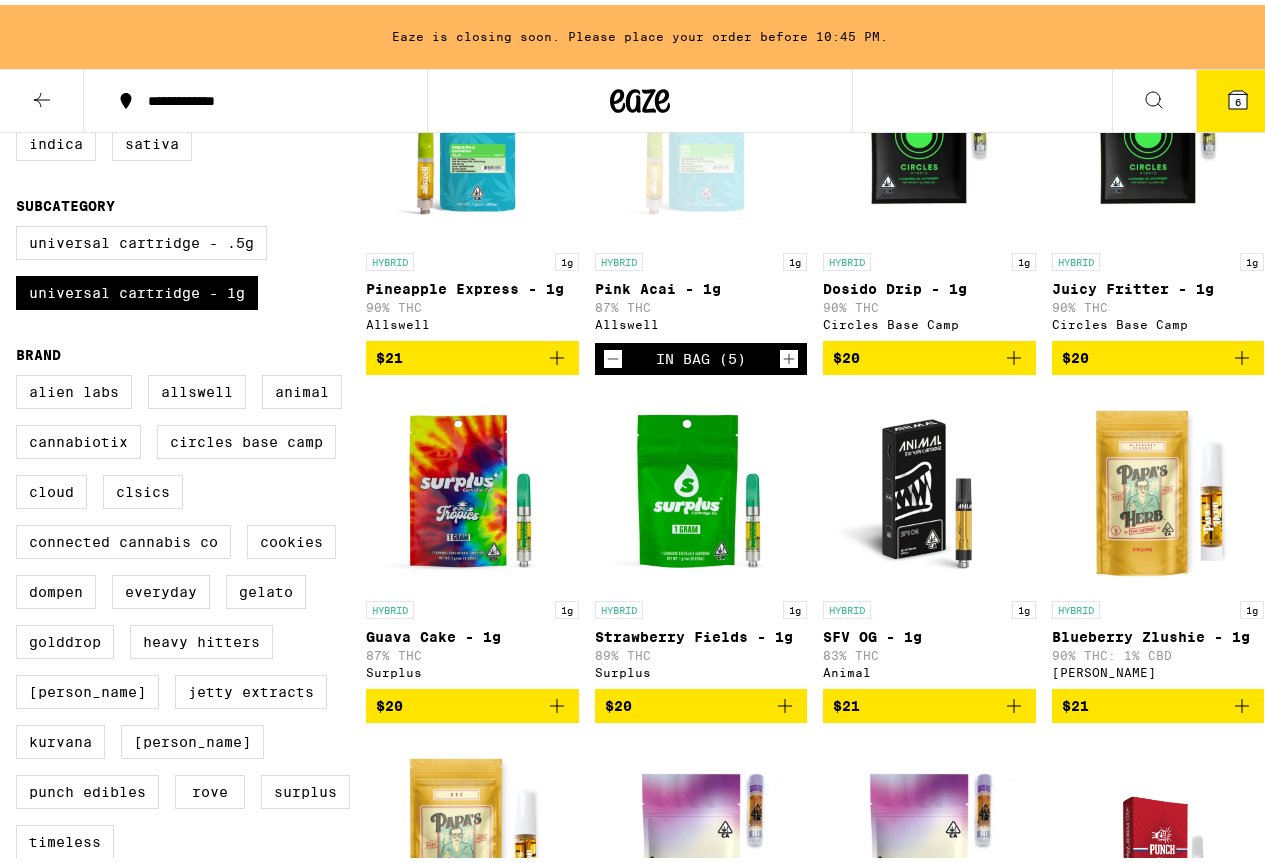 click 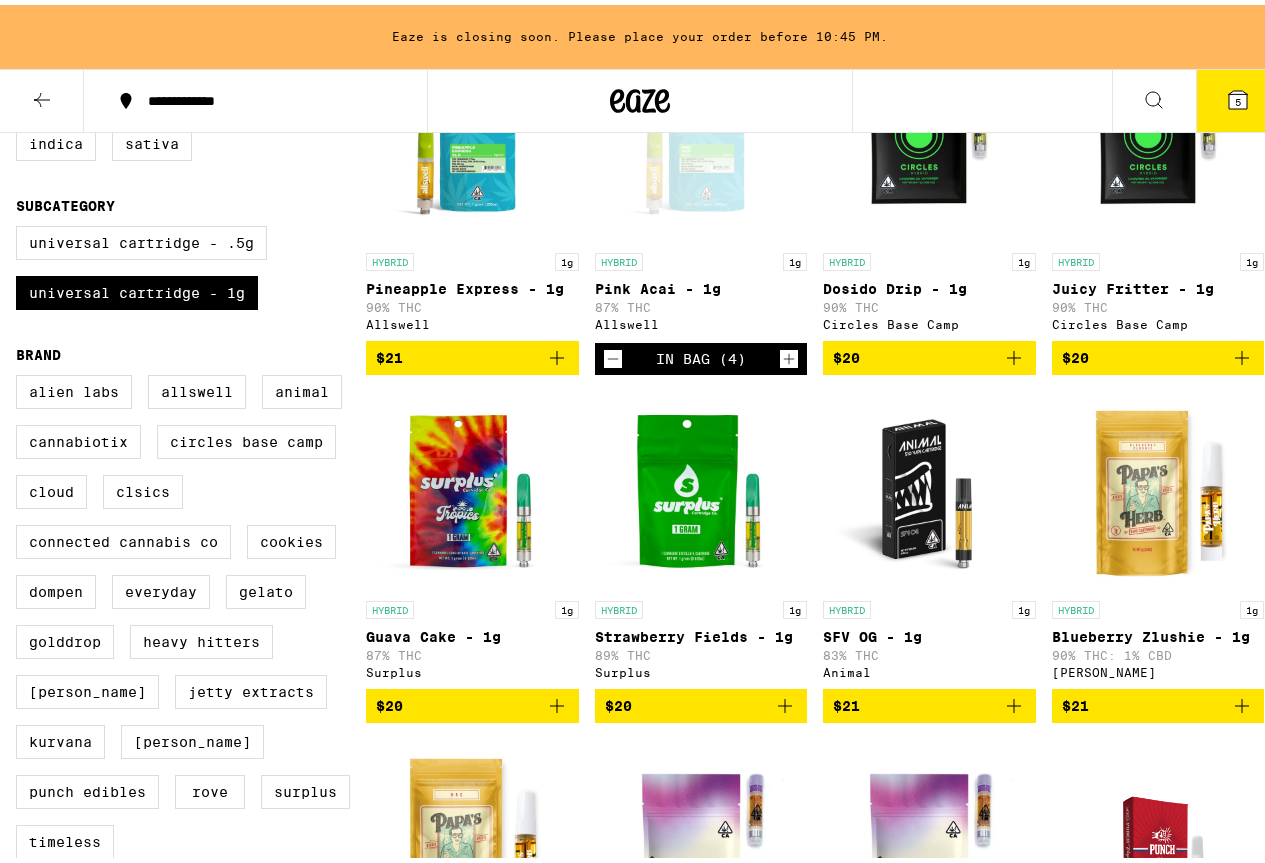 click 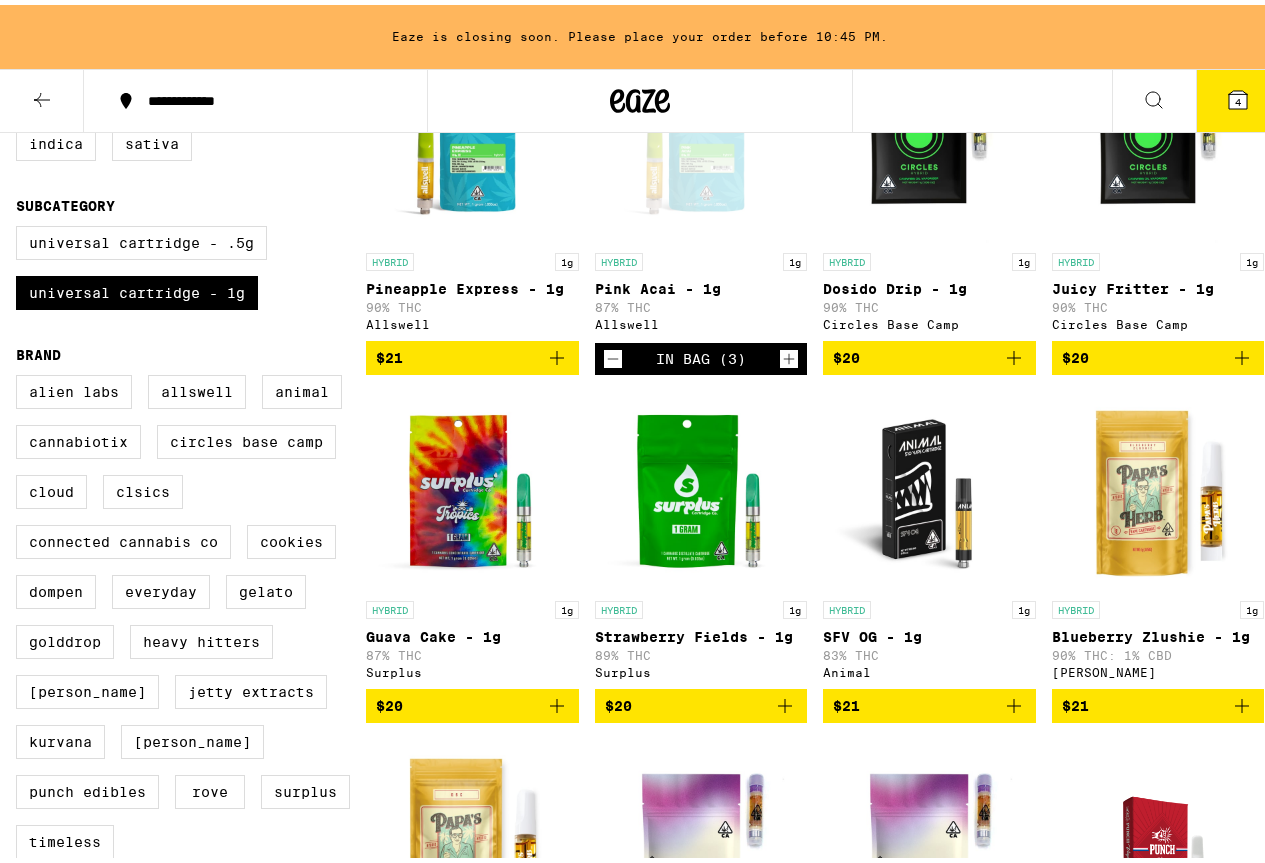 click 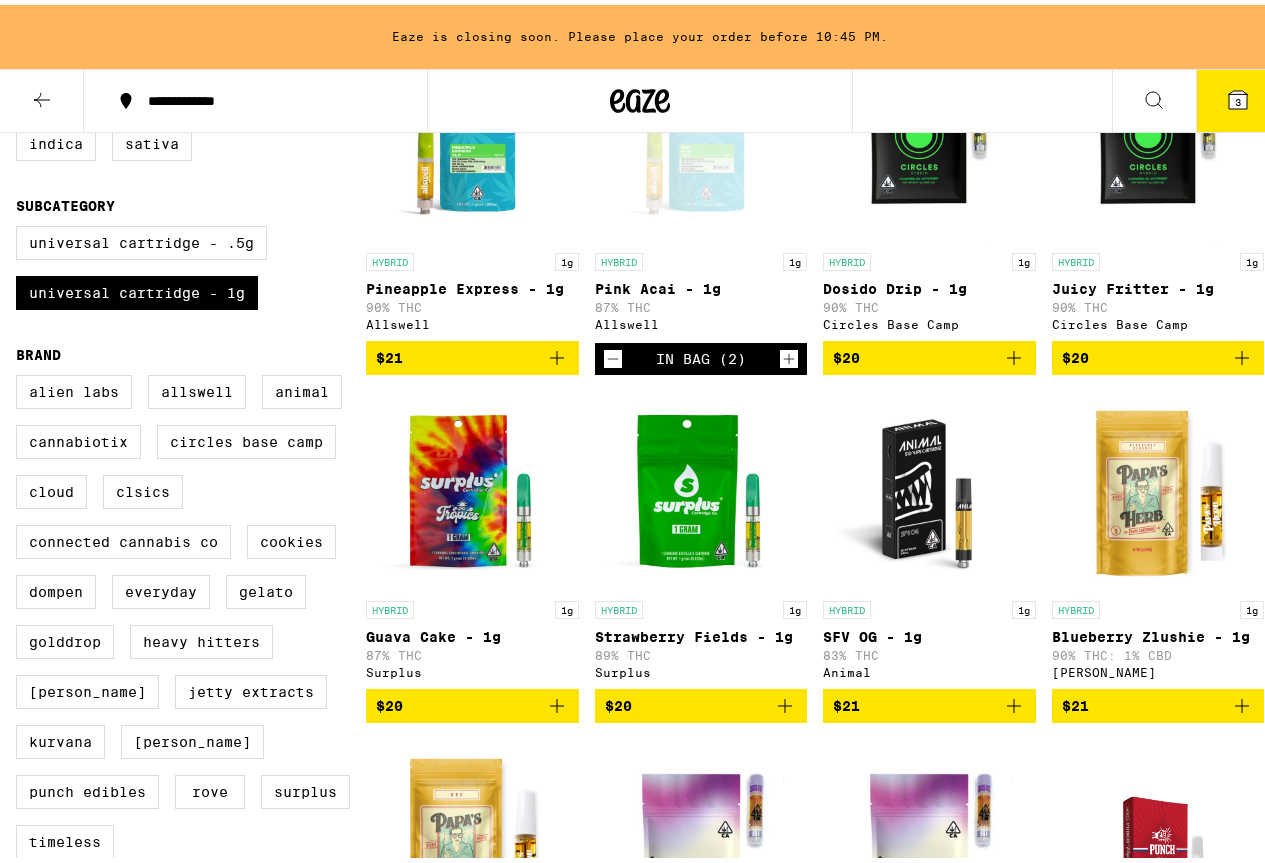 click 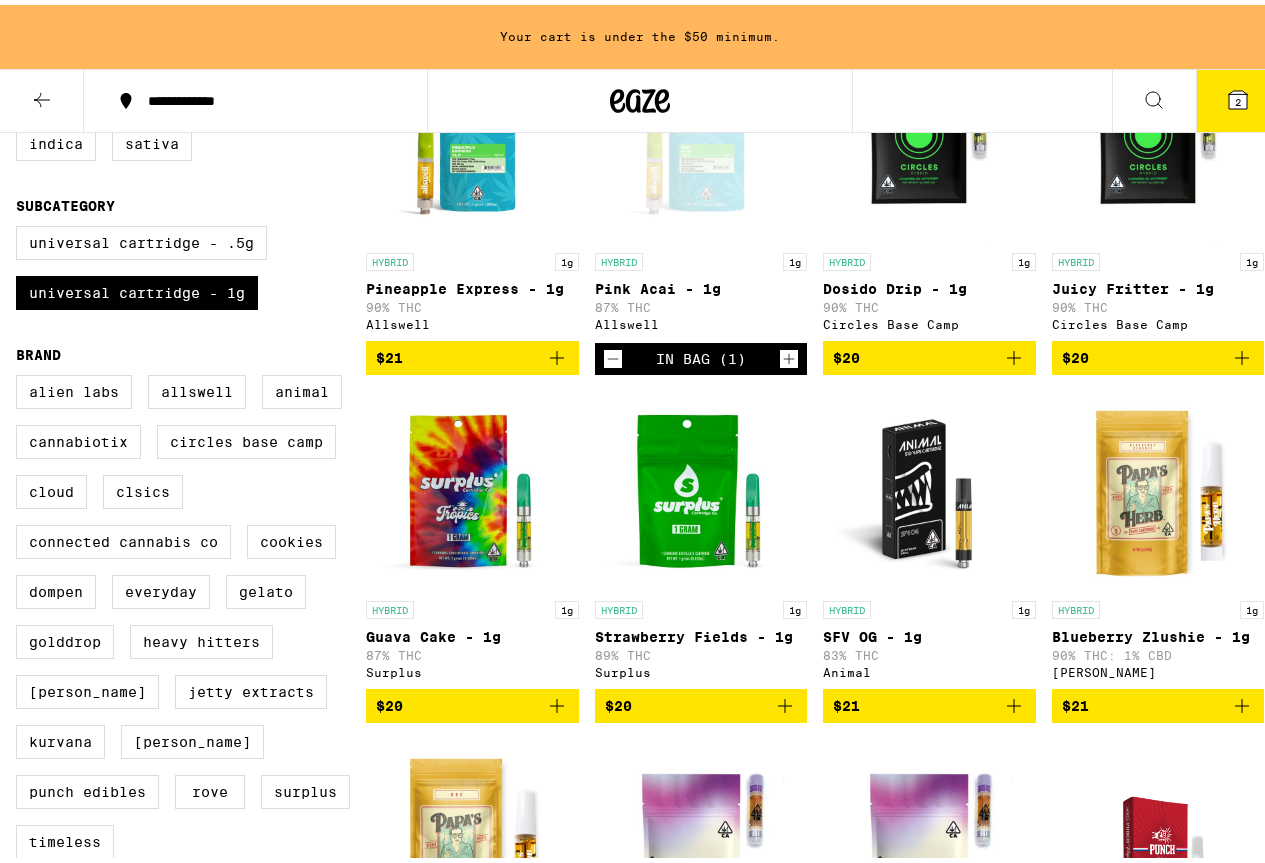 click 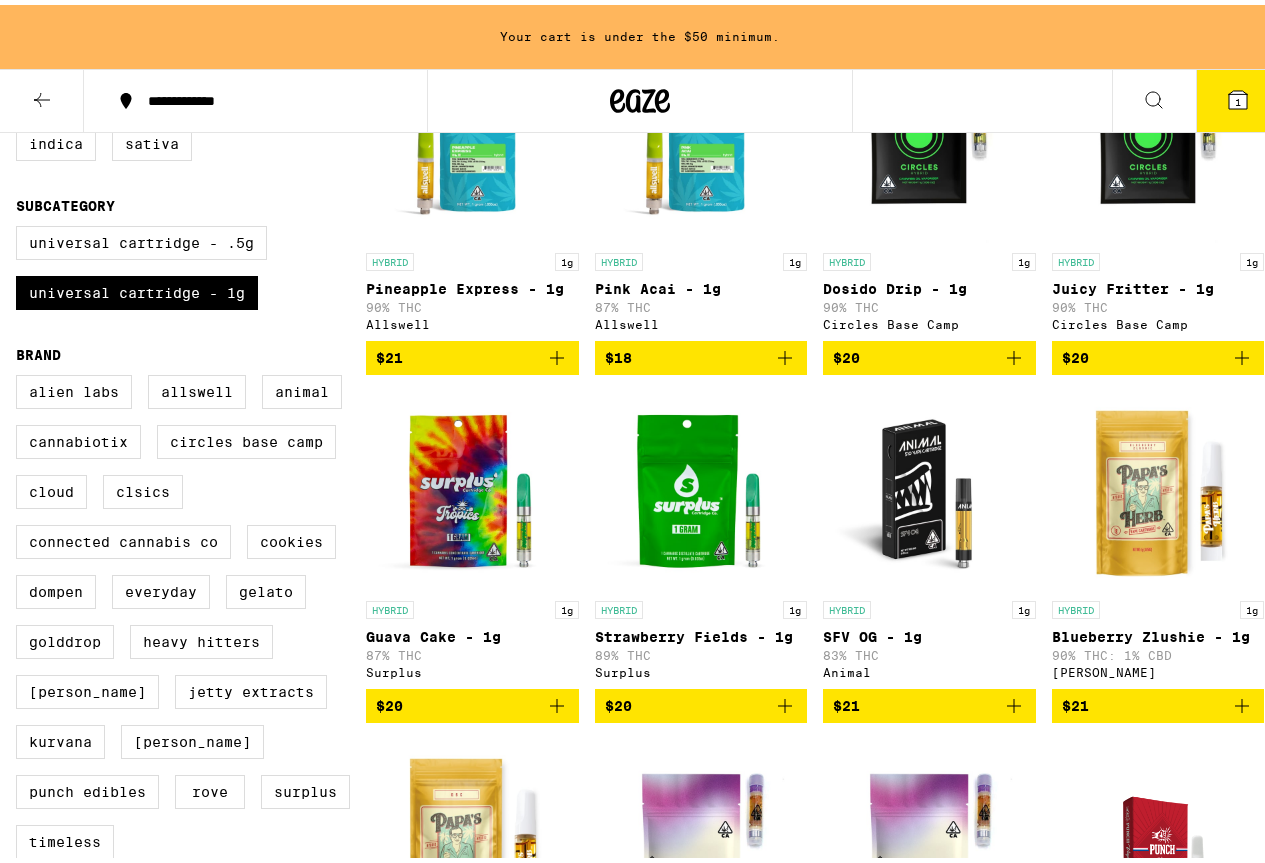 click on "$20" at bounding box center (1158, 353) 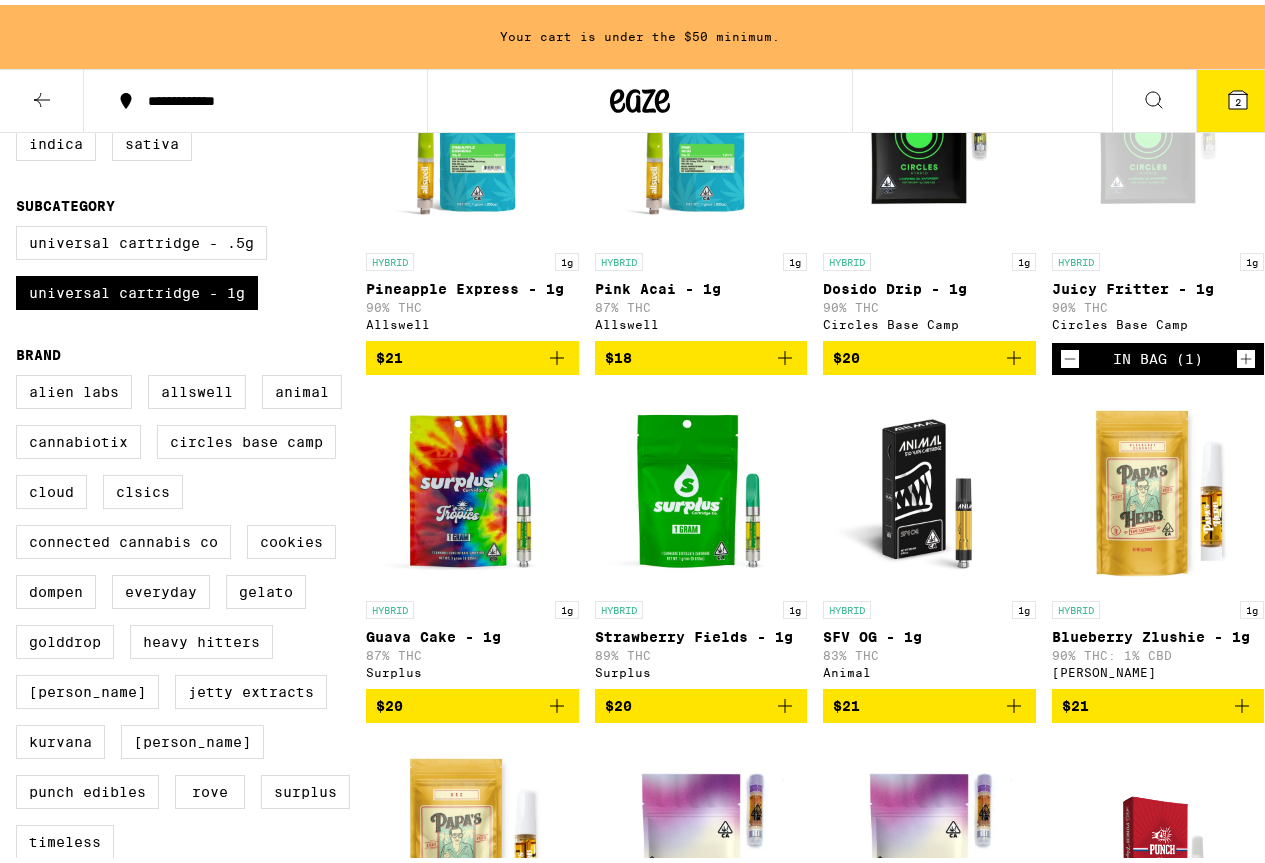click on "Juicy Fritter - 1g" at bounding box center (1158, 284) 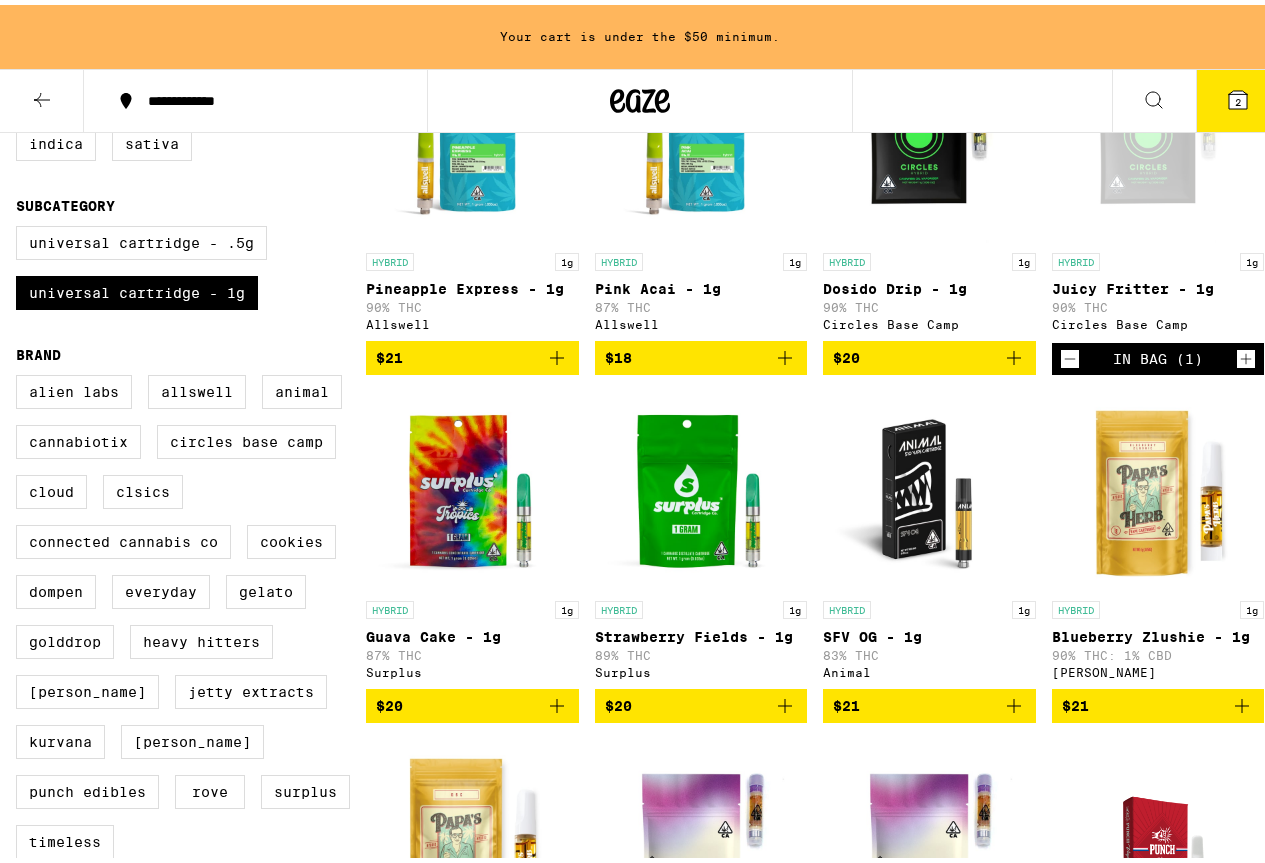 click 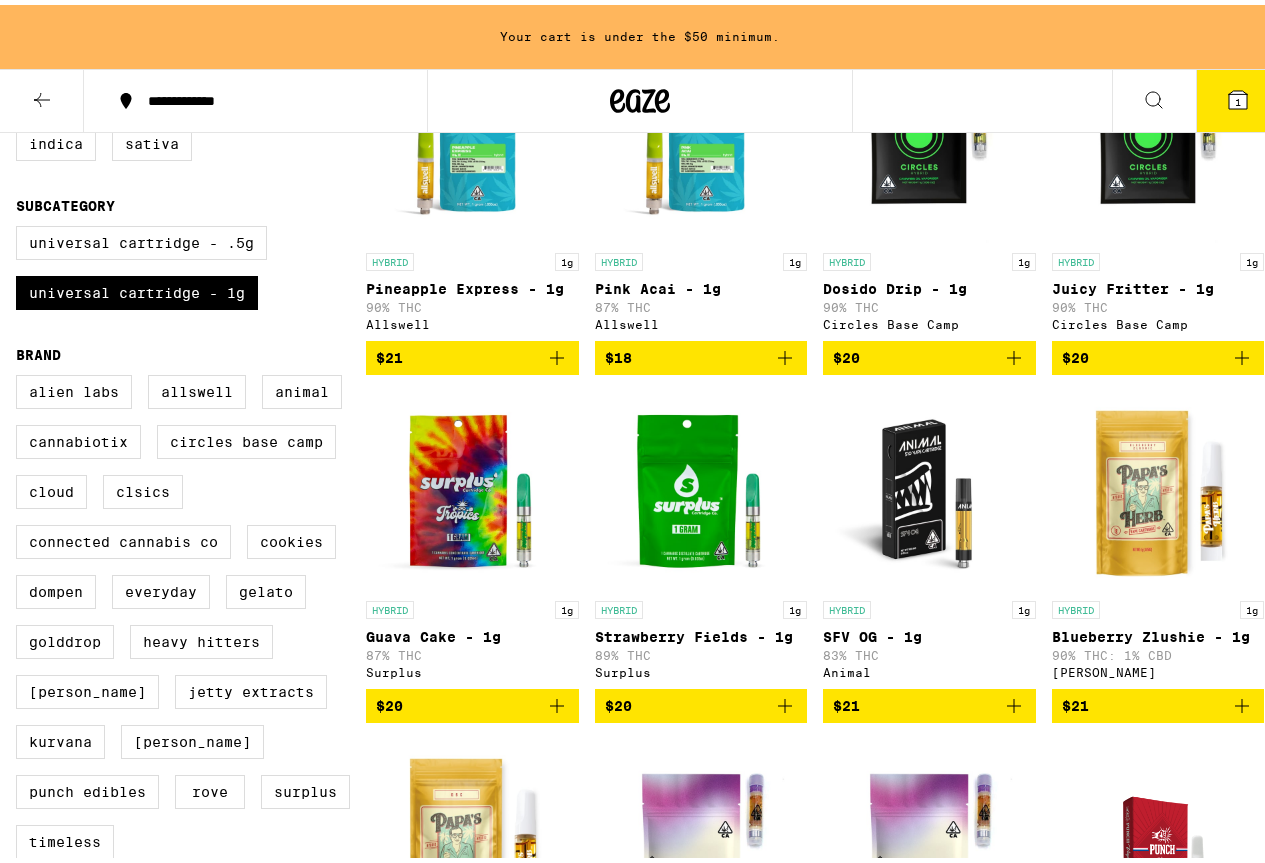 click 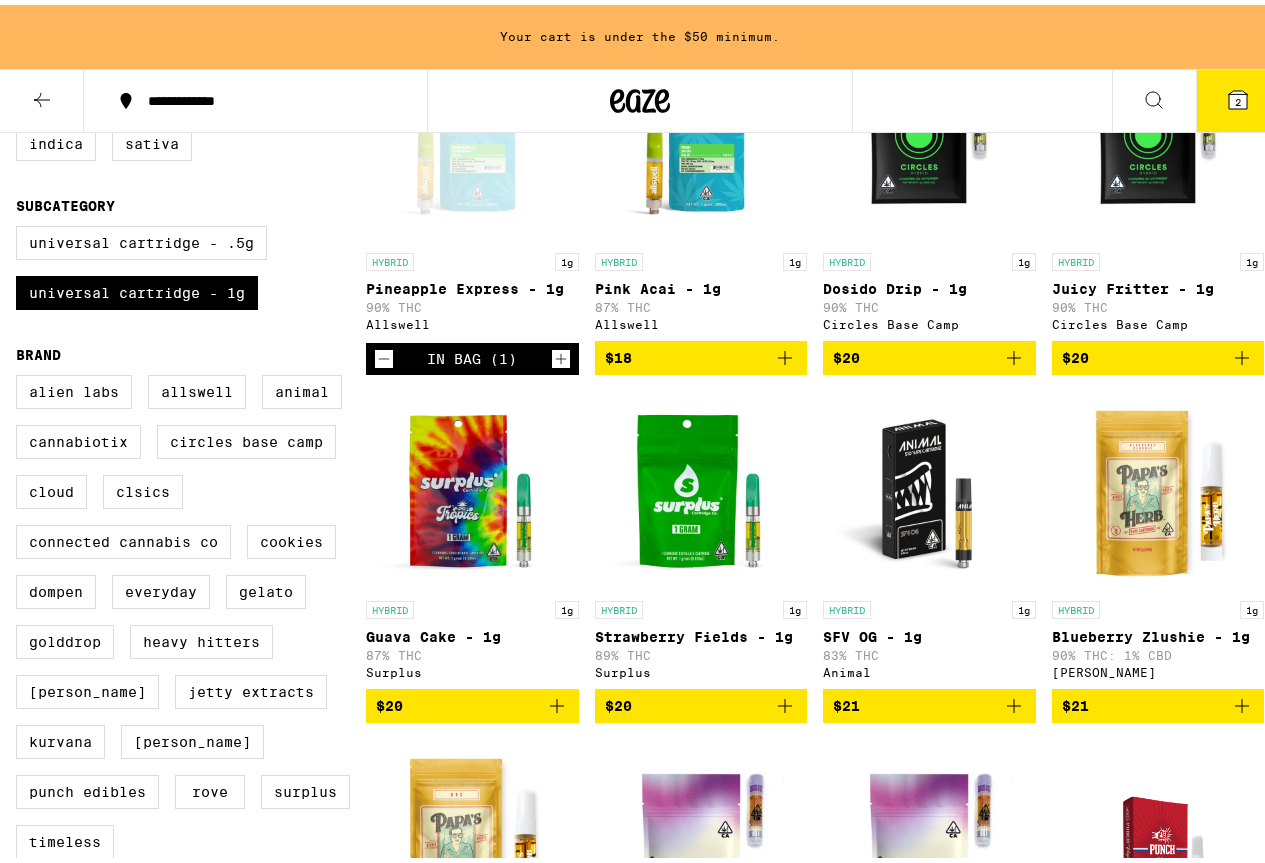 click on "$18" at bounding box center [701, 353] 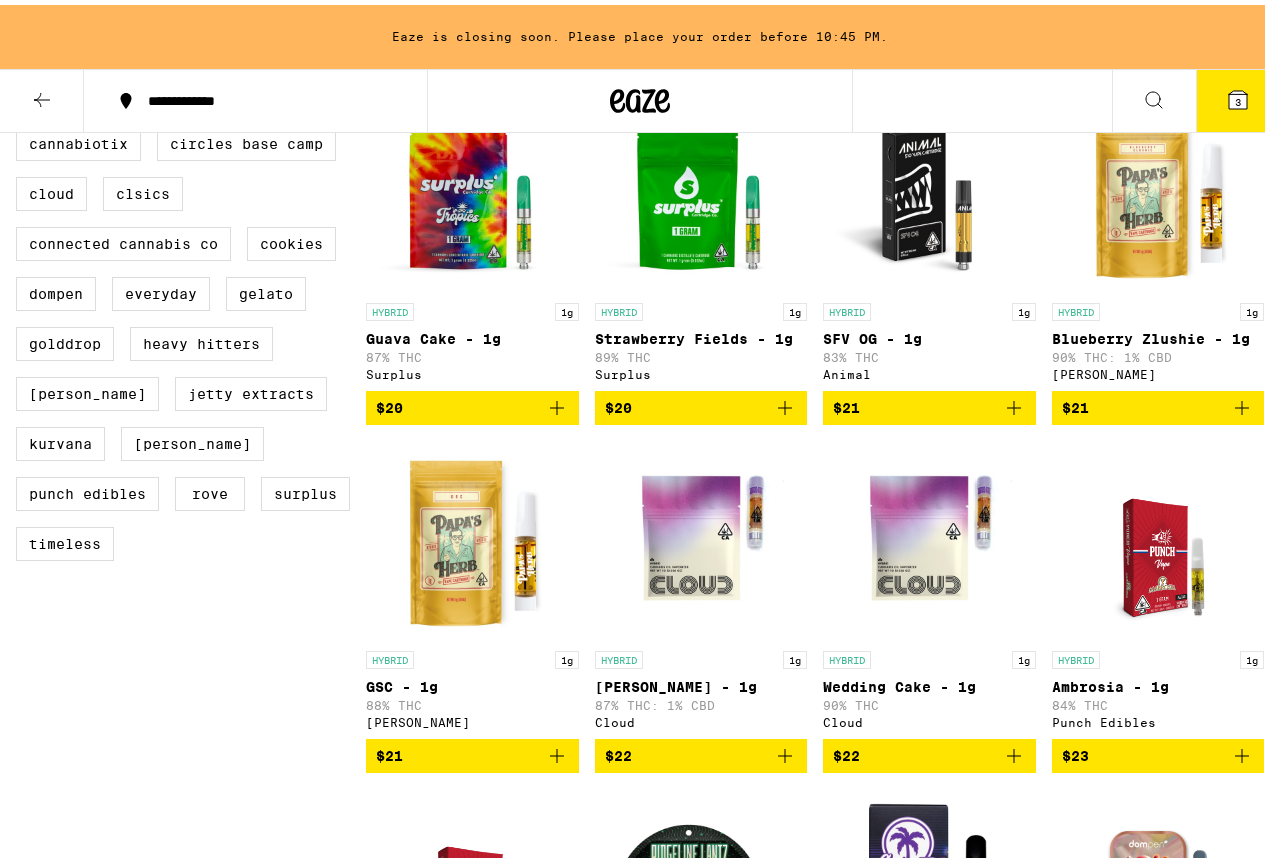 scroll, scrollTop: 600, scrollLeft: 0, axis: vertical 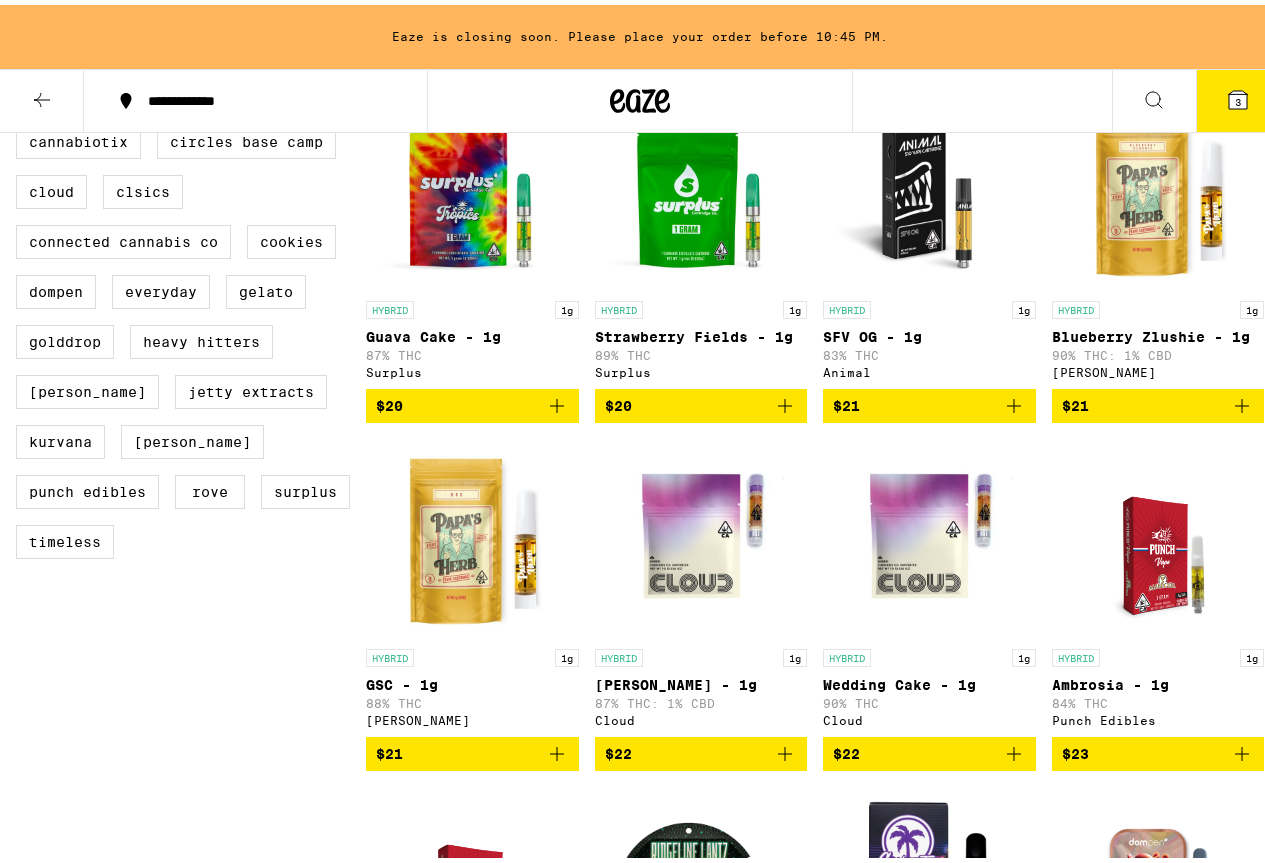 click 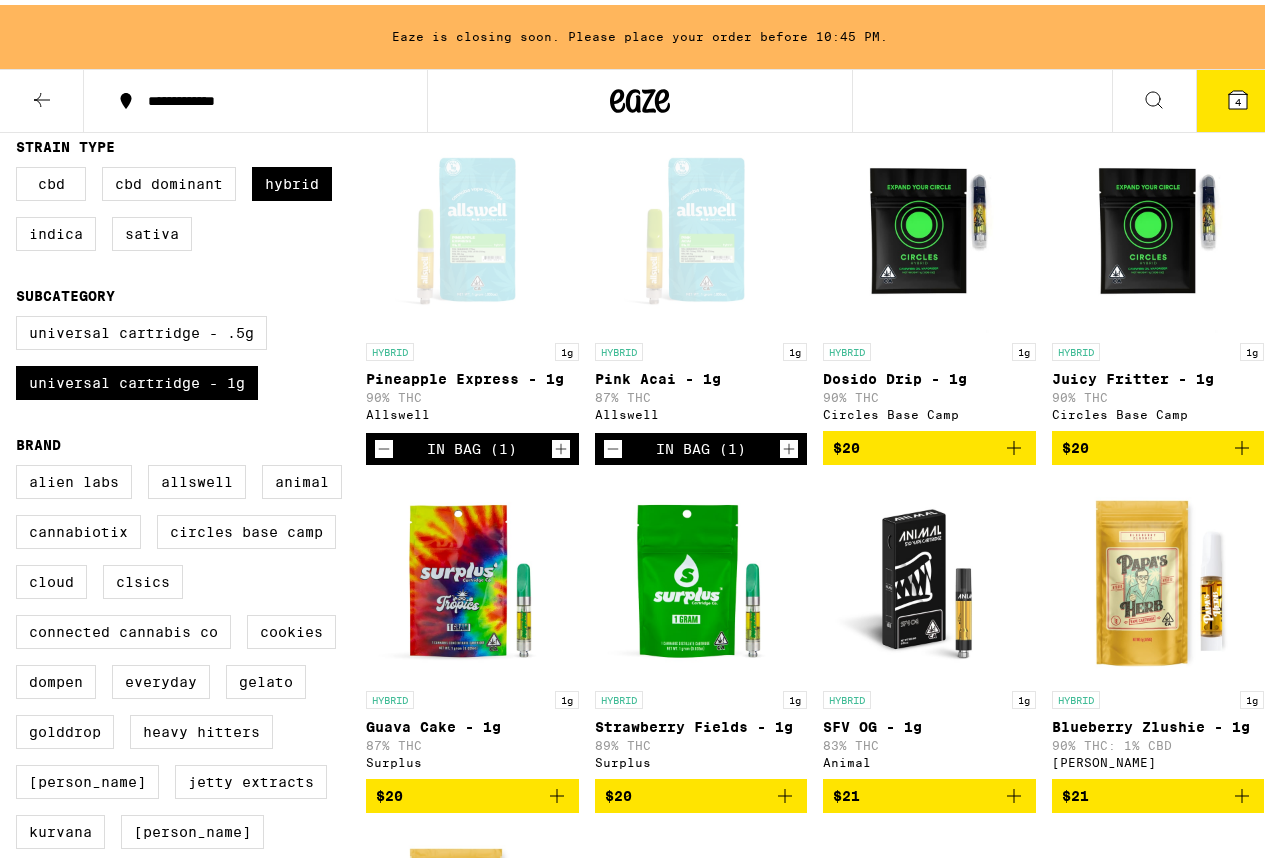 scroll, scrollTop: 200, scrollLeft: 0, axis: vertical 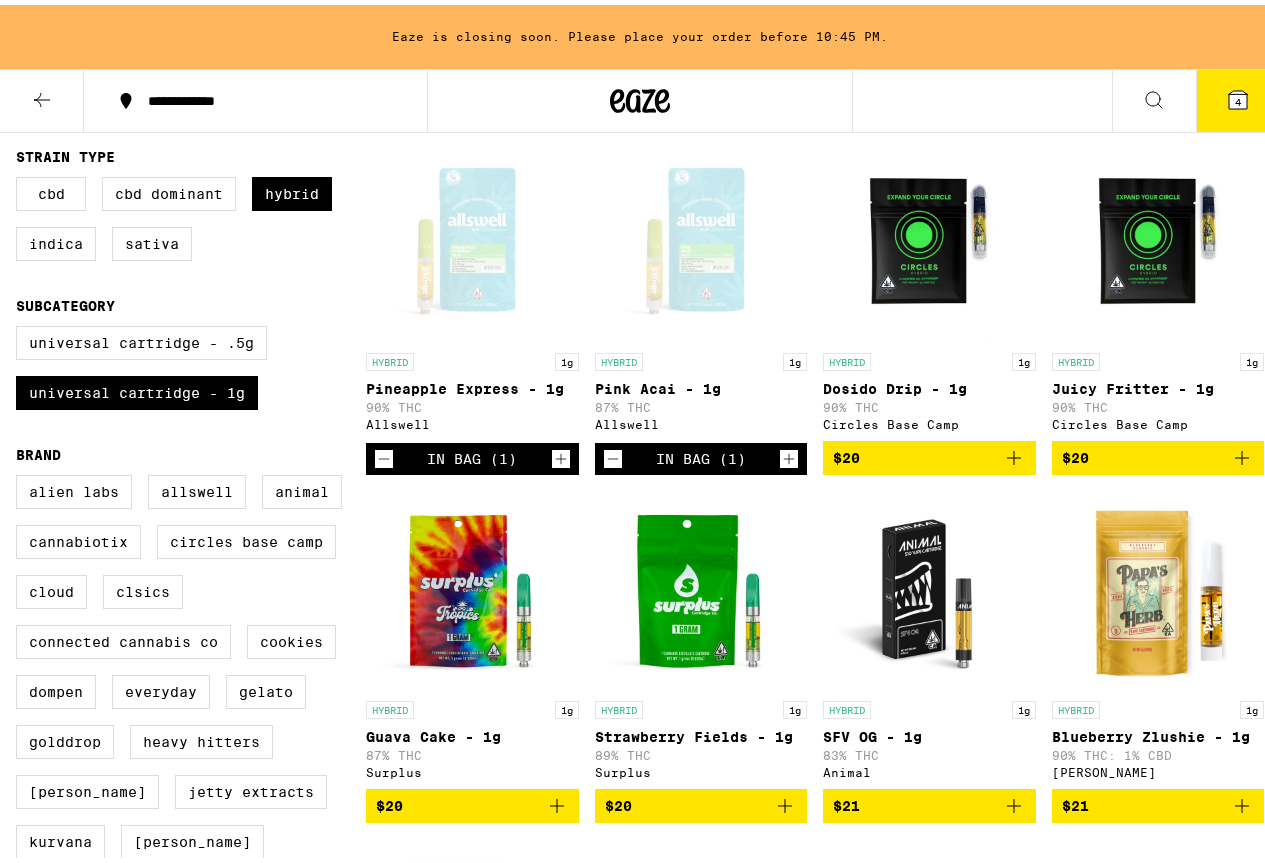 click 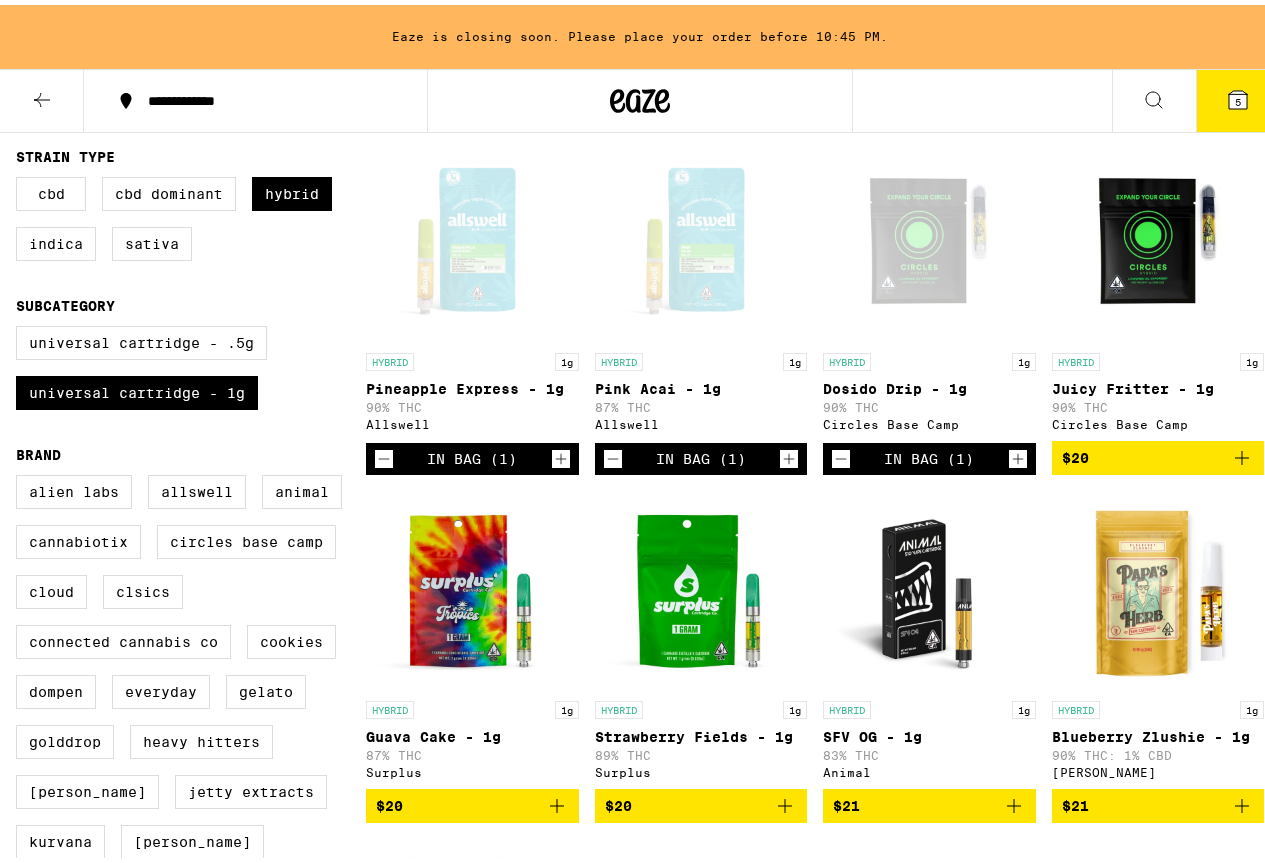 click 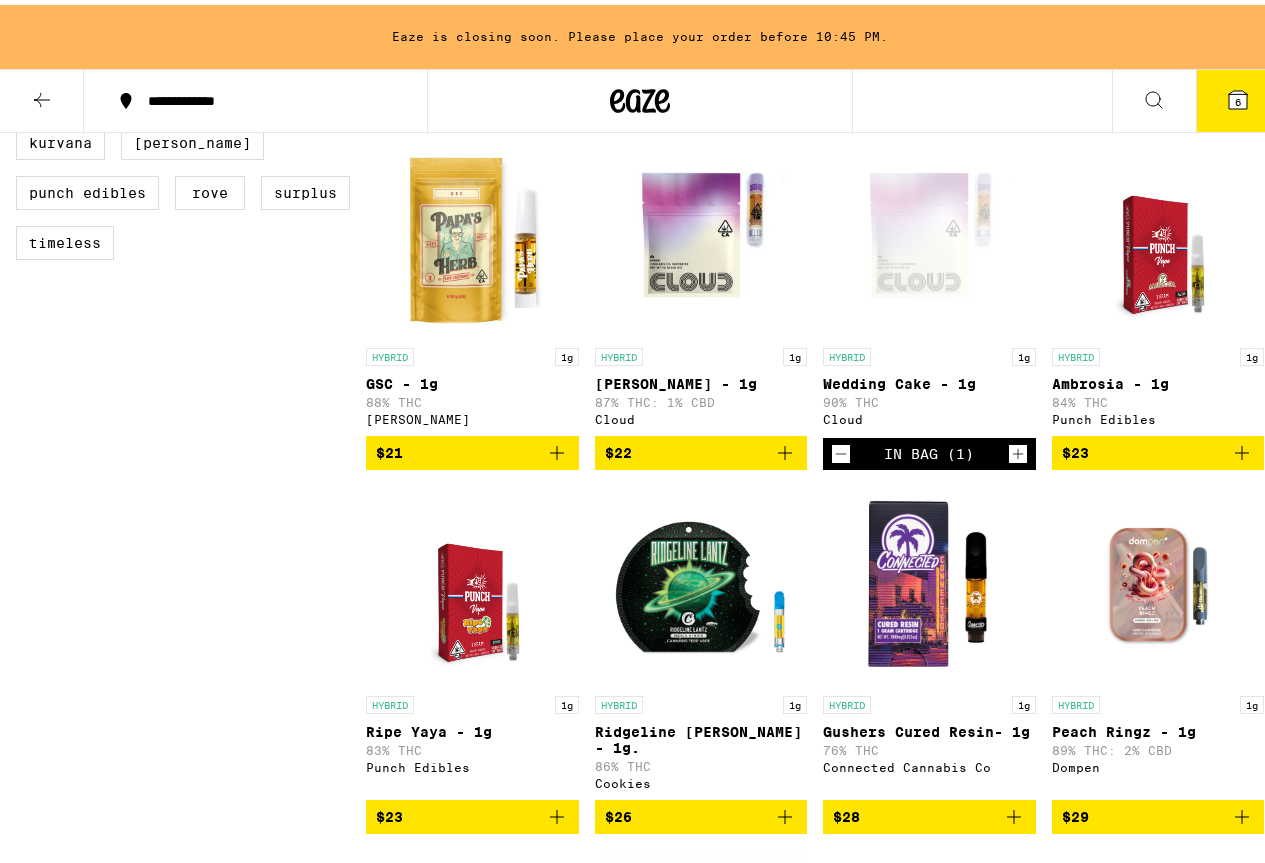 scroll, scrollTop: 900, scrollLeft: 0, axis: vertical 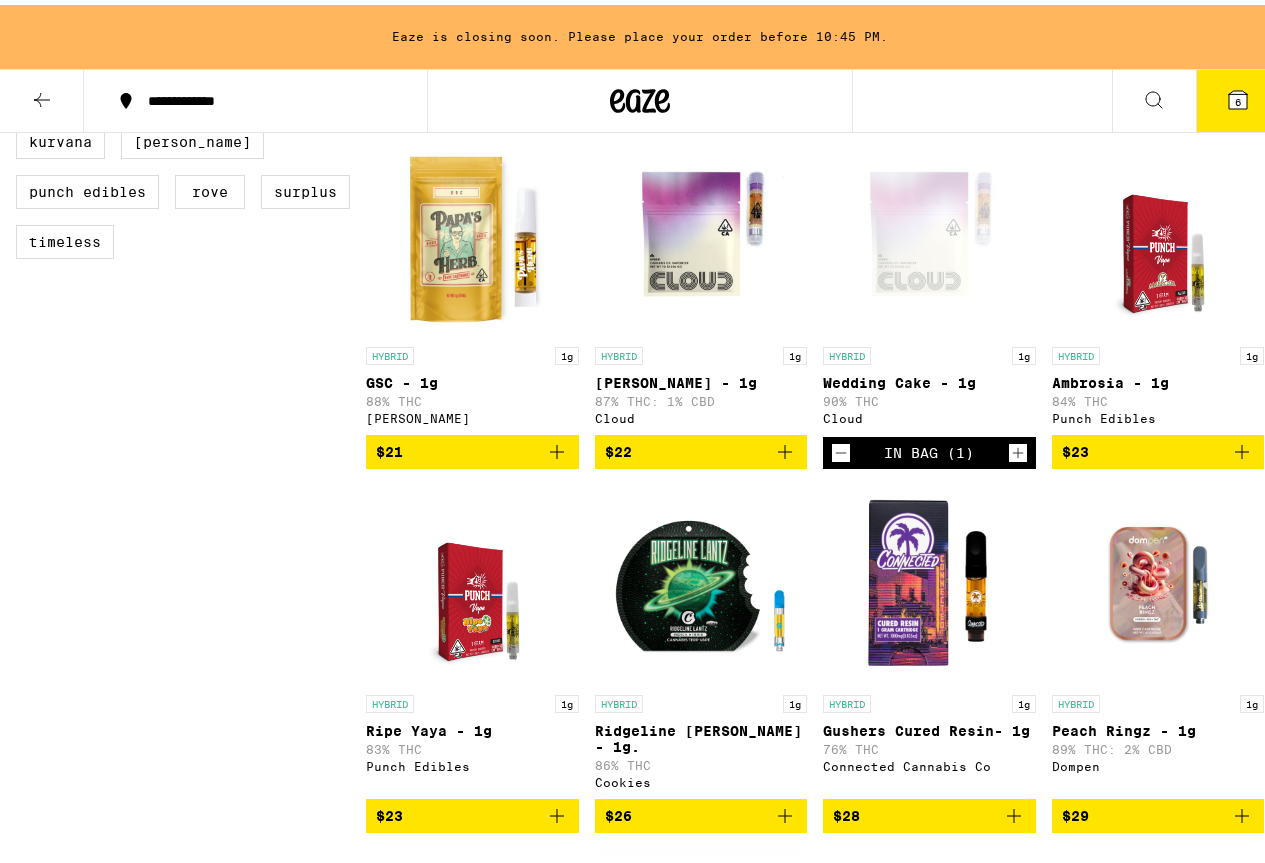 click 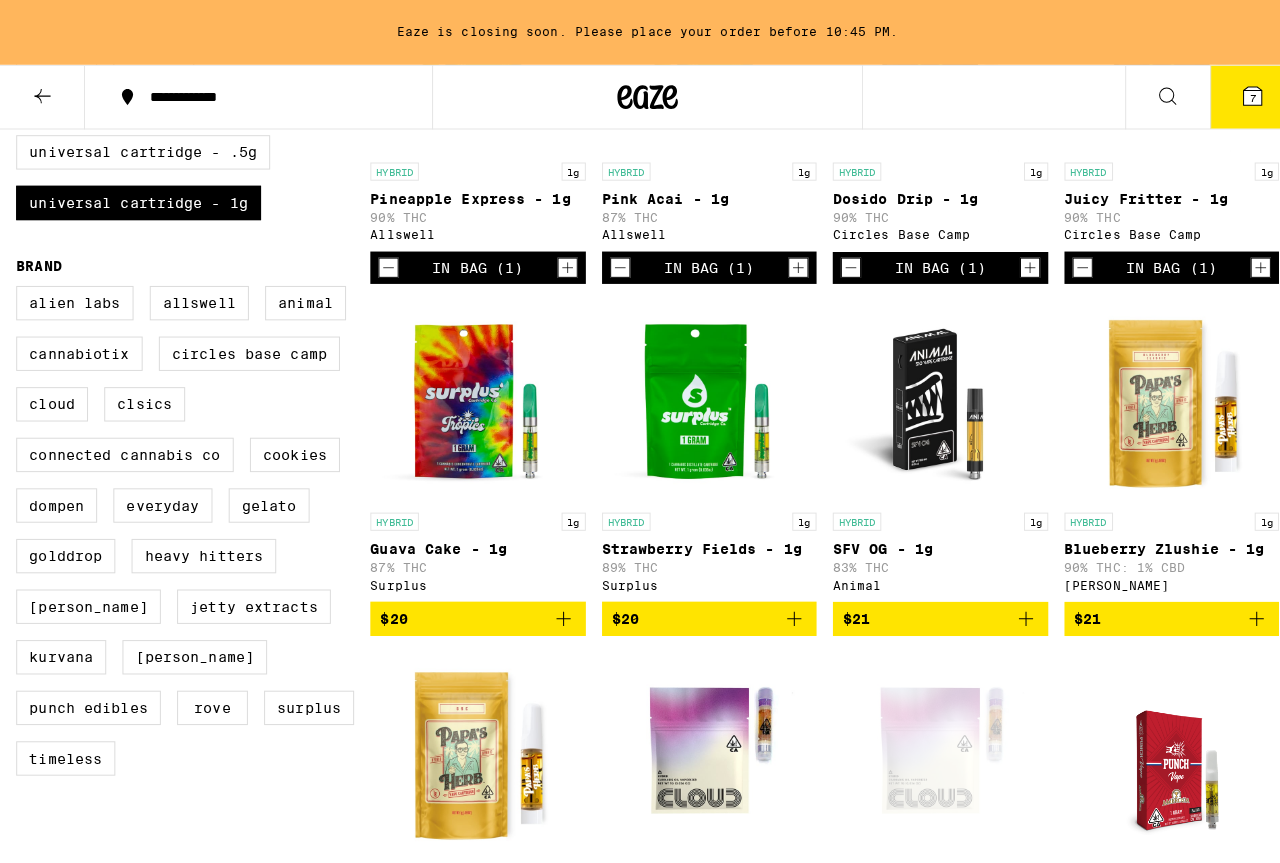 scroll, scrollTop: 200, scrollLeft: 0, axis: vertical 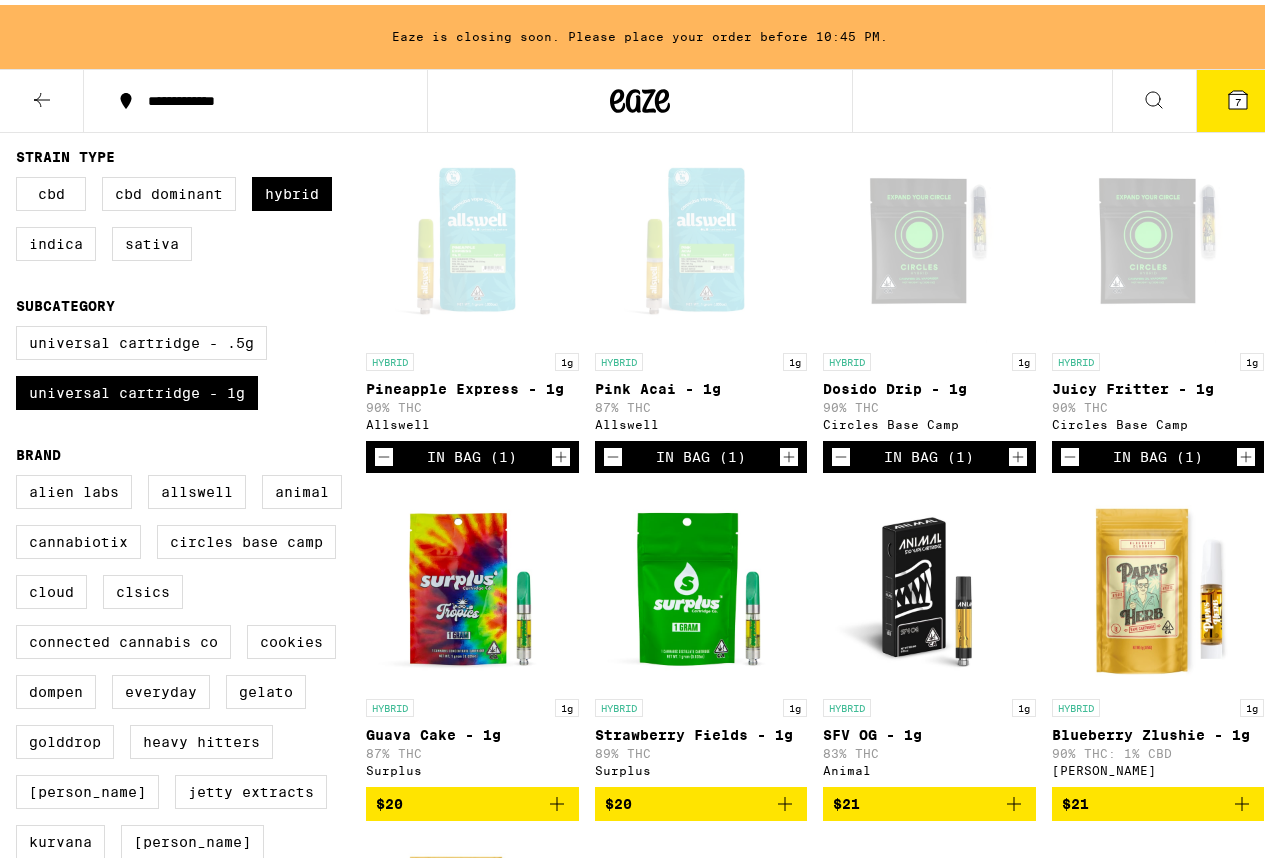 click 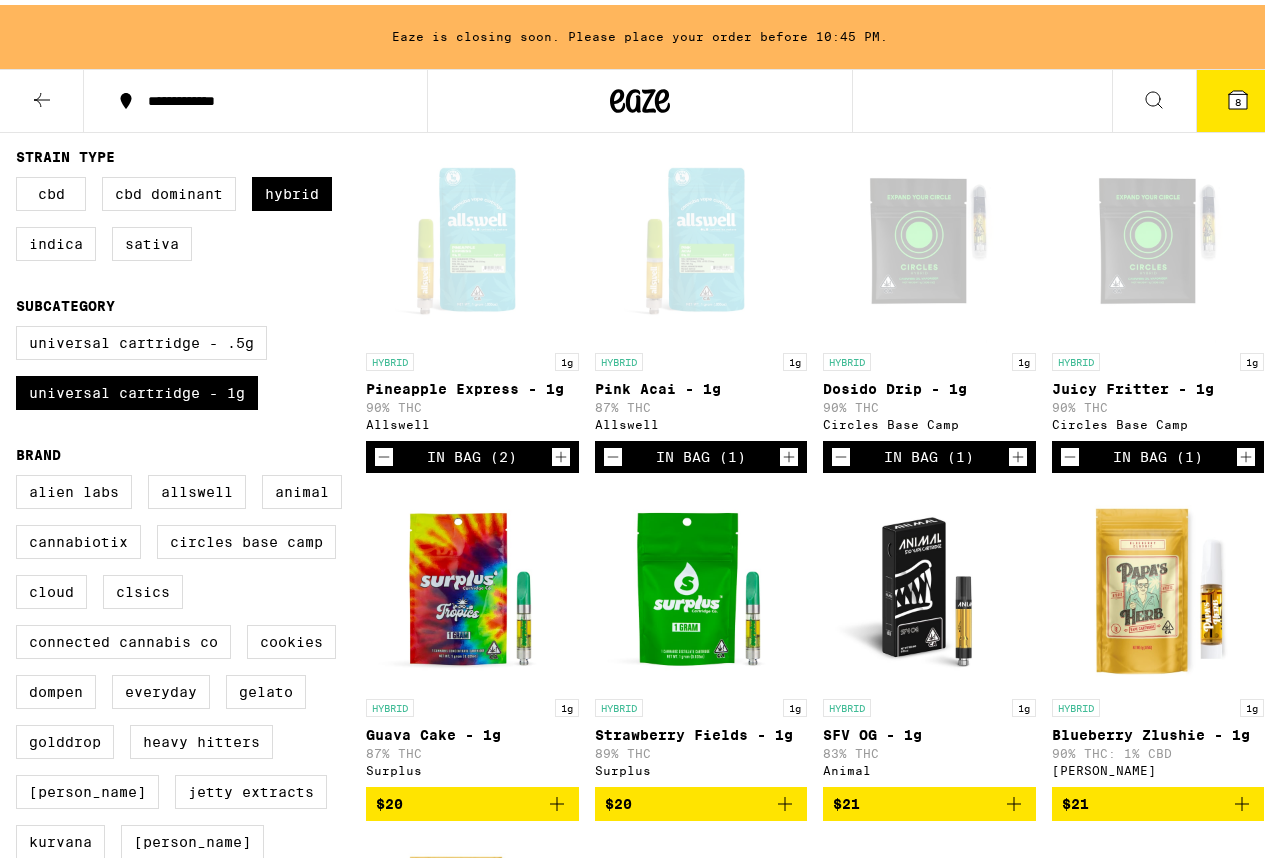 click 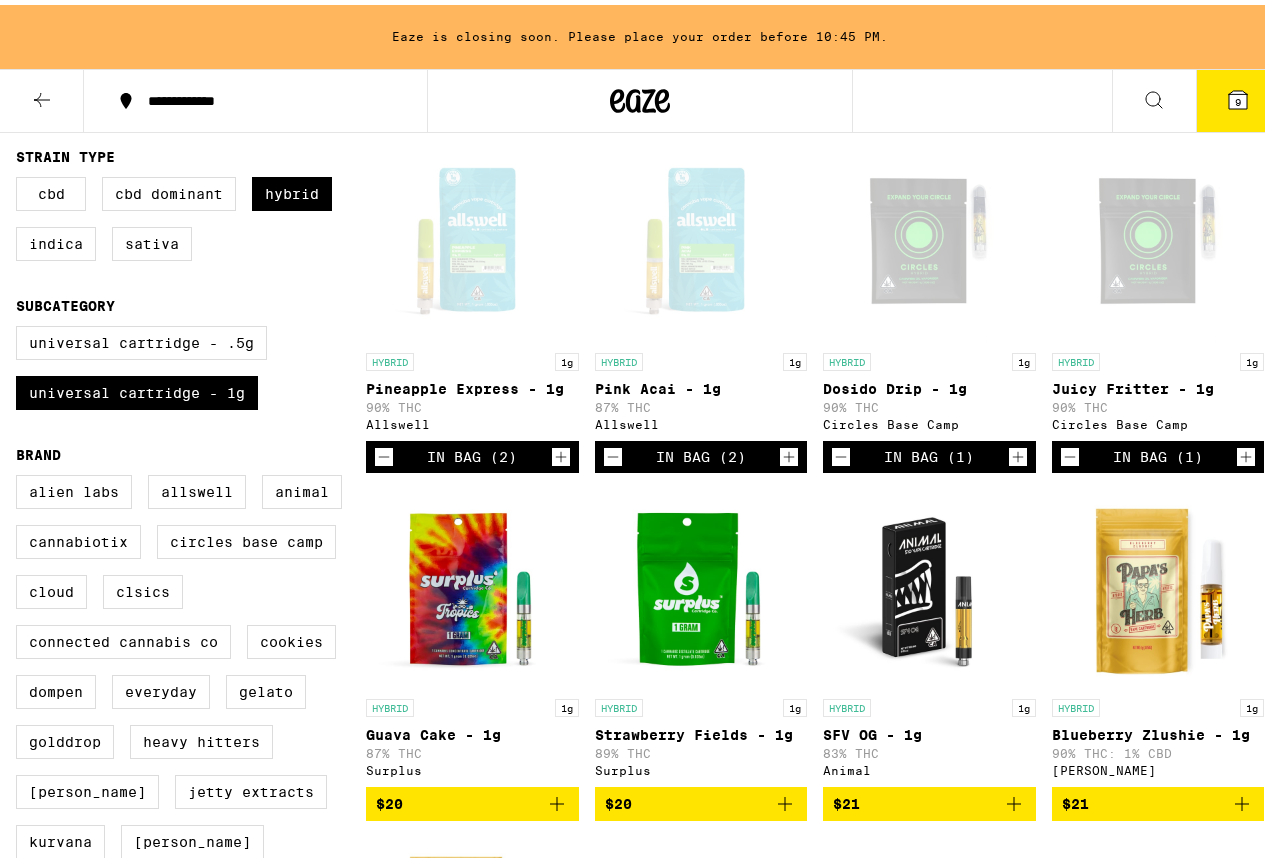 click 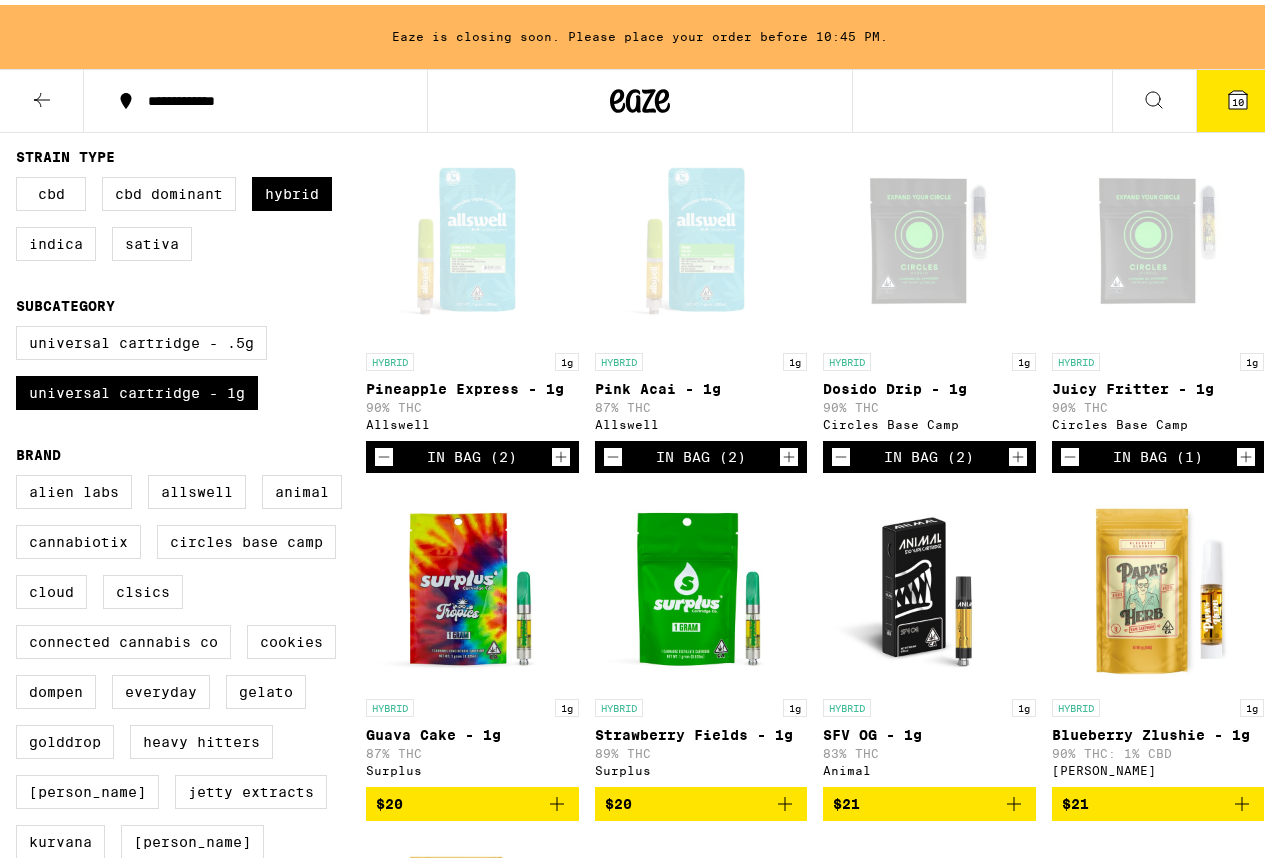 click 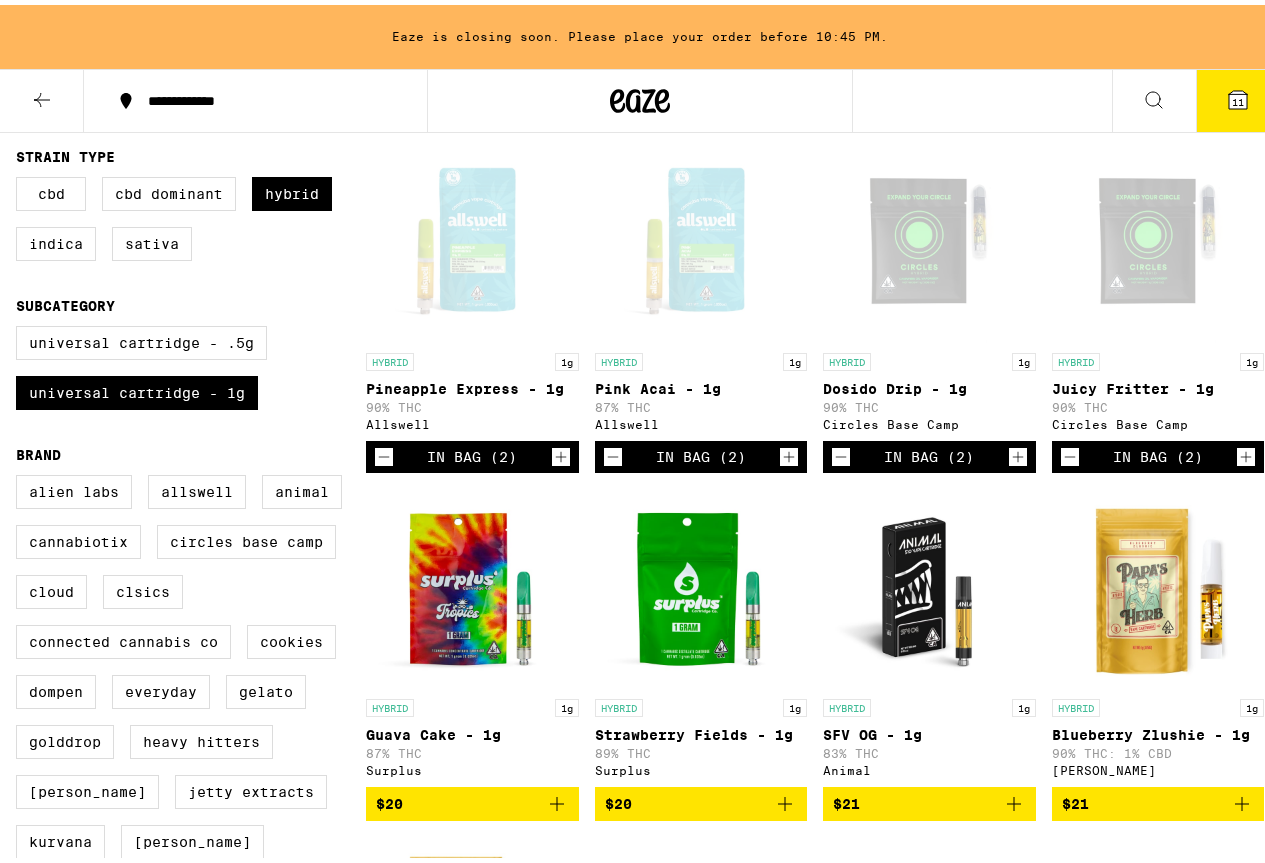click on "11" at bounding box center (1238, 96) 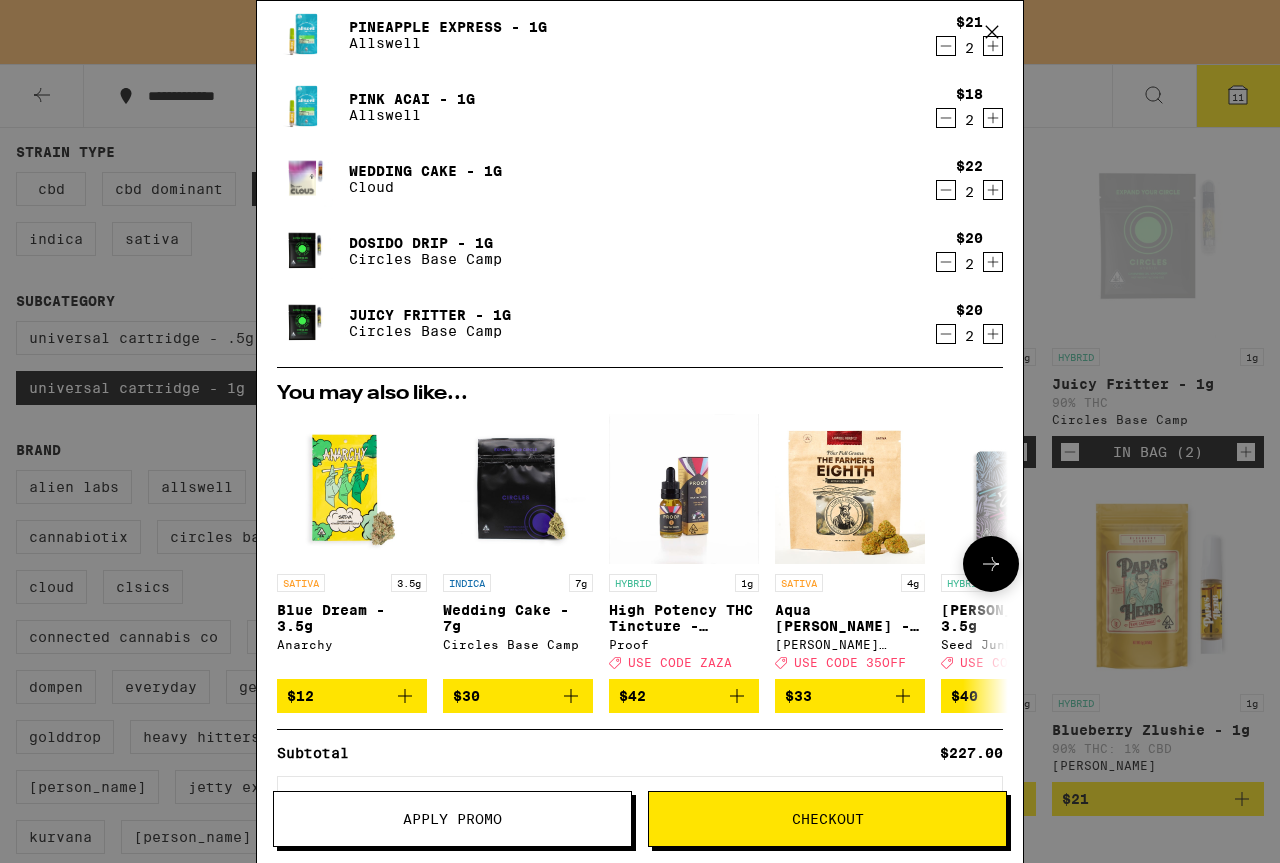 scroll, scrollTop: 294, scrollLeft: 0, axis: vertical 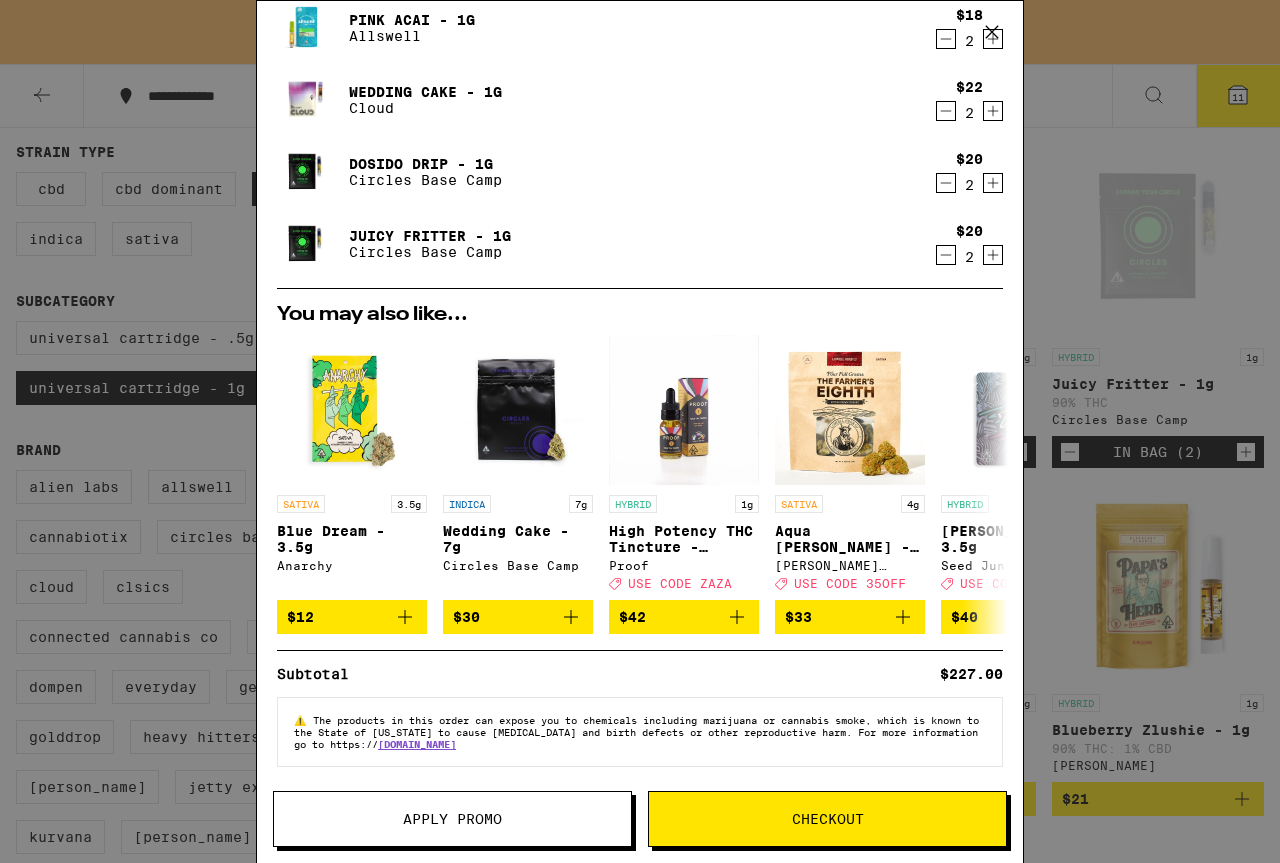 click on "Apply Promo" at bounding box center [452, 819] 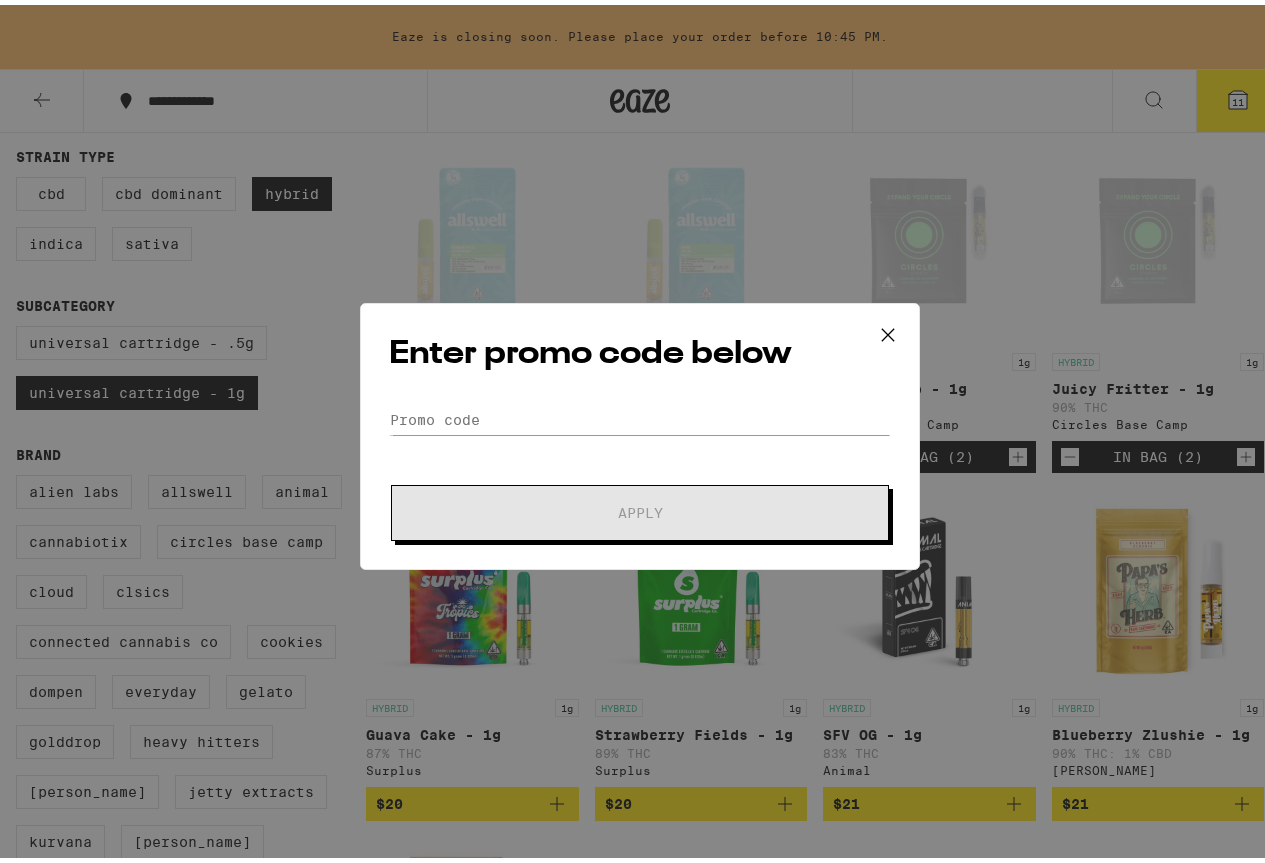 click 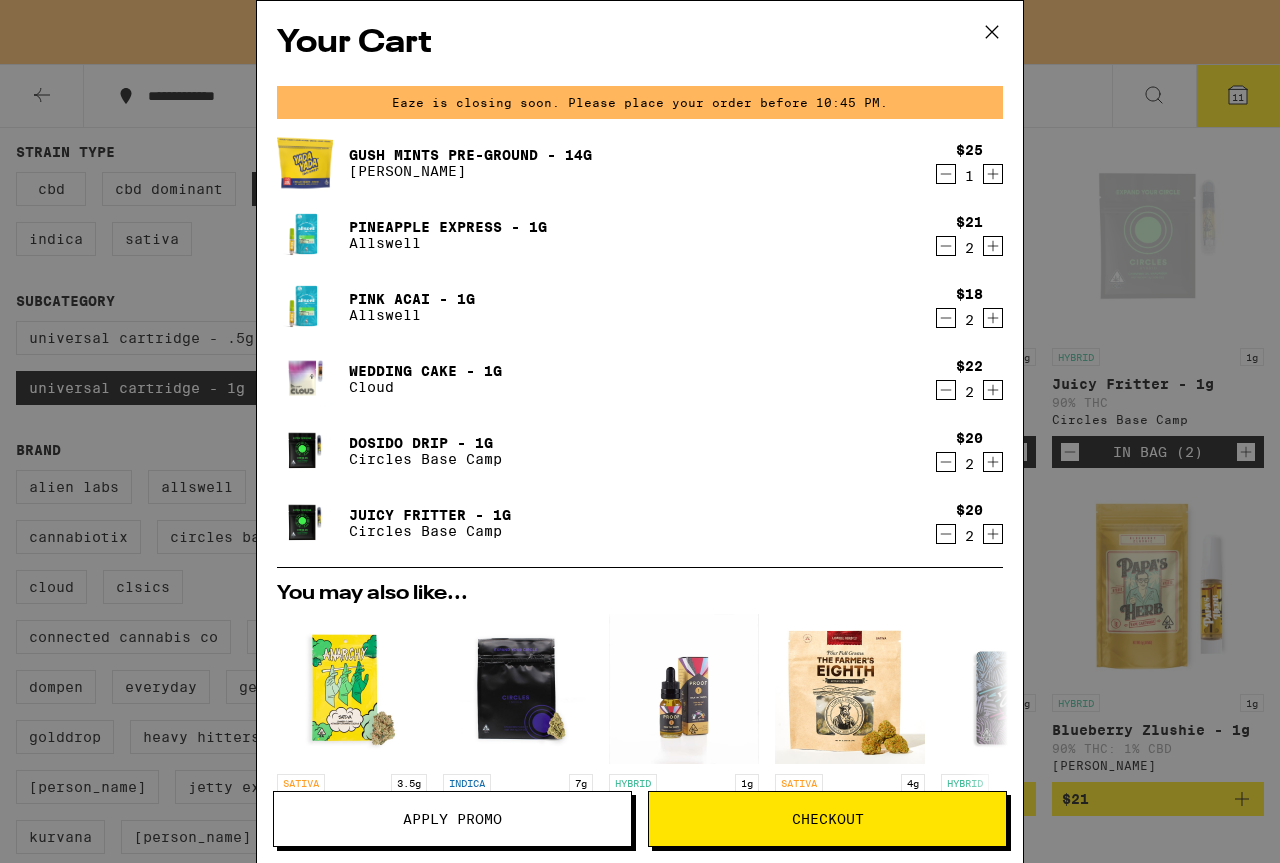 click on "Checkout" at bounding box center [827, 819] 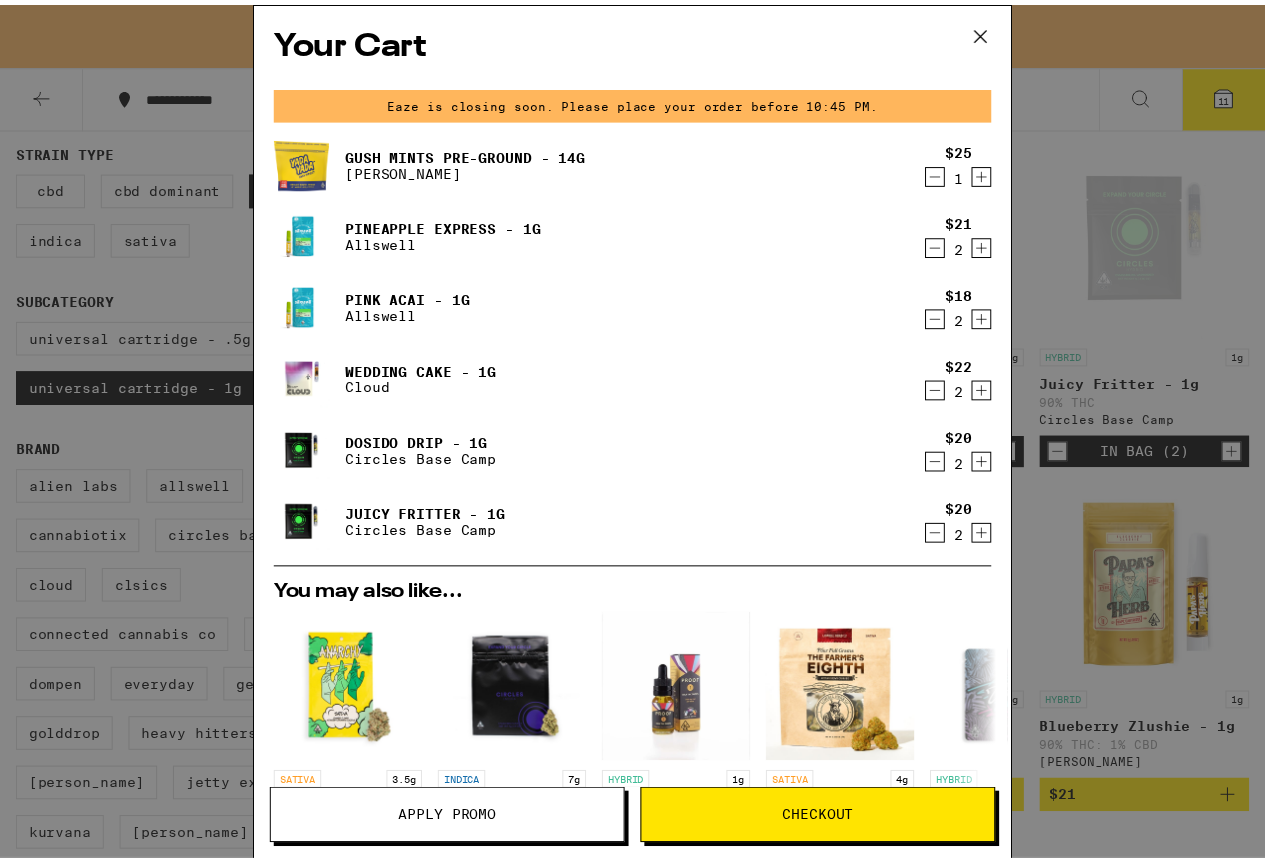 scroll, scrollTop: 0, scrollLeft: 0, axis: both 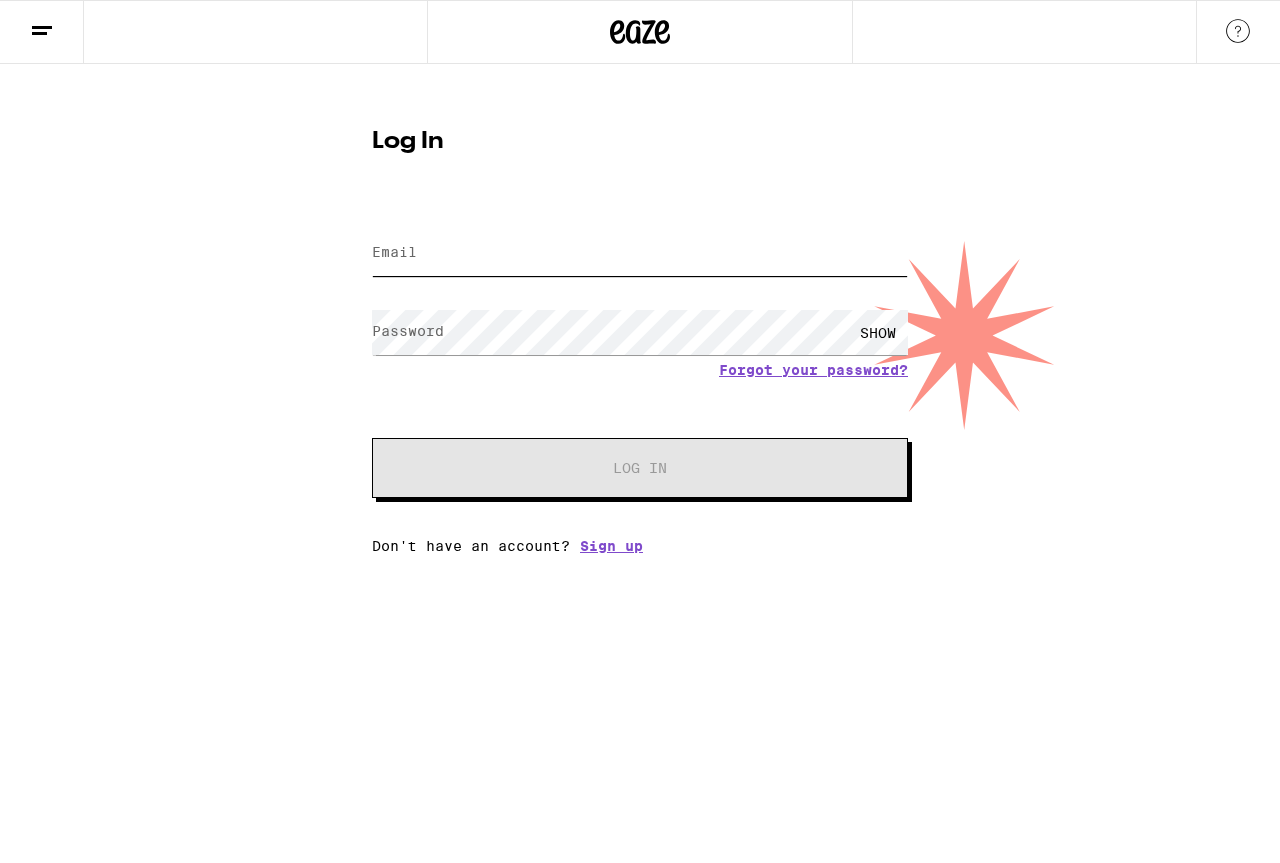 click on "Email" at bounding box center (640, 253) 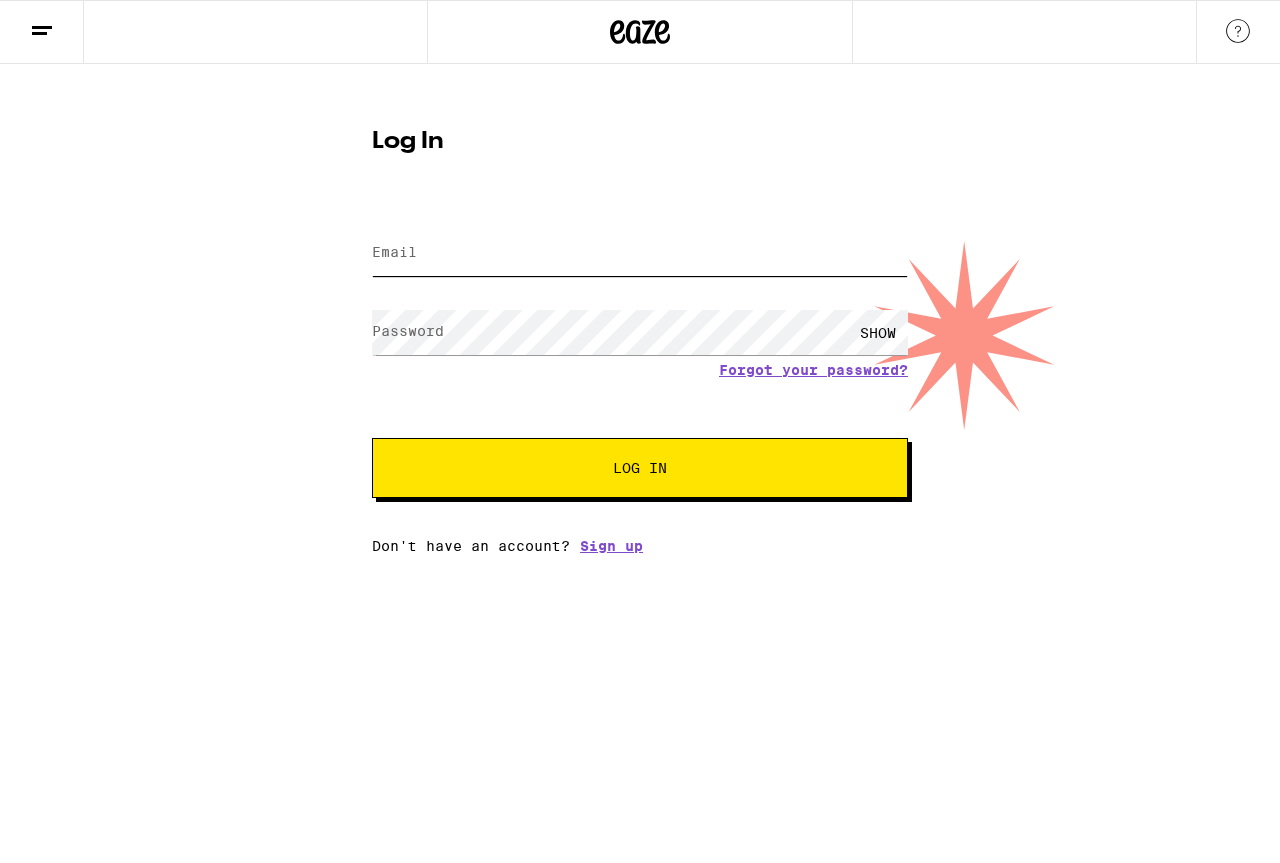click on "Email" at bounding box center (640, 253) 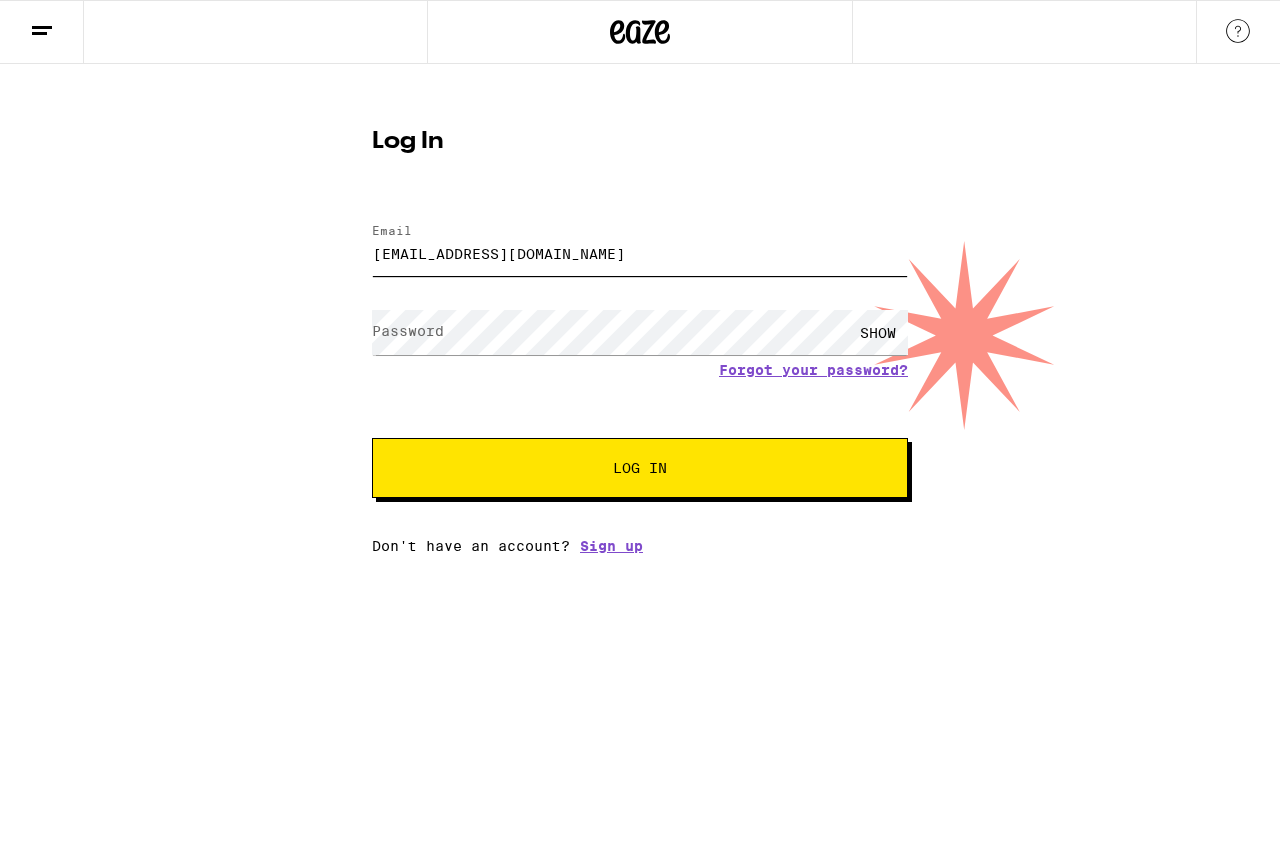 type on "[EMAIL_ADDRESS][DOMAIN_NAME]" 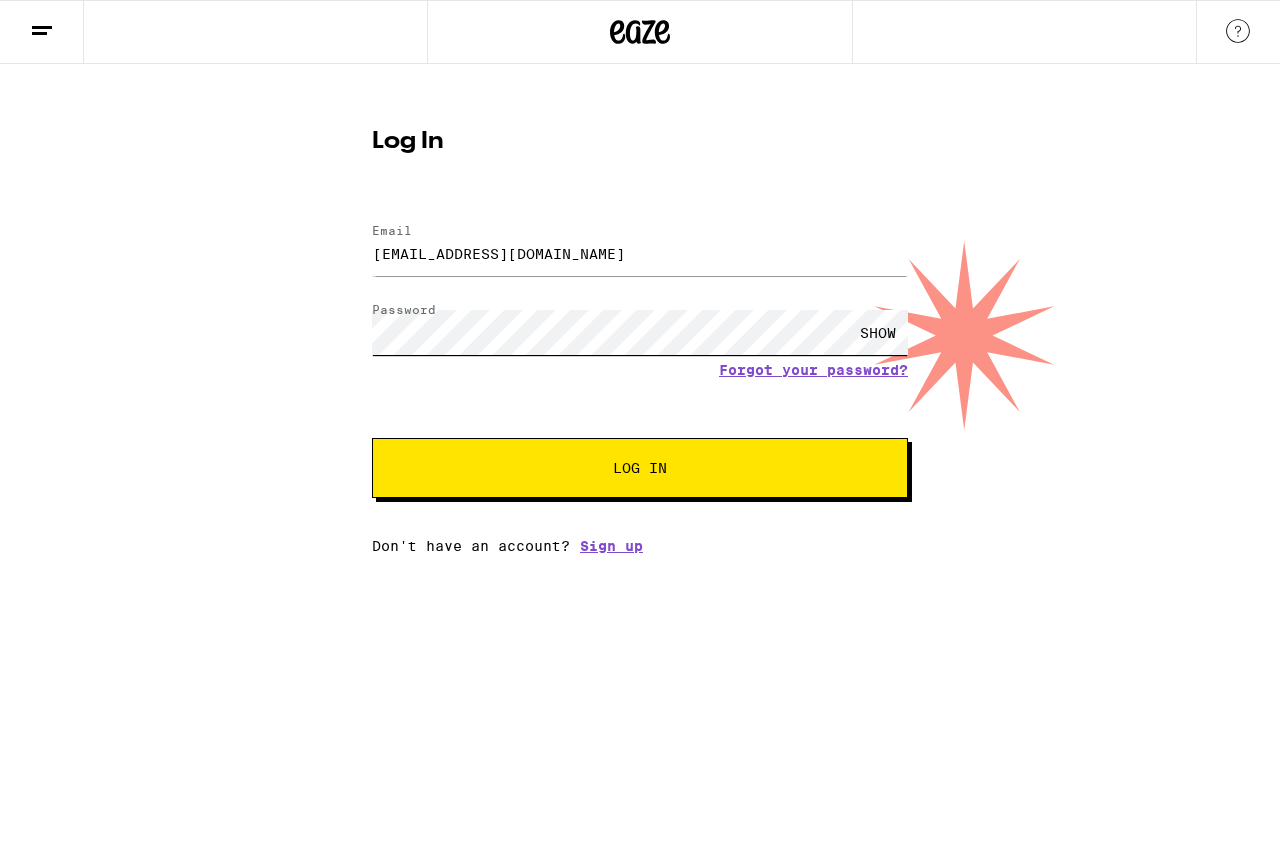 click on "Log In" at bounding box center [640, 468] 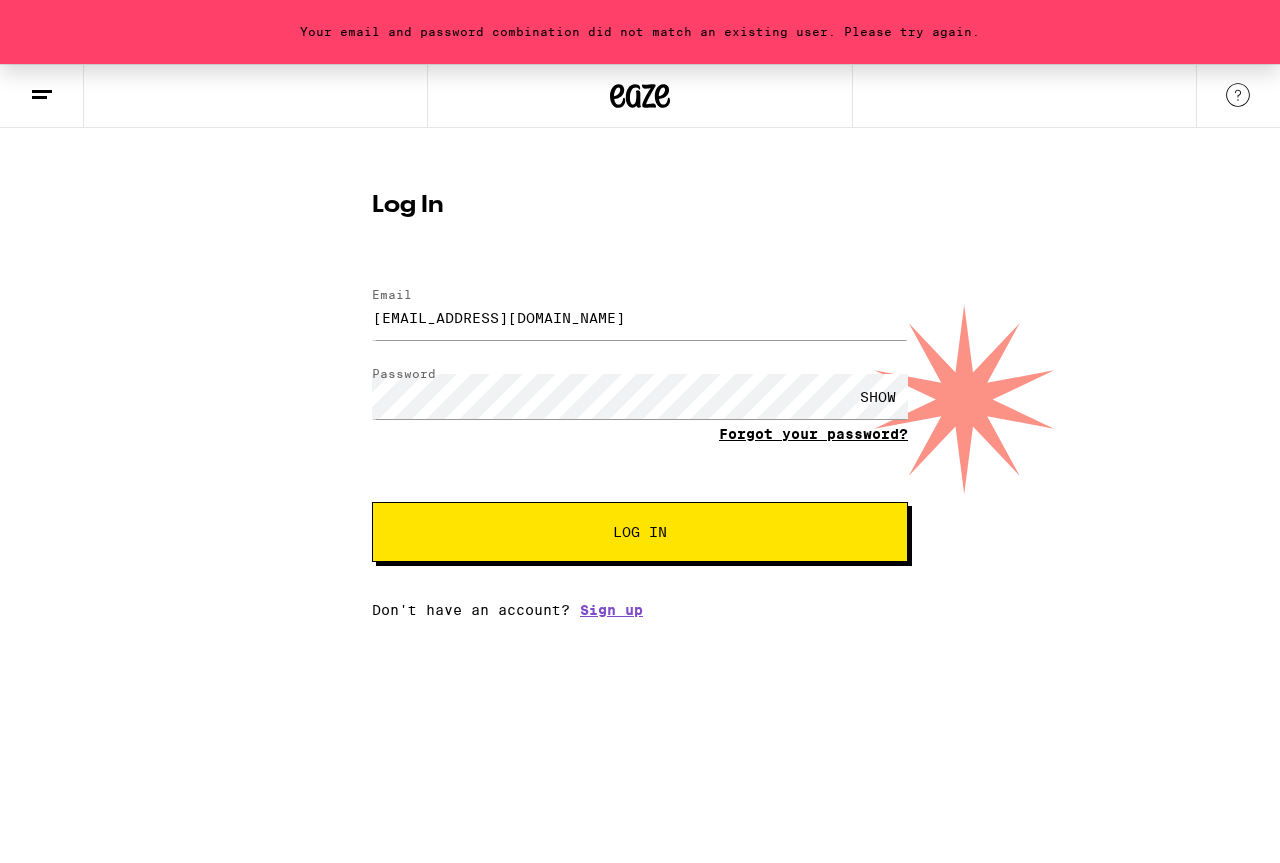 click on "Forgot your password?" at bounding box center [813, 434] 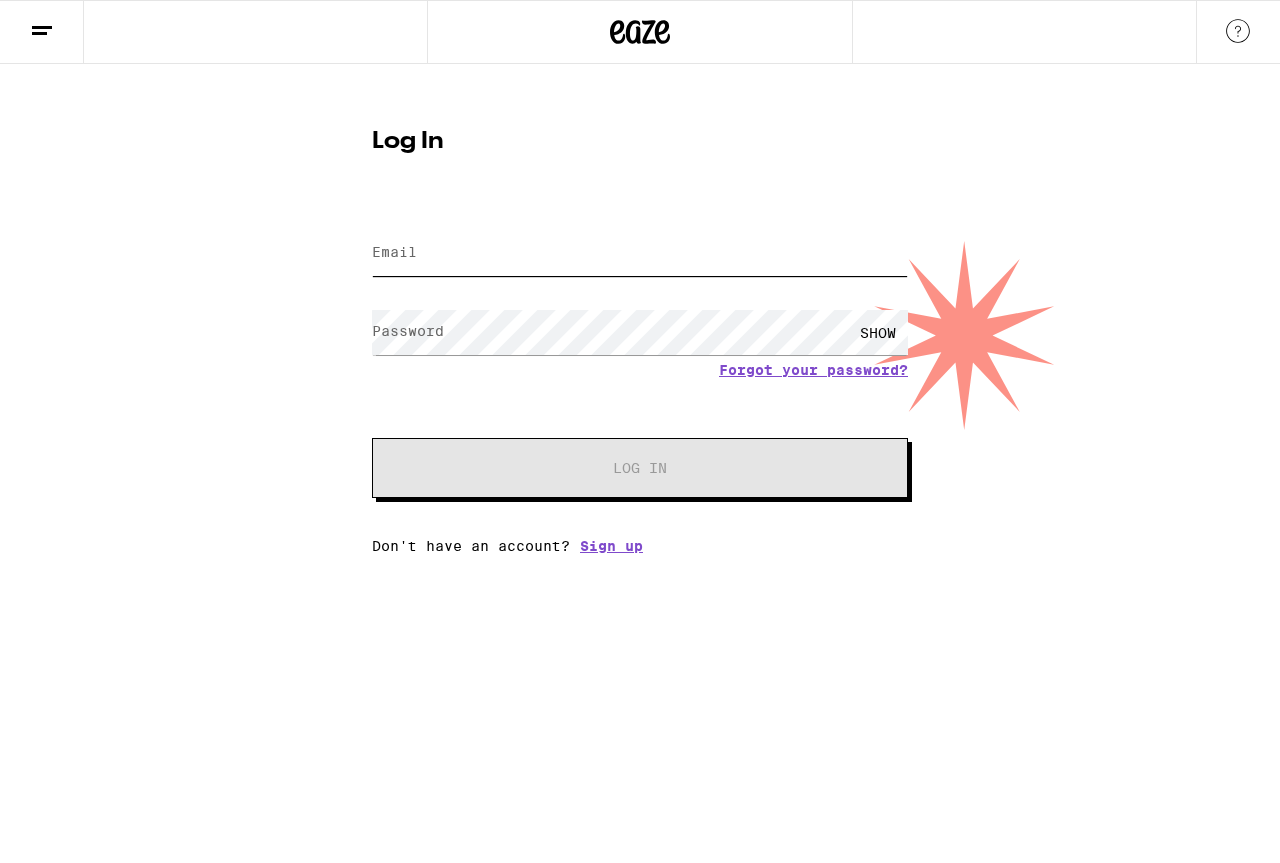 click on "Email" at bounding box center (640, 253) 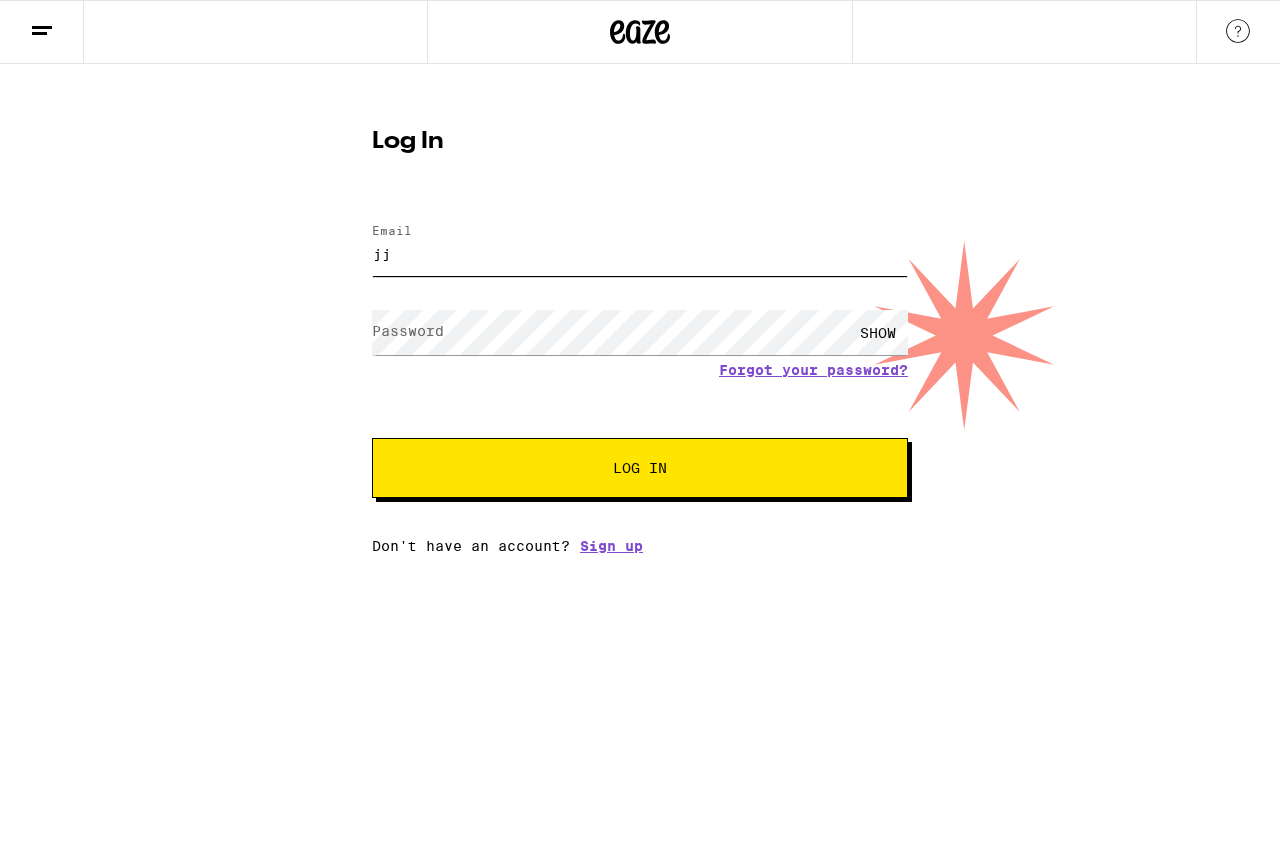 type on "[EMAIL_ADDRESS][DOMAIN_NAME]" 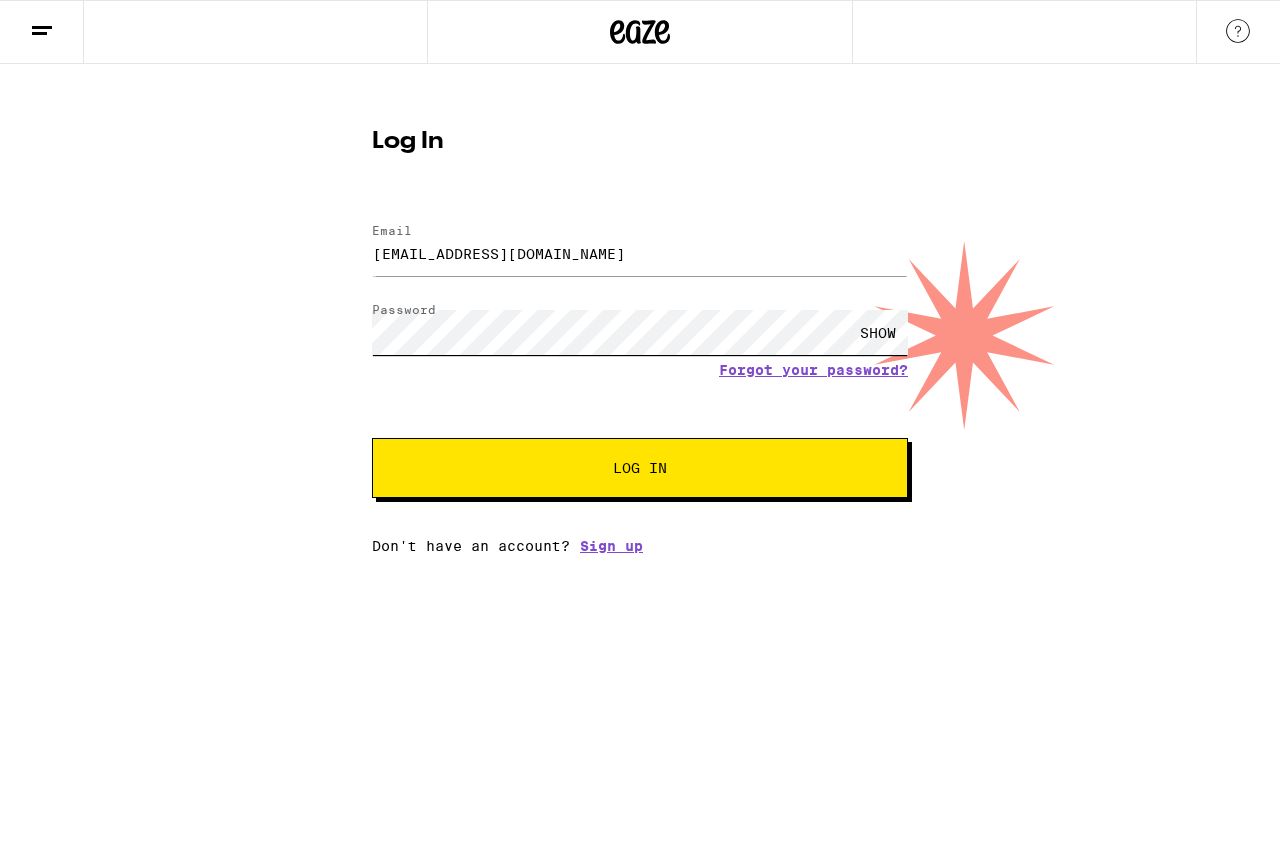 click on "Log In" at bounding box center (640, 468) 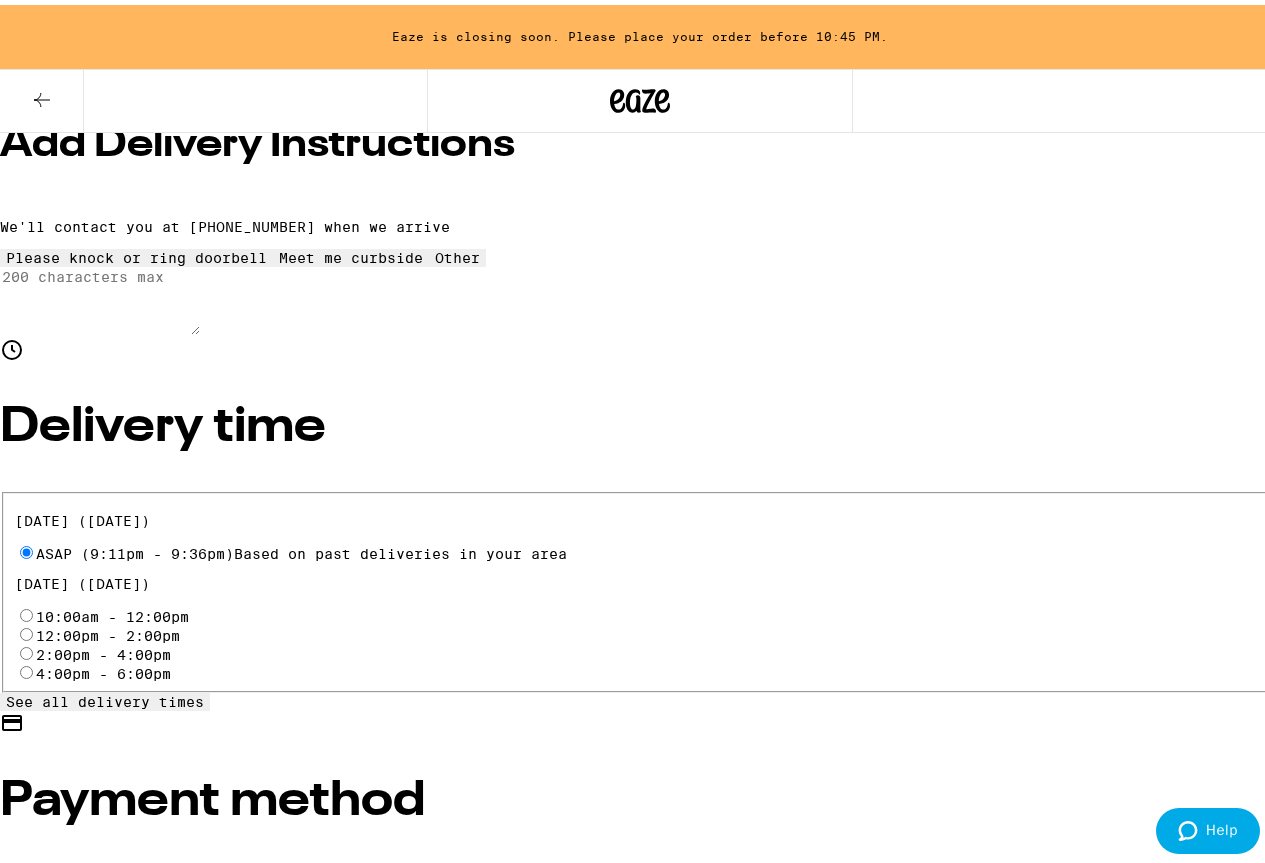 scroll, scrollTop: 600, scrollLeft: 0, axis: vertical 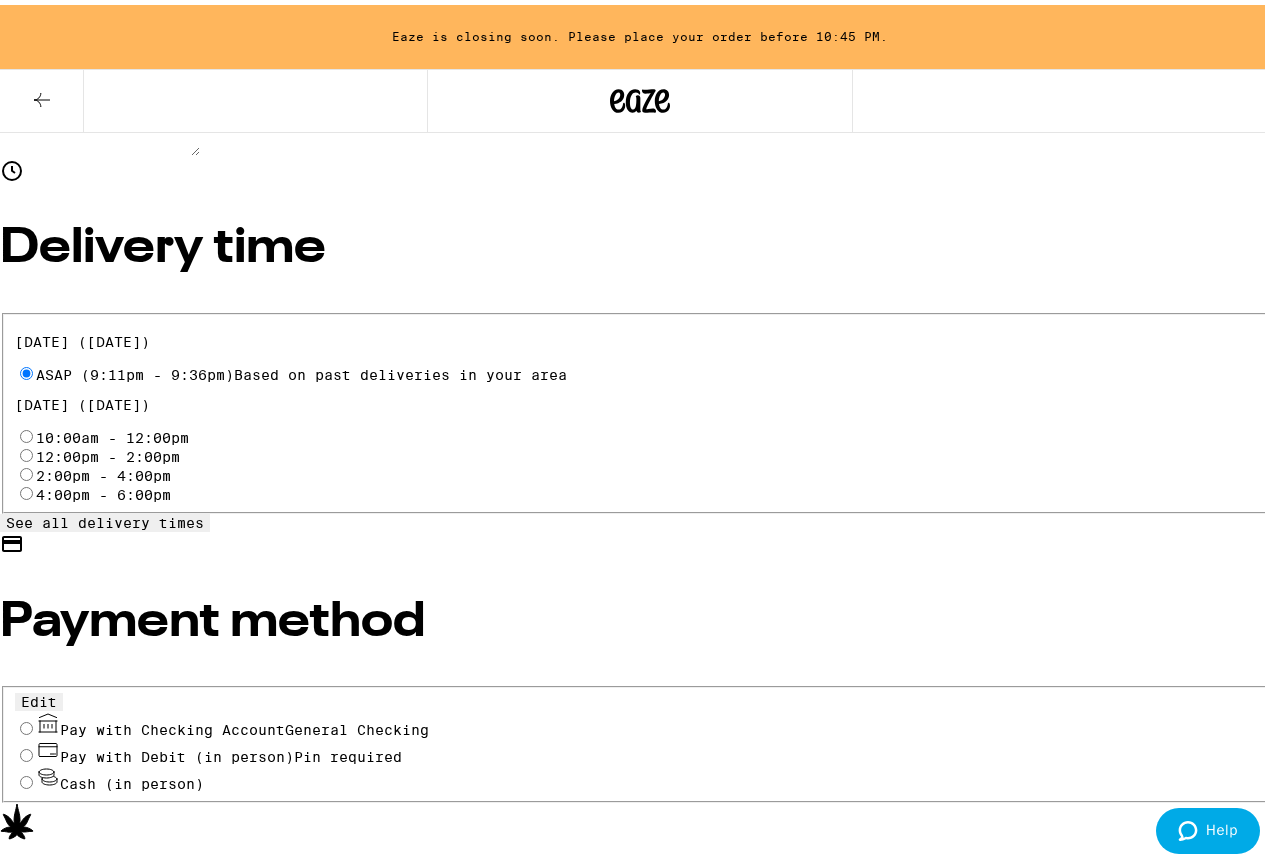 click on "Pay with Checking Account General Checking" at bounding box center [26, 723] 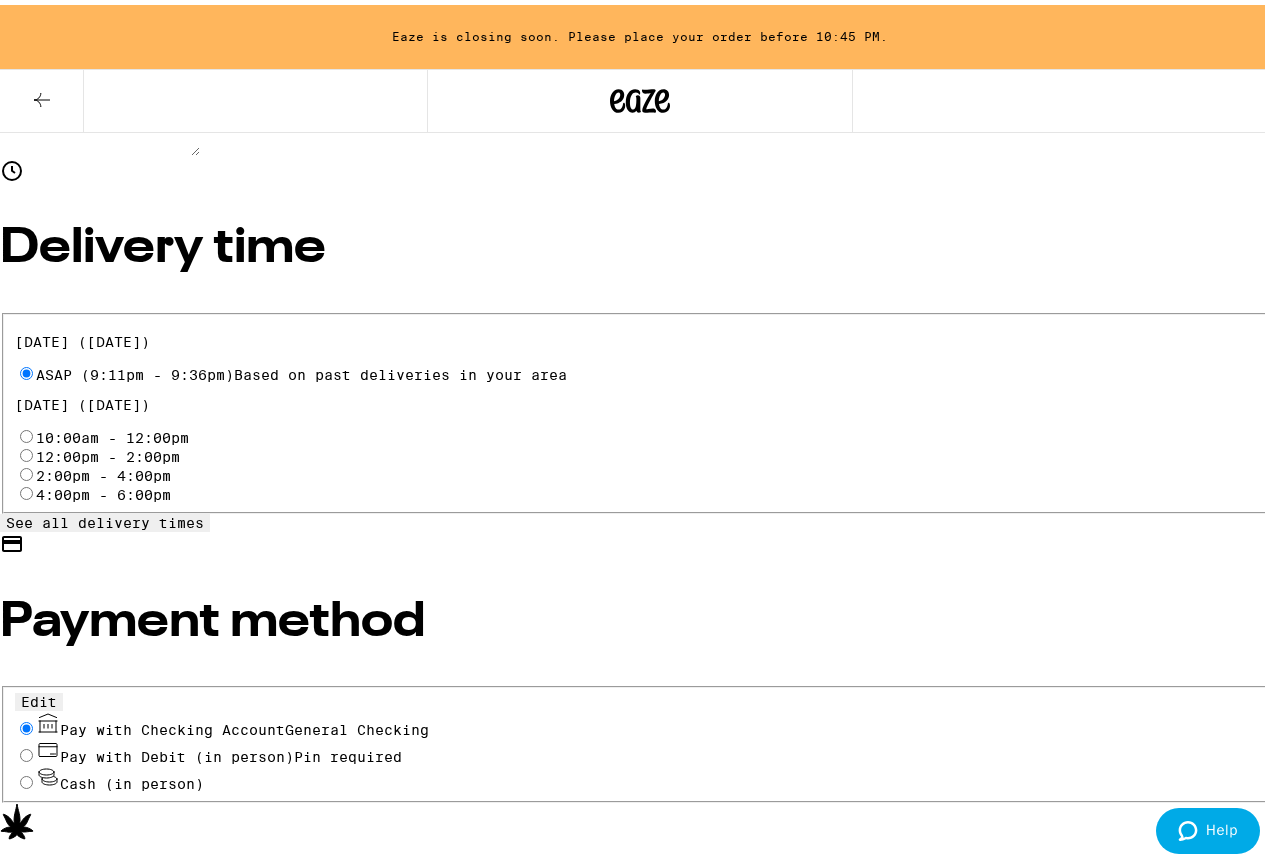 radio on "true" 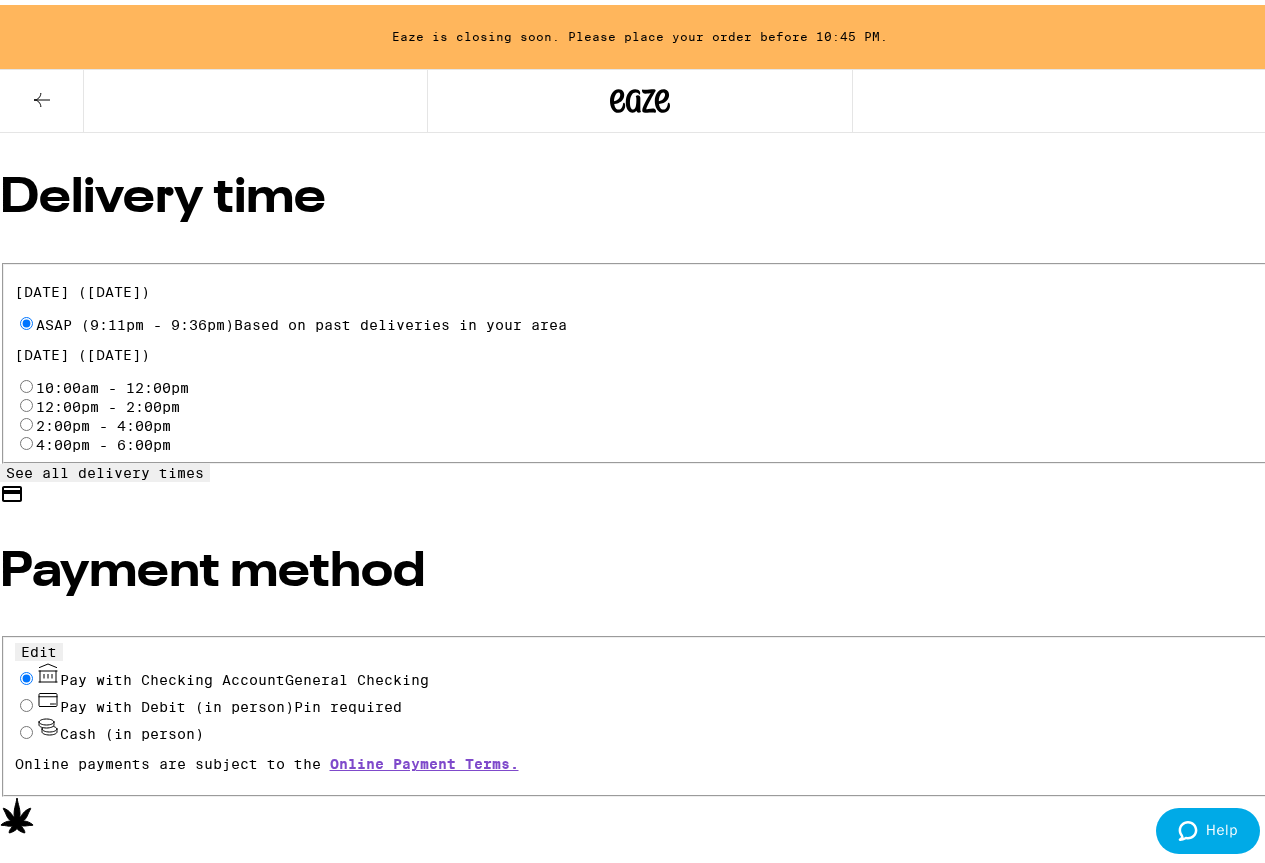scroll, scrollTop: 621, scrollLeft: 0, axis: vertical 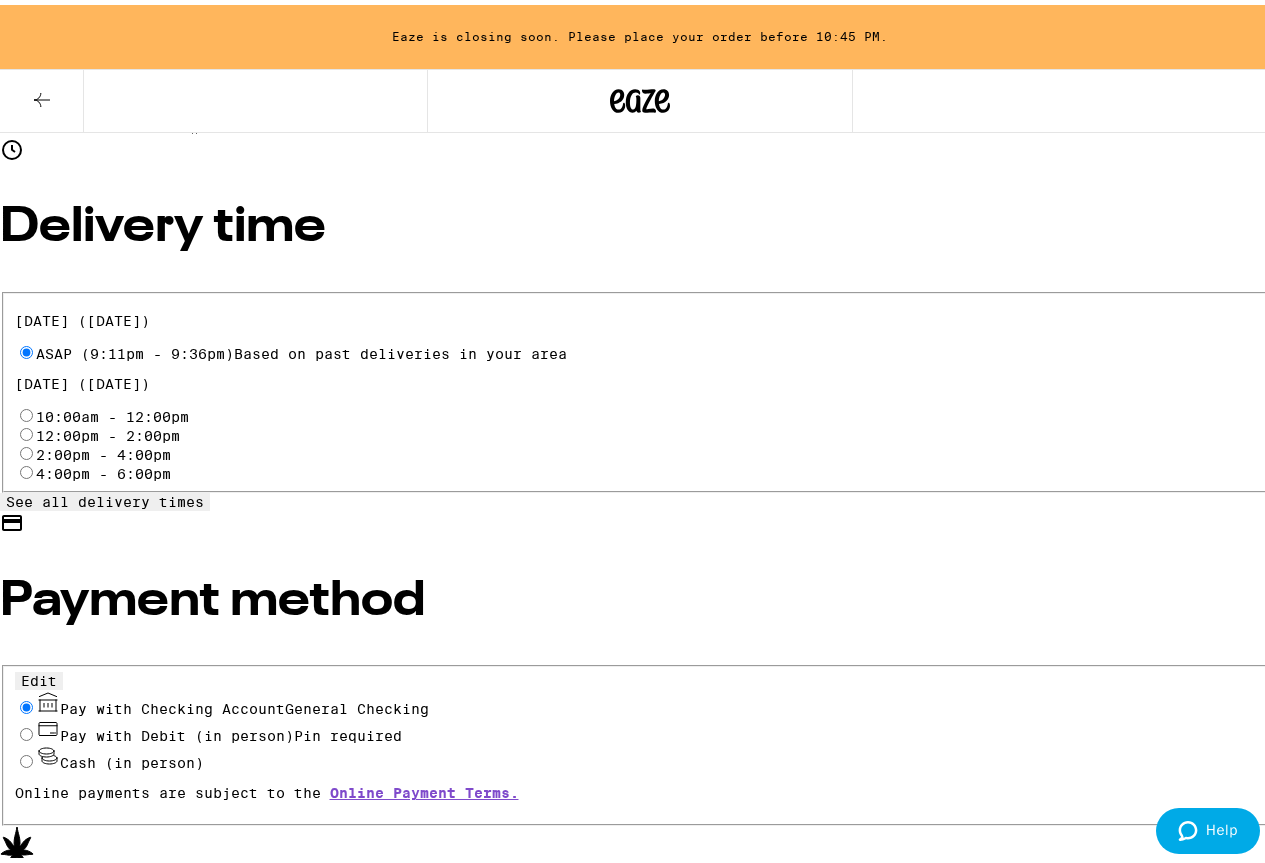 click on "Edit" at bounding box center [39, 676] 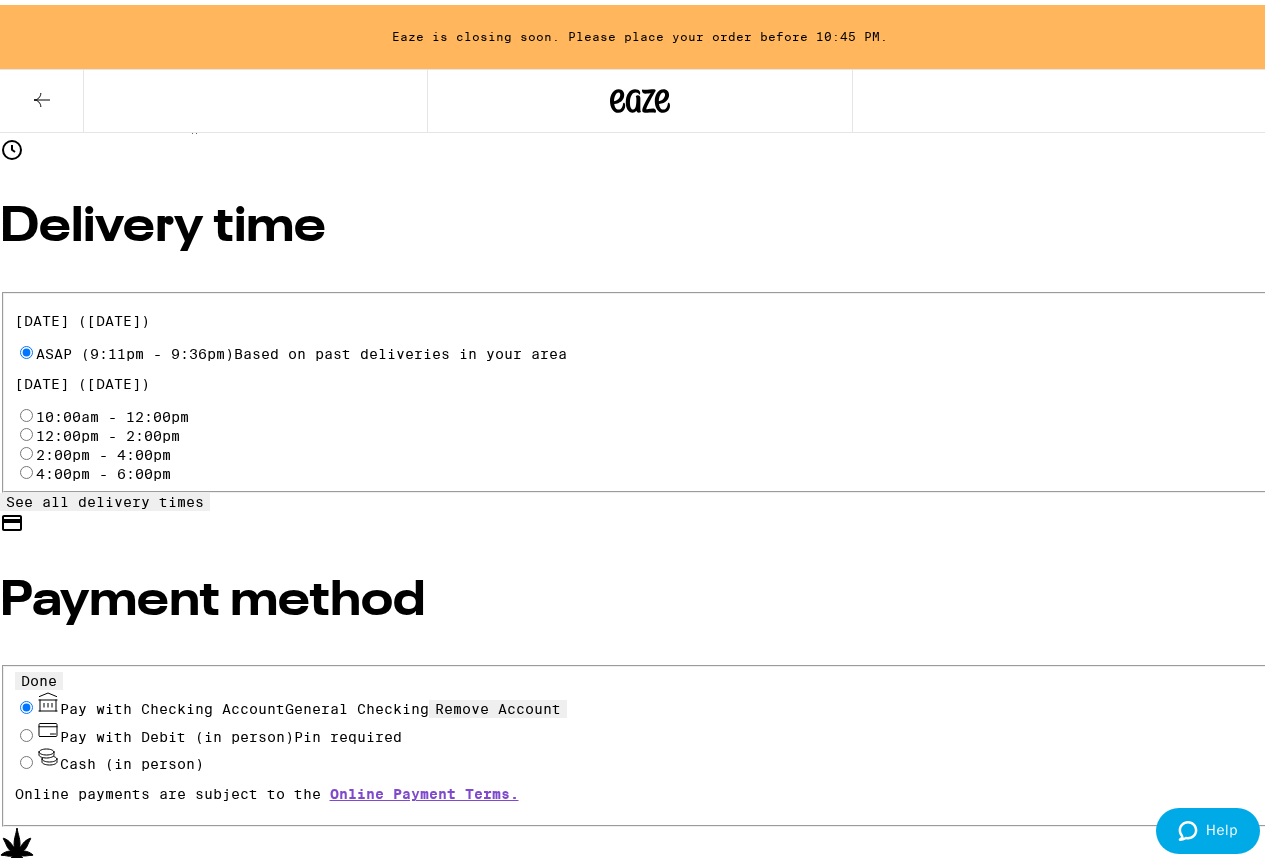 click on "Done" at bounding box center (39, 676) 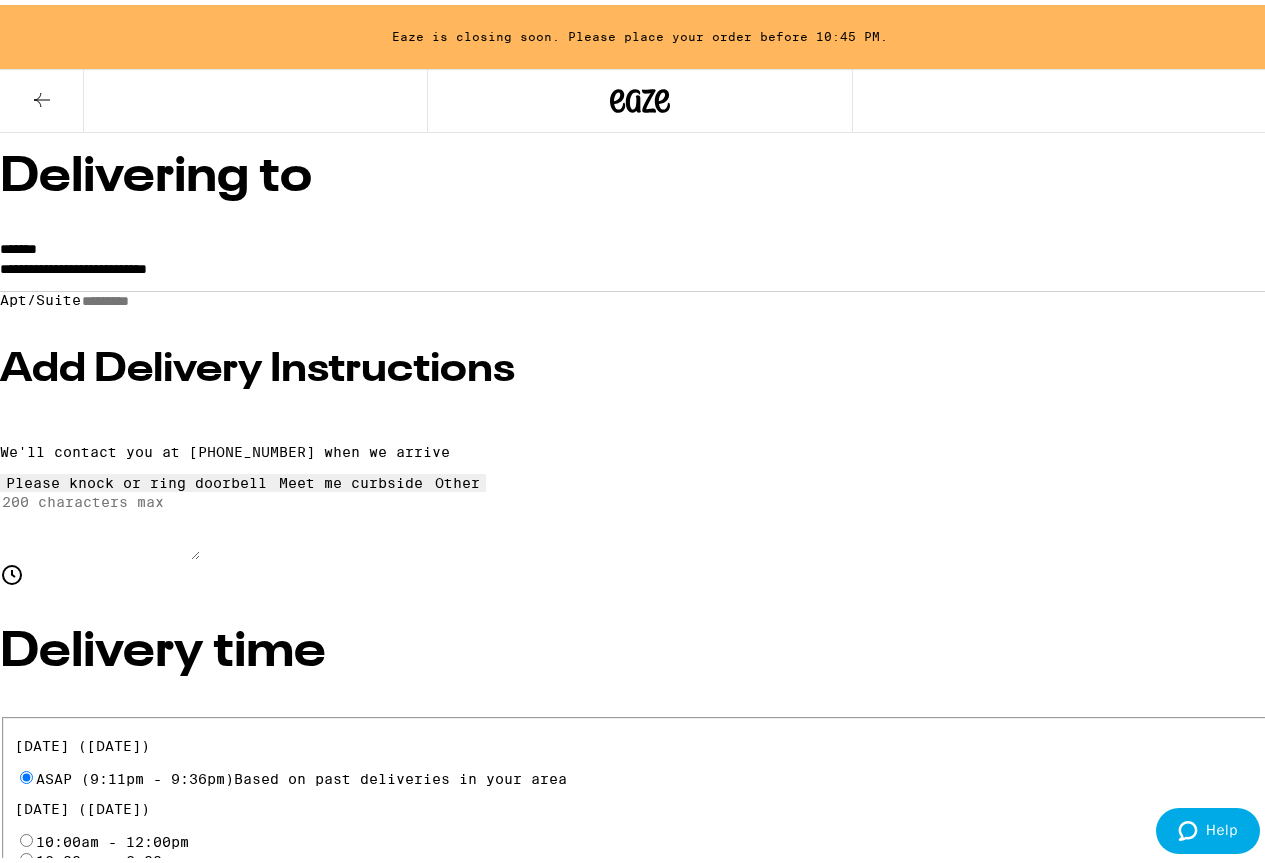 scroll, scrollTop: 0, scrollLeft: 0, axis: both 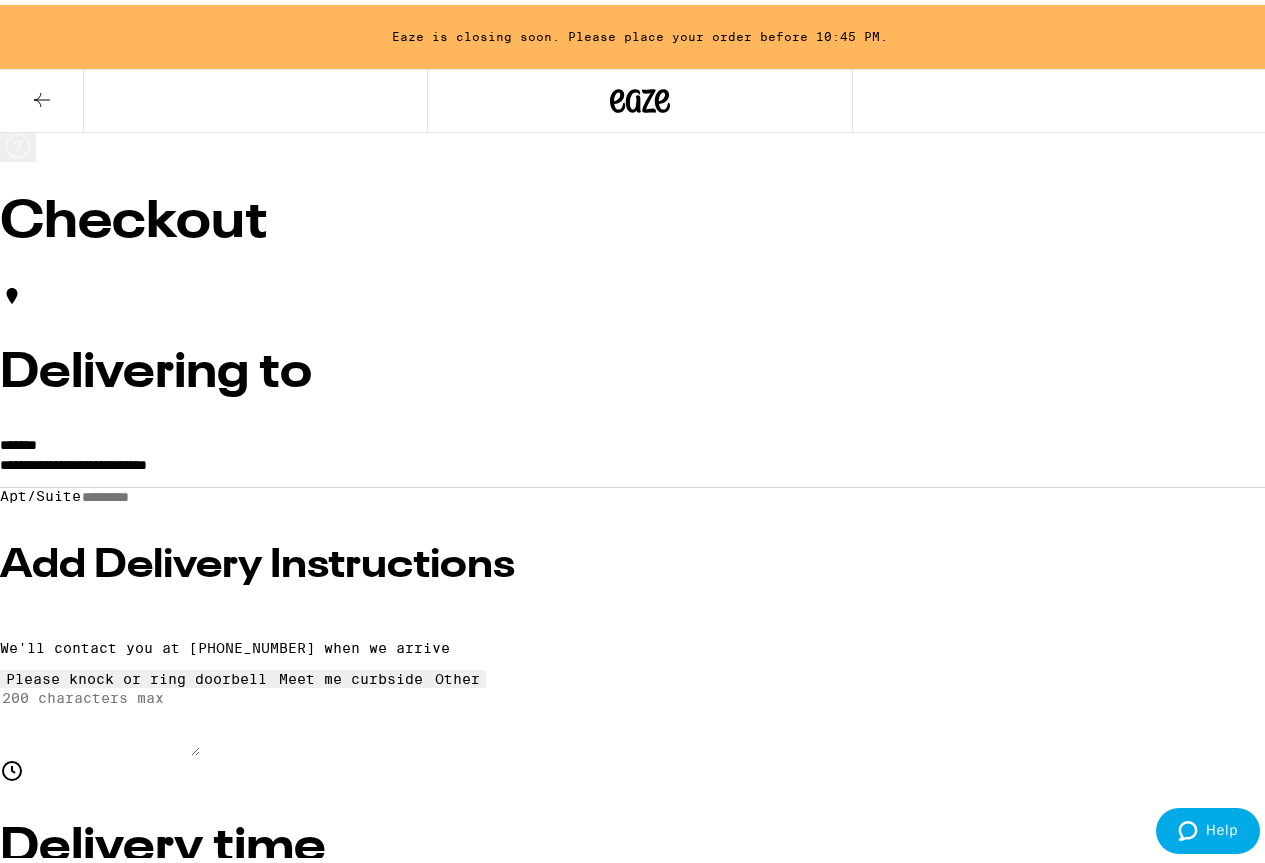 click on "$ 23" at bounding box center (640, 2262) 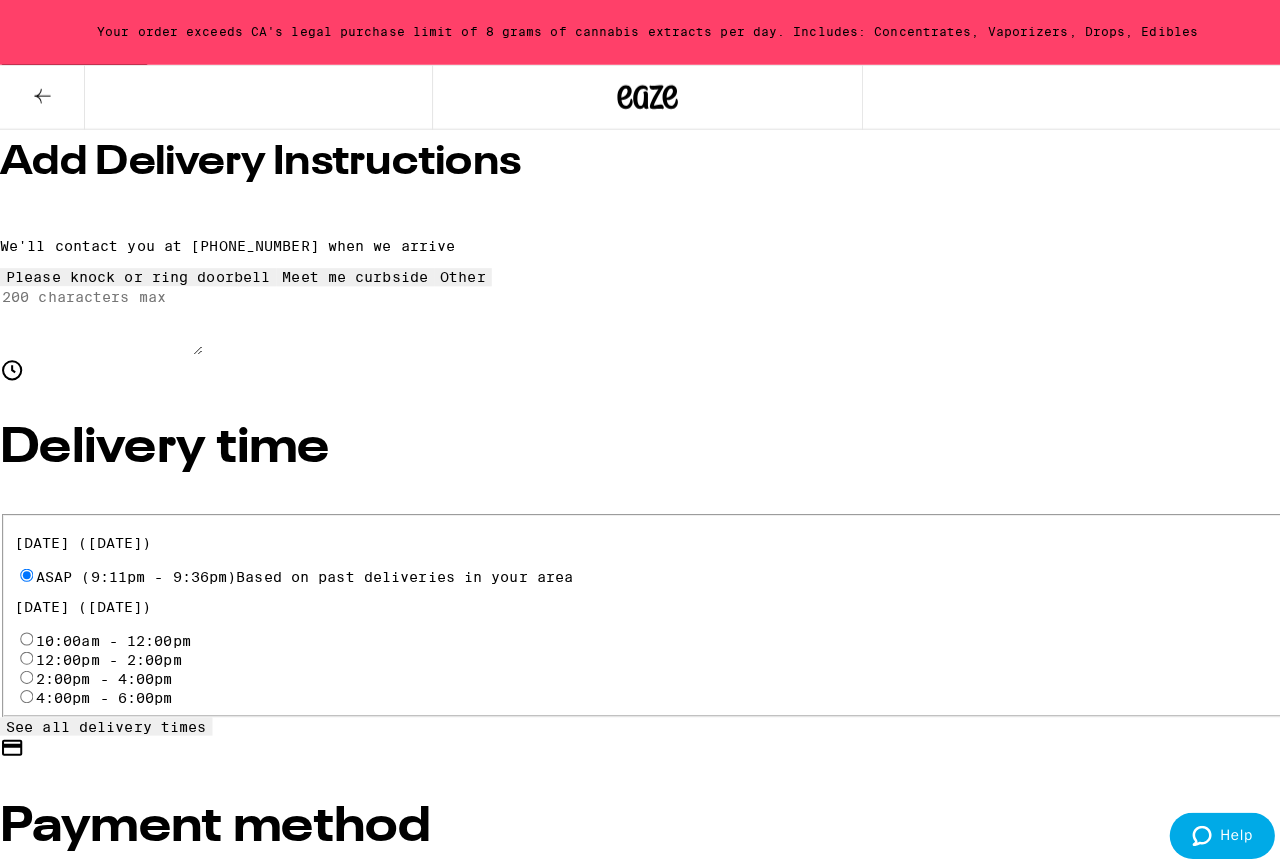 scroll, scrollTop: 0, scrollLeft: 0, axis: both 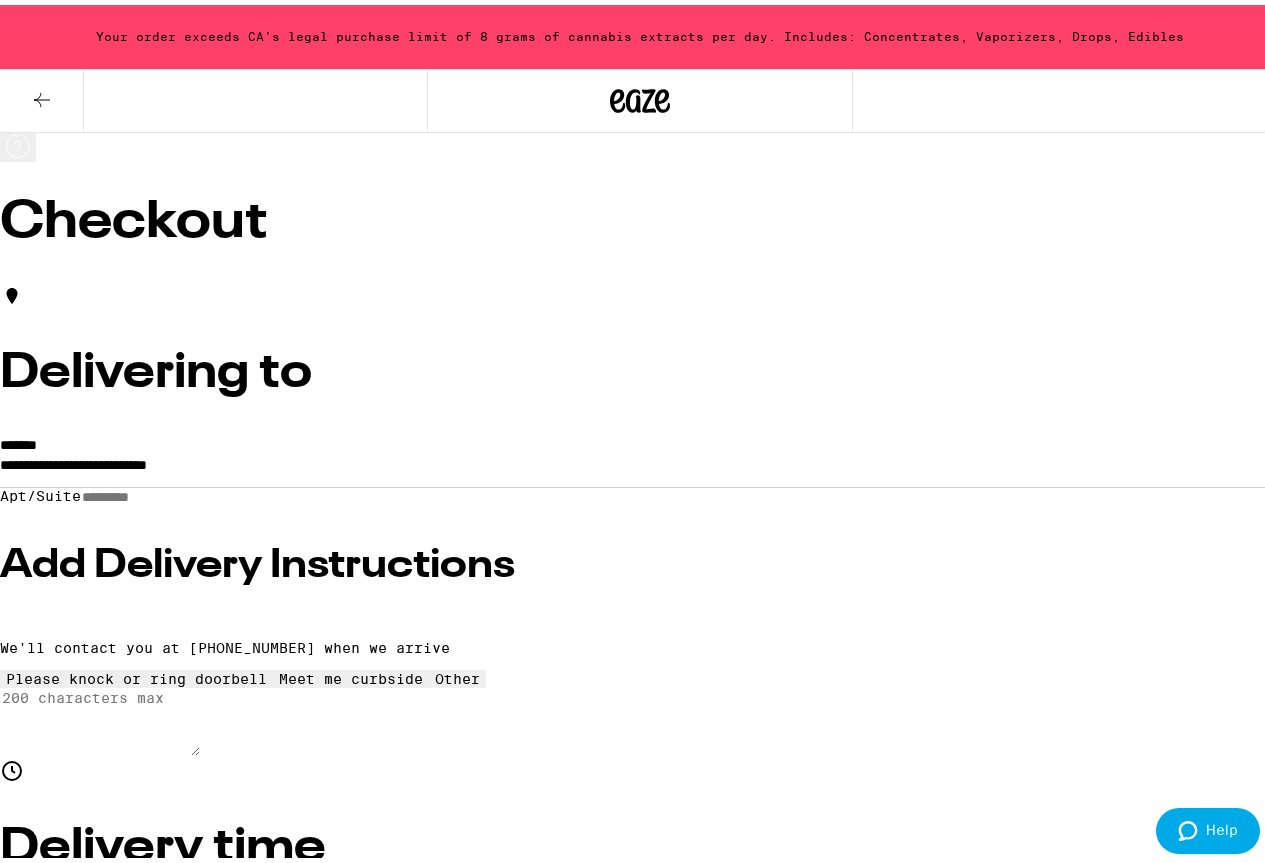 click 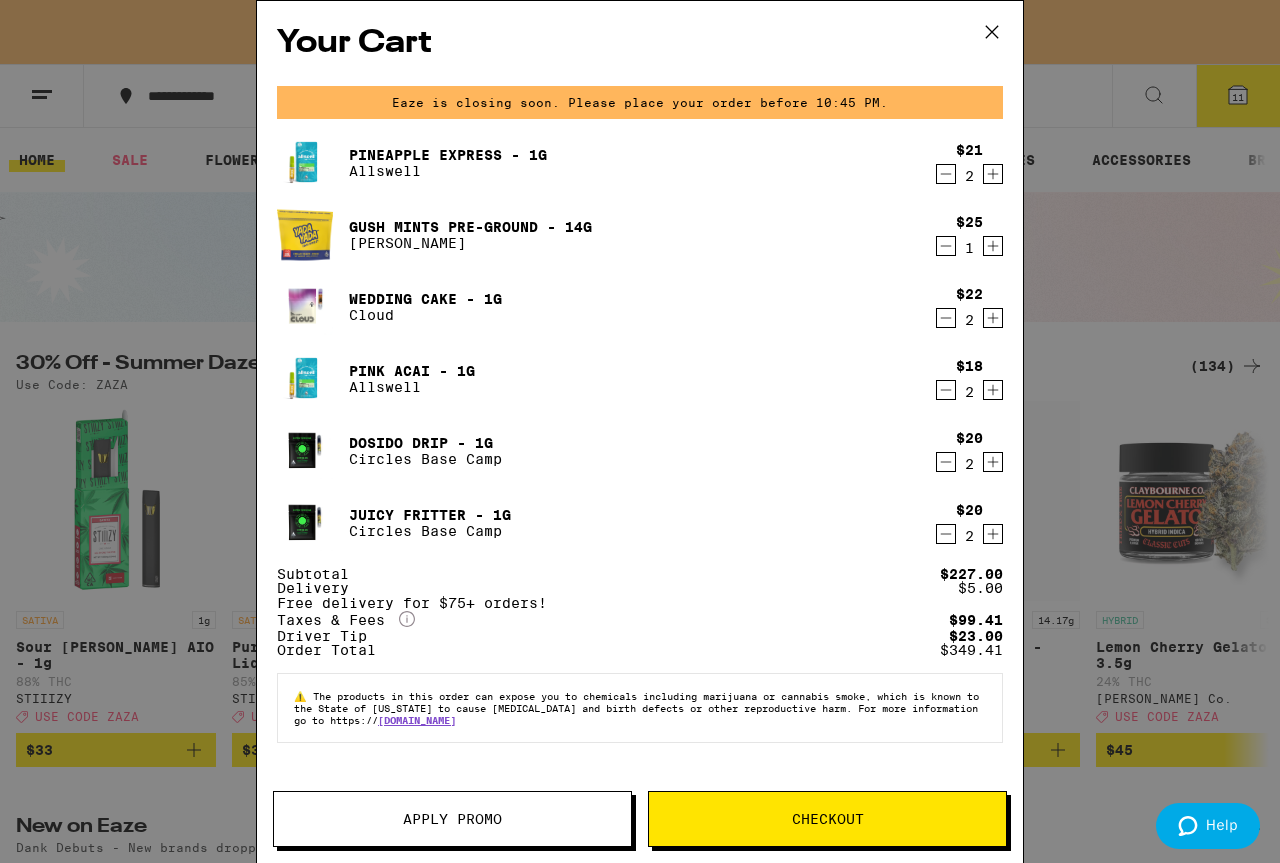 click 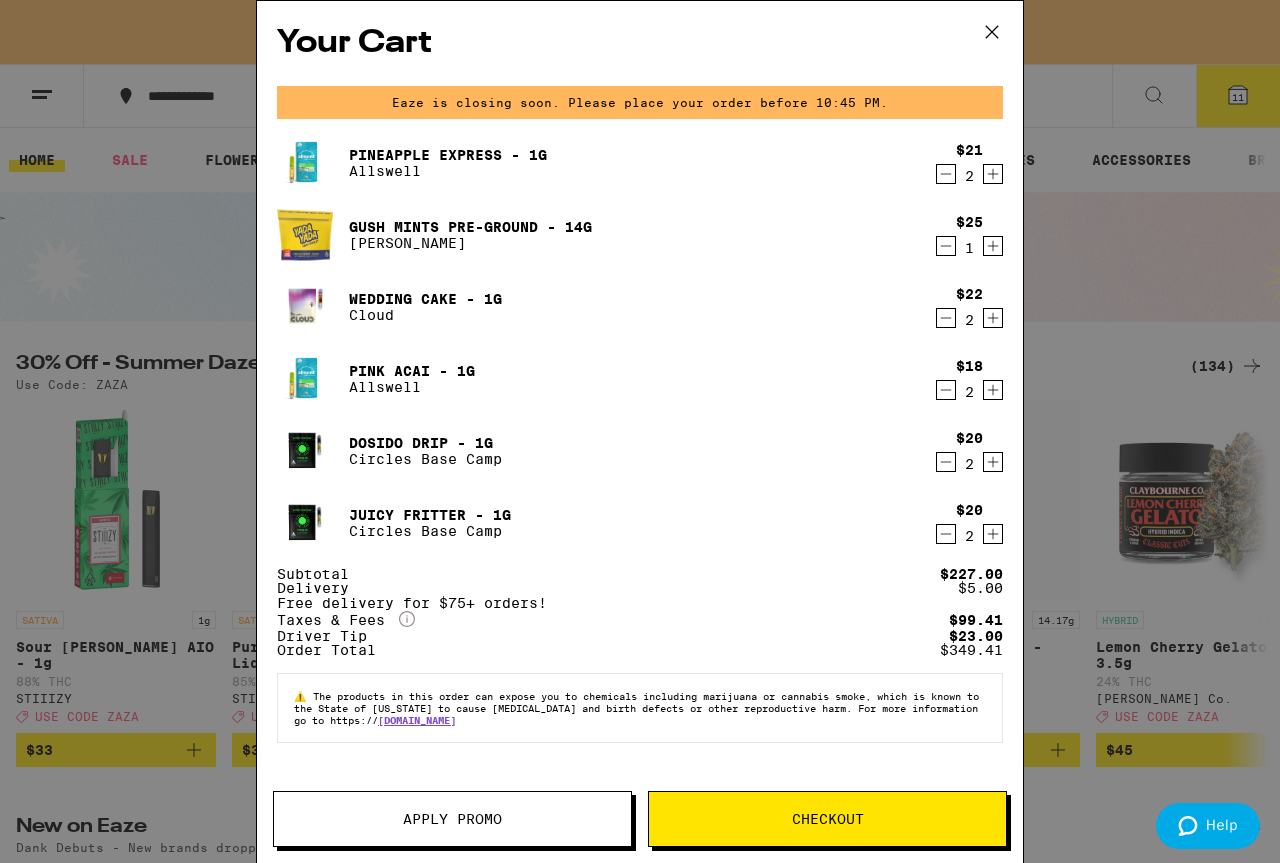 click on "Checkout" at bounding box center (828, 819) 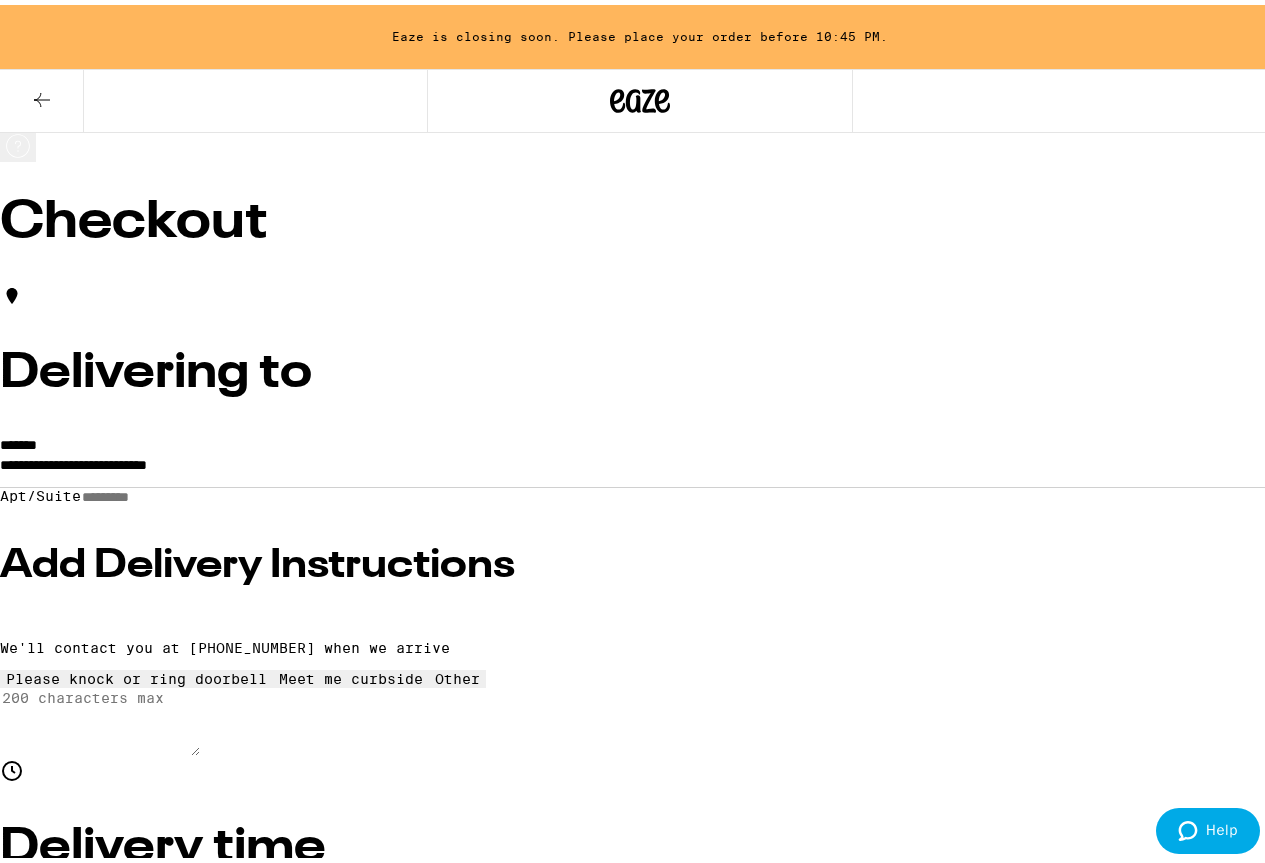 click on "$ 20" at bounding box center (640, 2190) 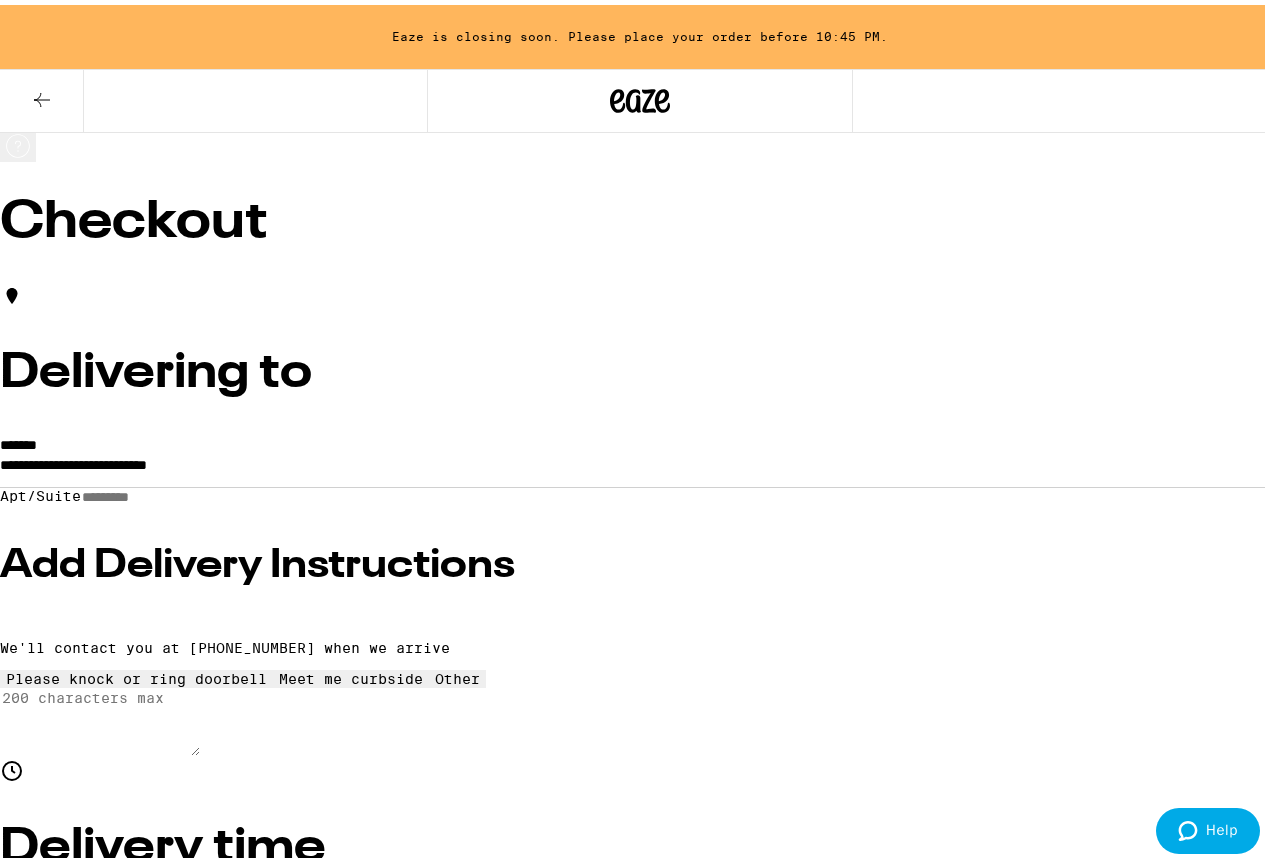 click on "$ 30" at bounding box center (640, 2220) 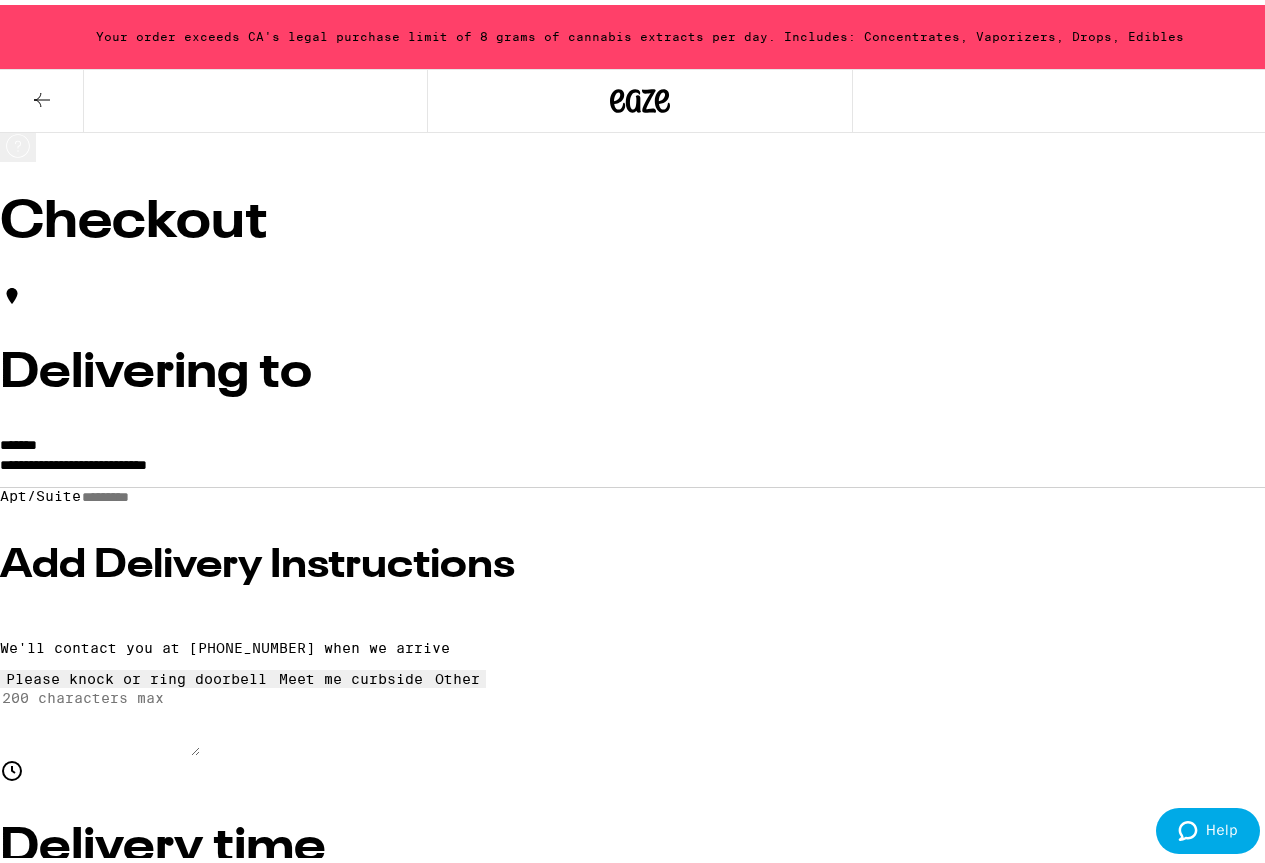 click at bounding box center [42, 96] 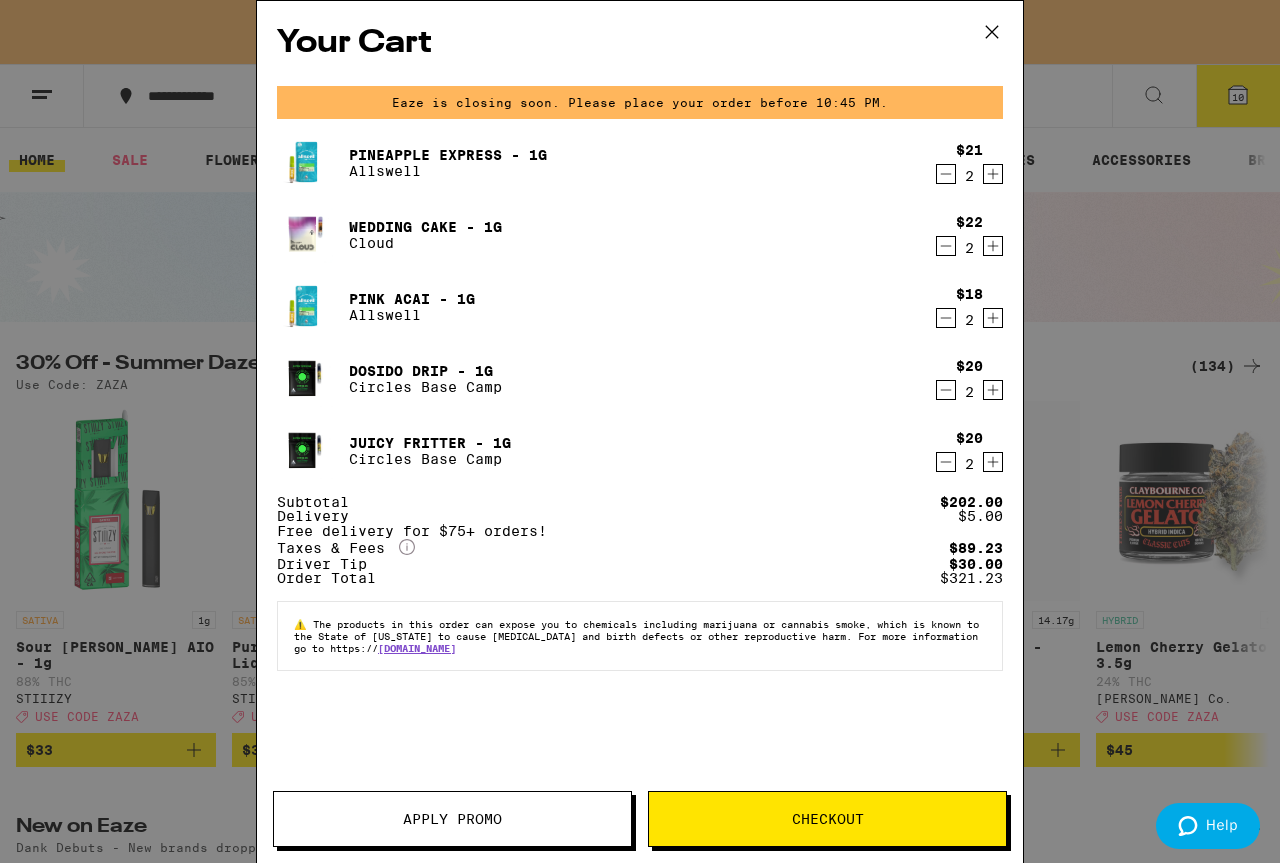 scroll, scrollTop: 2, scrollLeft: 0, axis: vertical 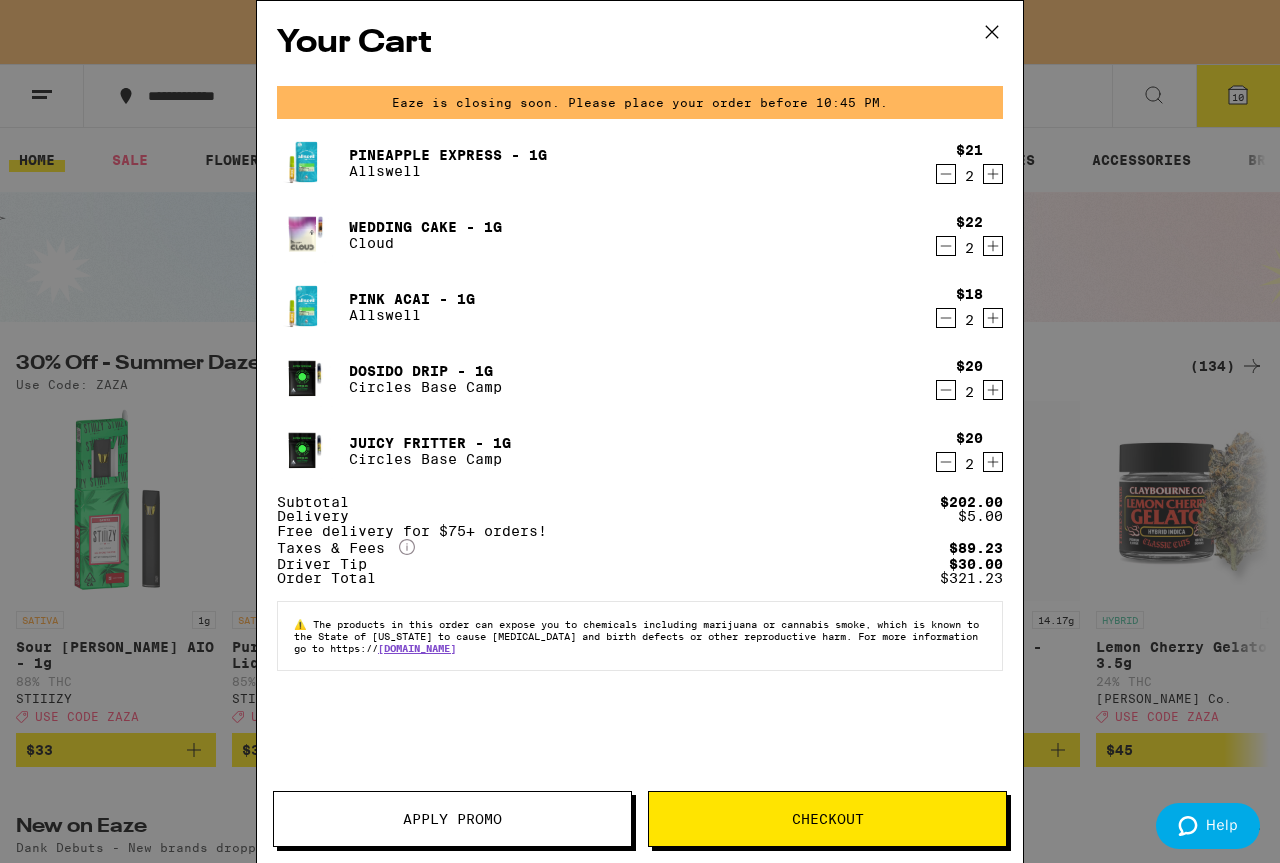 click 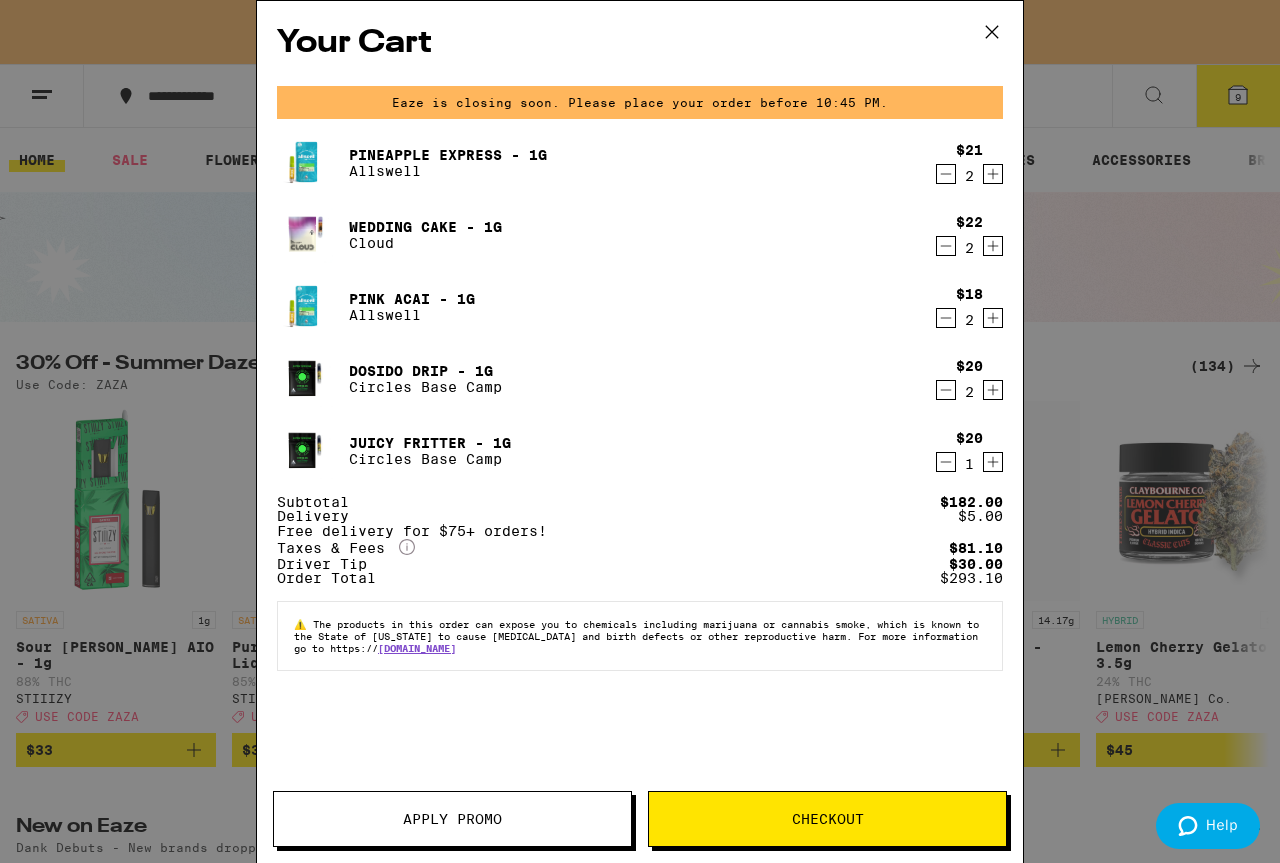 click 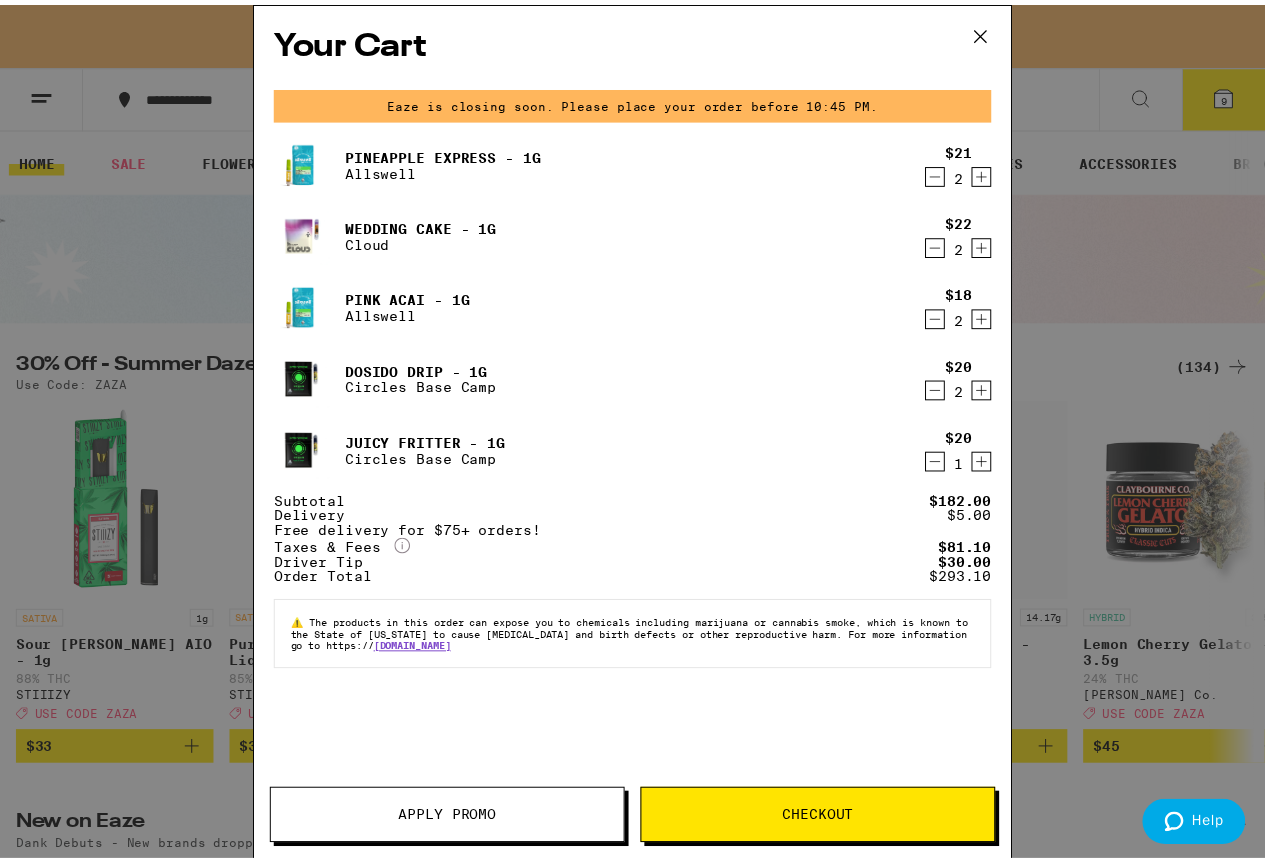 scroll, scrollTop: 0, scrollLeft: 0, axis: both 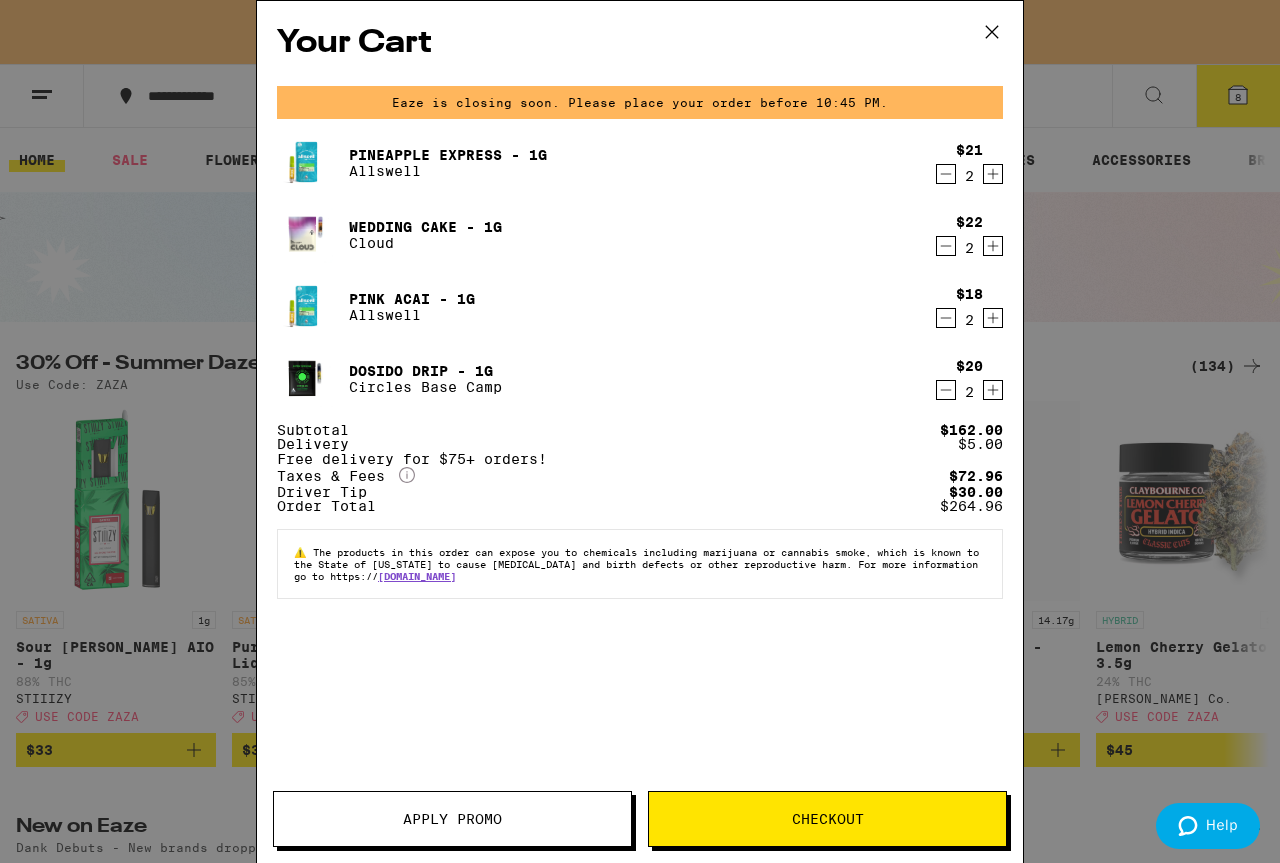 click 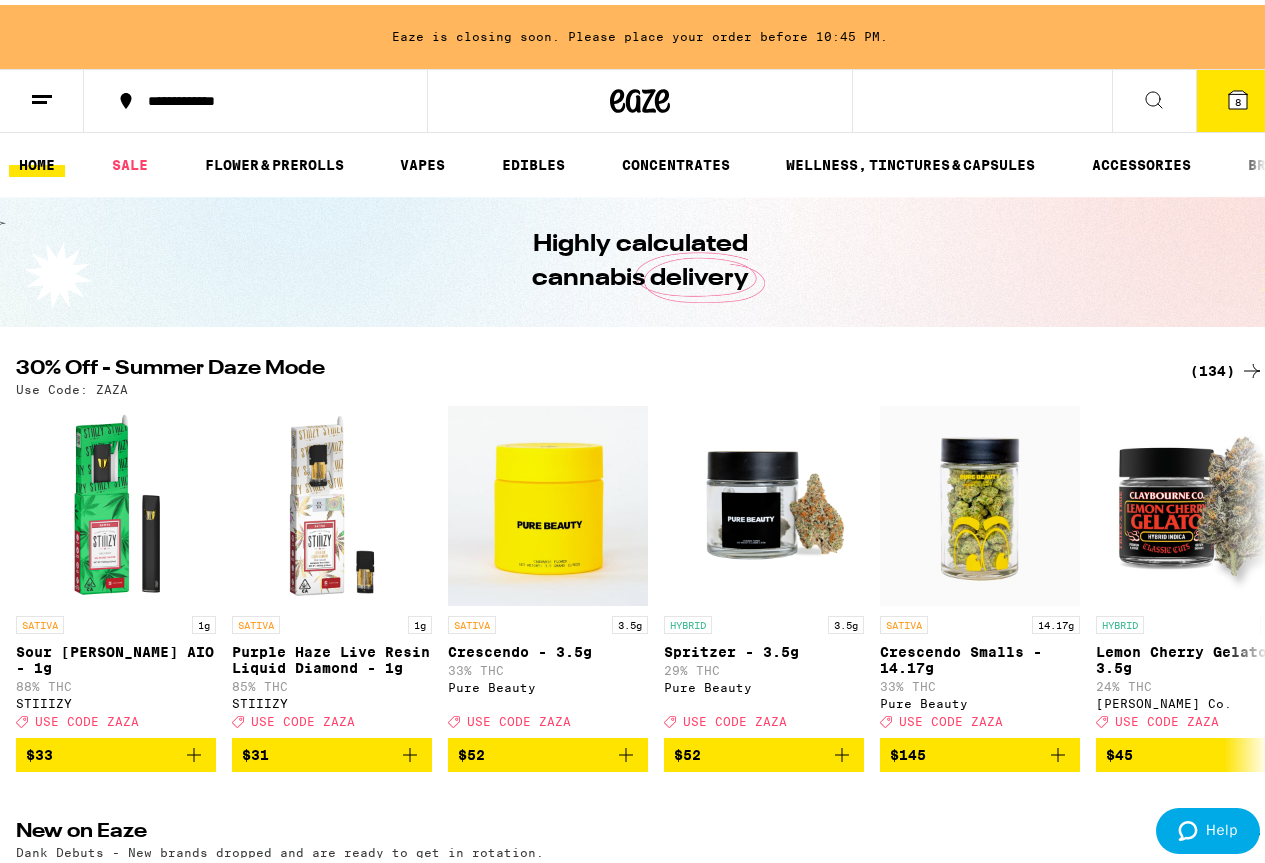 scroll, scrollTop: 0, scrollLeft: 0, axis: both 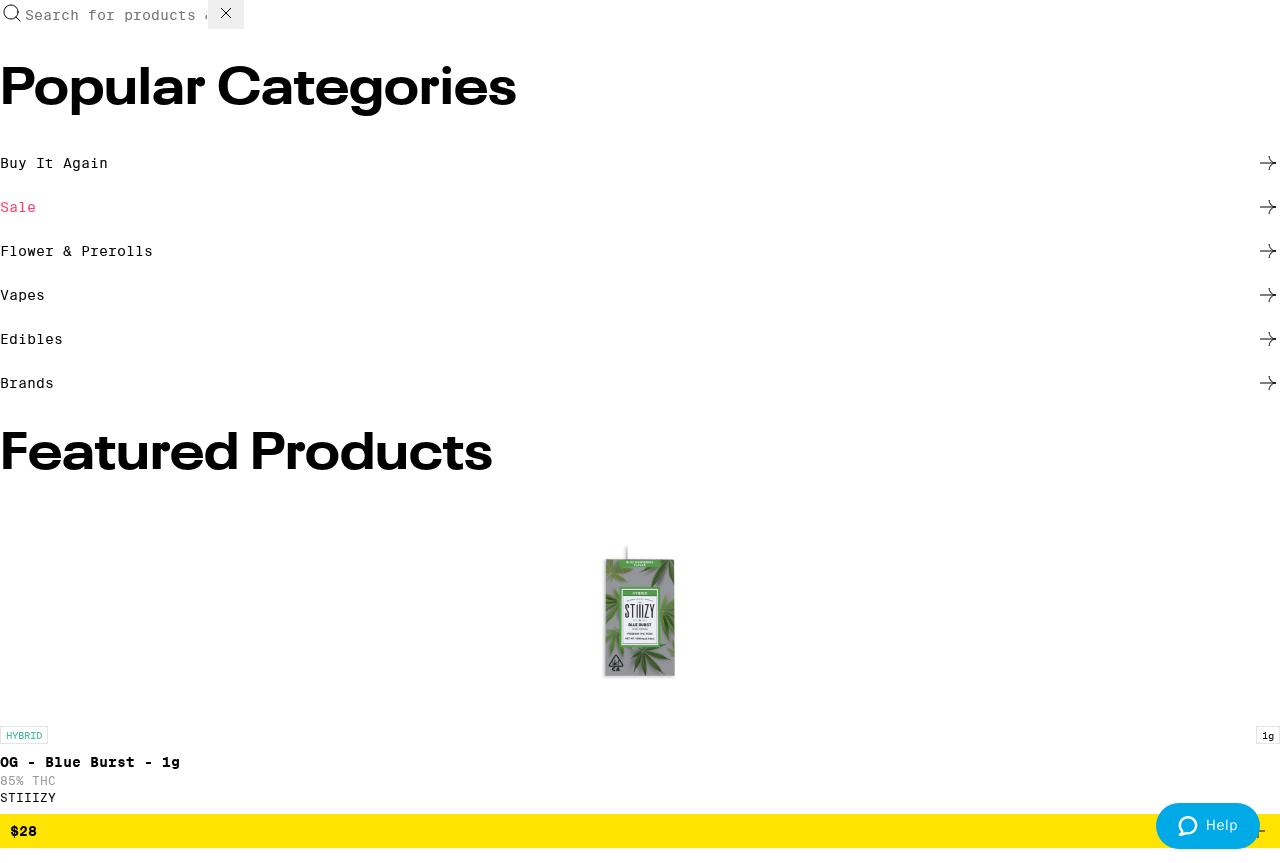 click on "Flower & Prerolls" at bounding box center [640, 251] 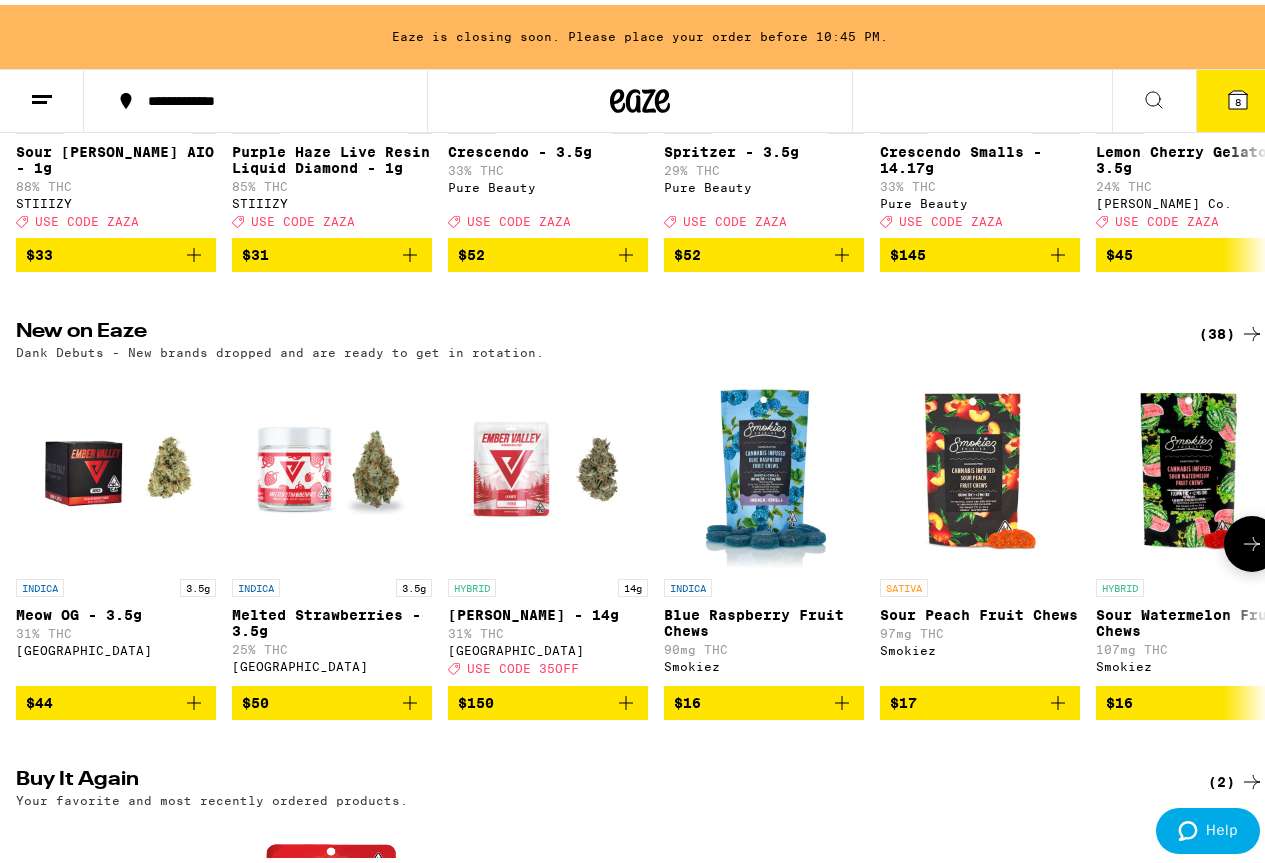 scroll, scrollTop: 1000, scrollLeft: 0, axis: vertical 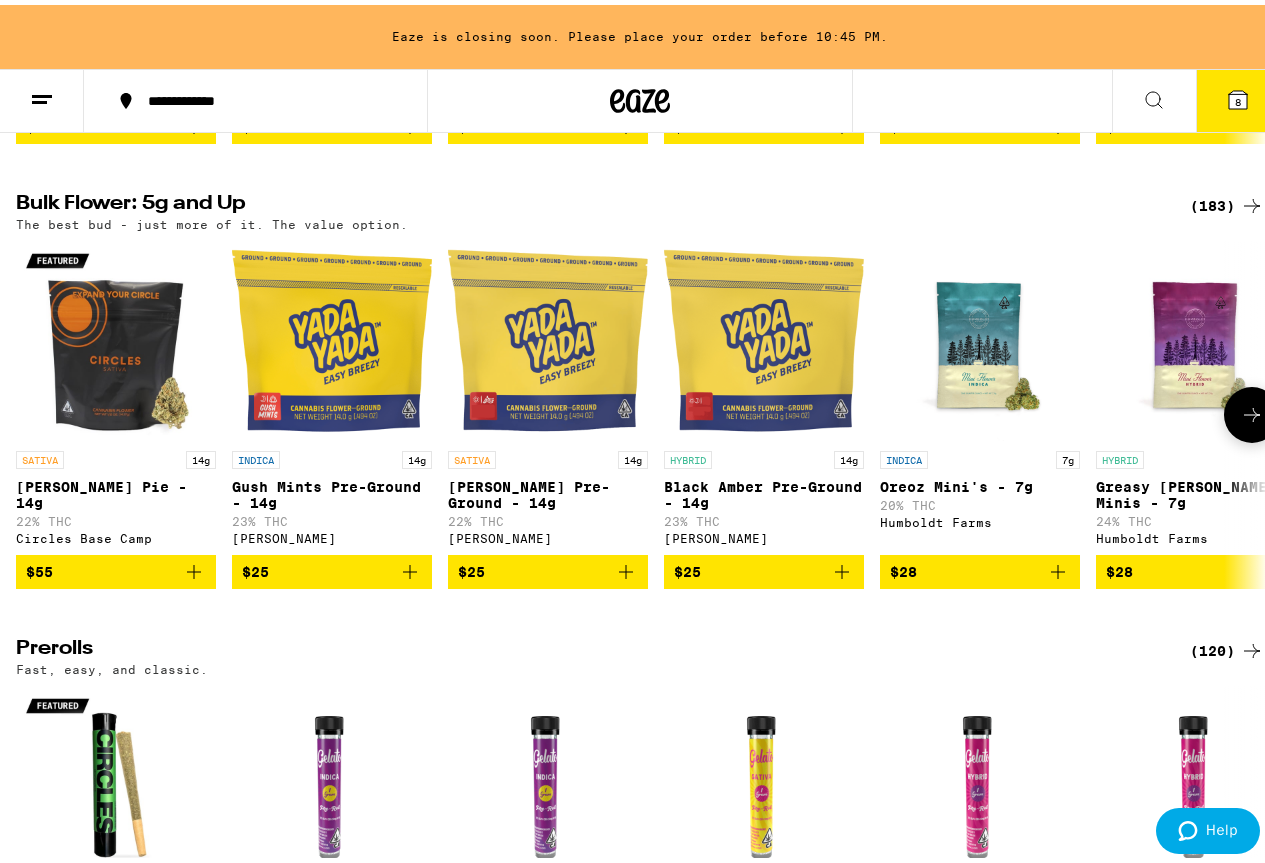 click on "$25" at bounding box center (332, 567) 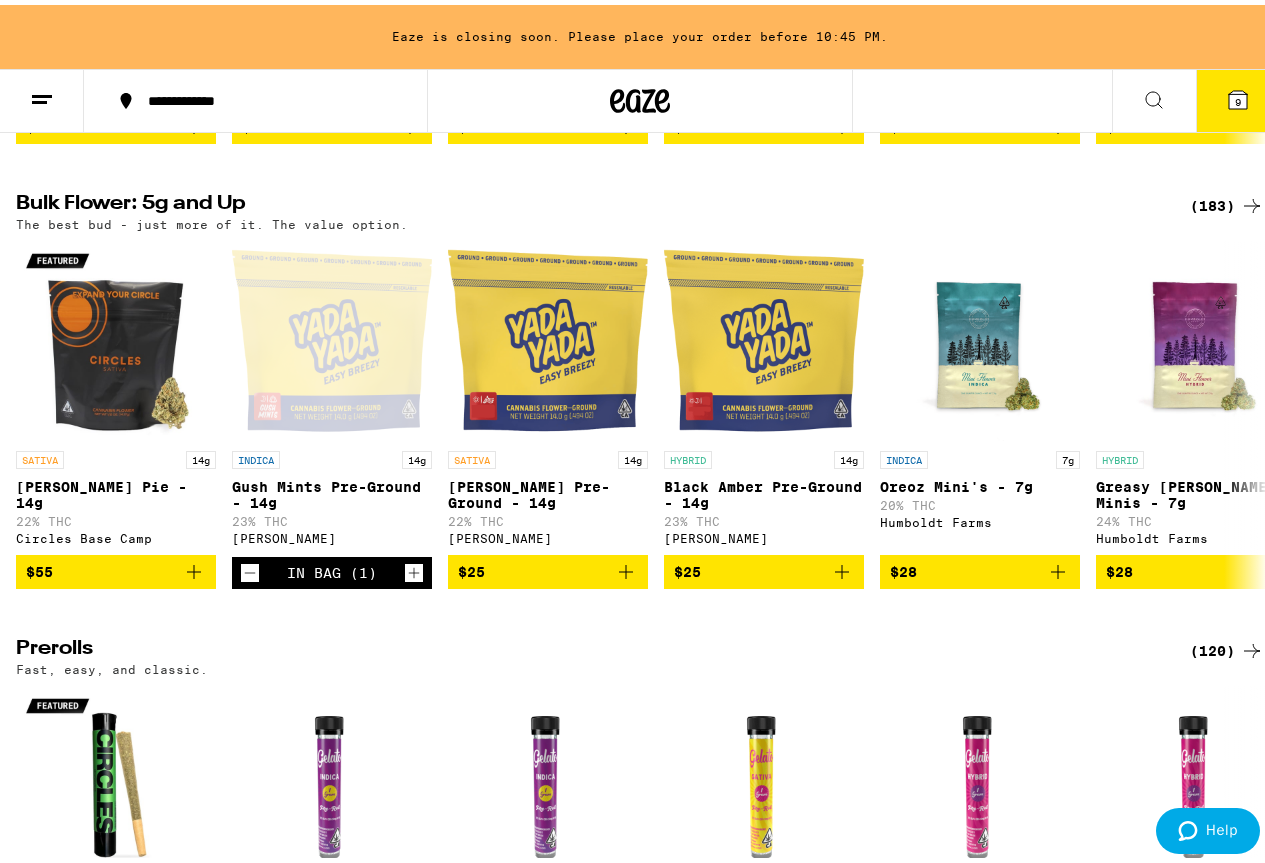 click on "9" at bounding box center [1238, 96] 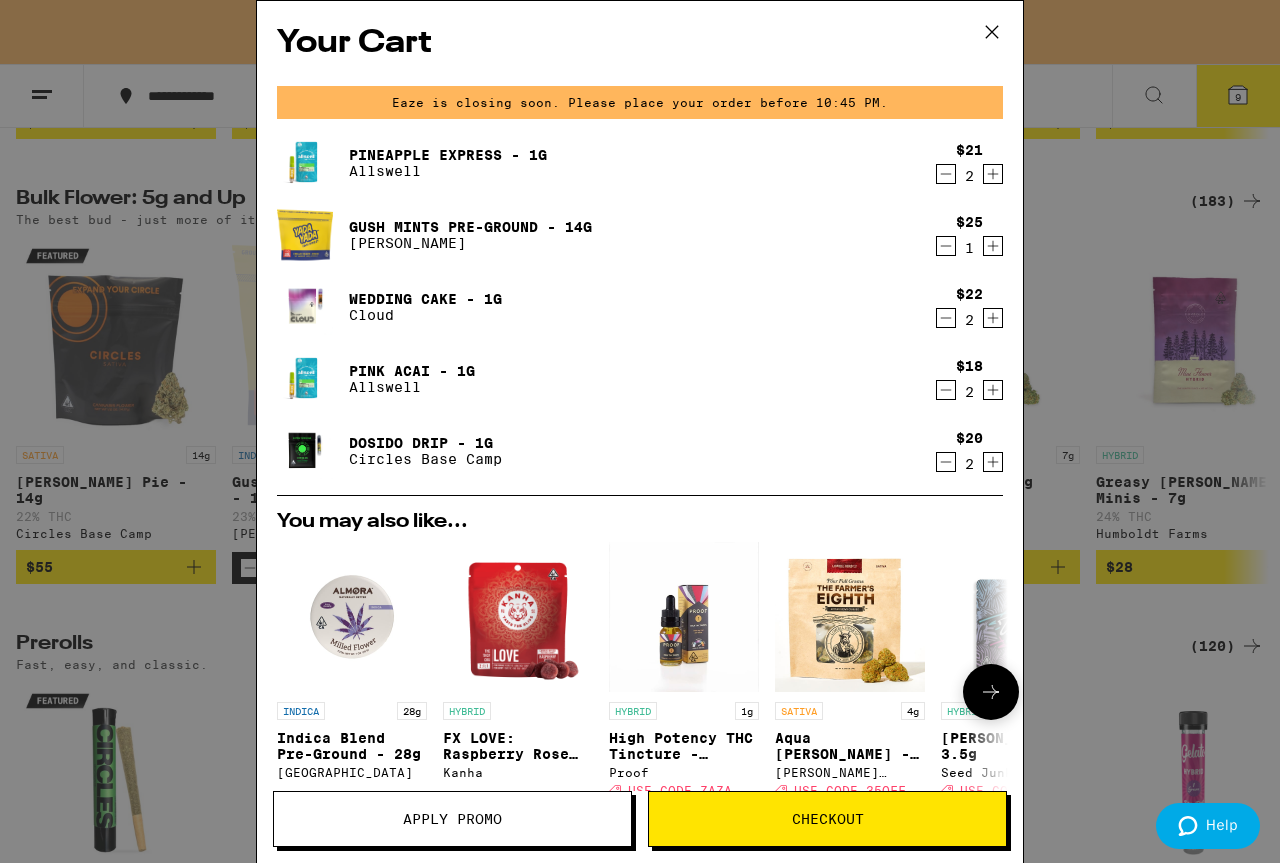 scroll, scrollTop: 375, scrollLeft: 0, axis: vertical 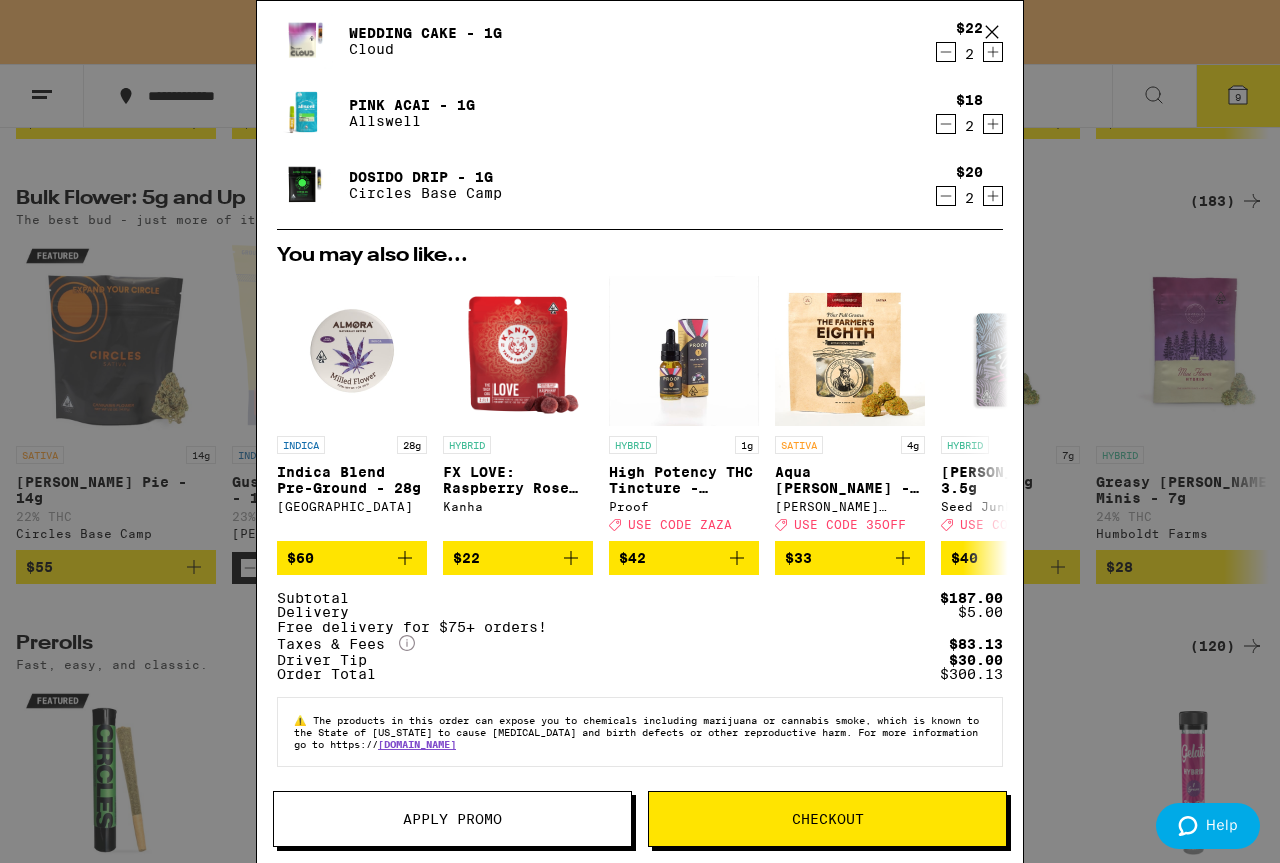 click on "Checkout" at bounding box center (827, 819) 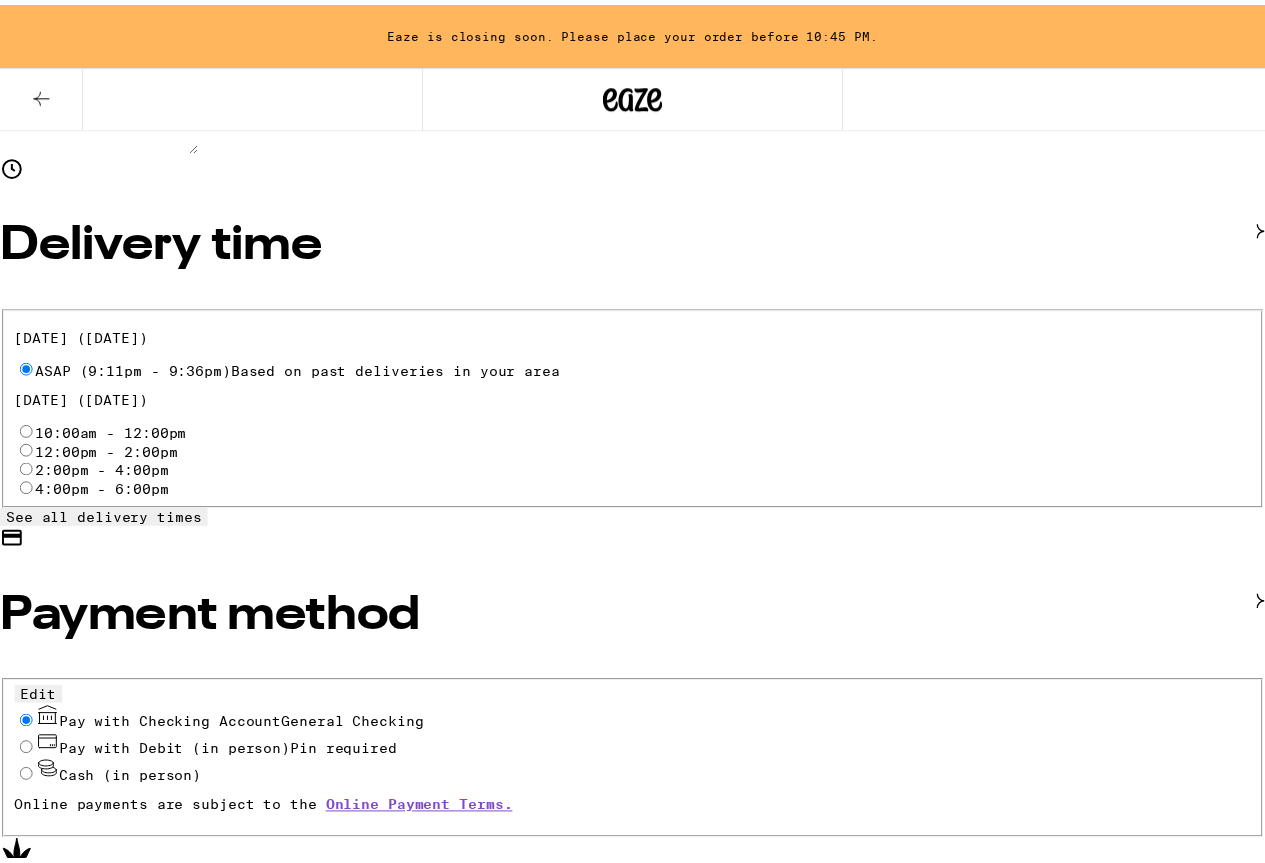 scroll, scrollTop: 0, scrollLeft: 0, axis: both 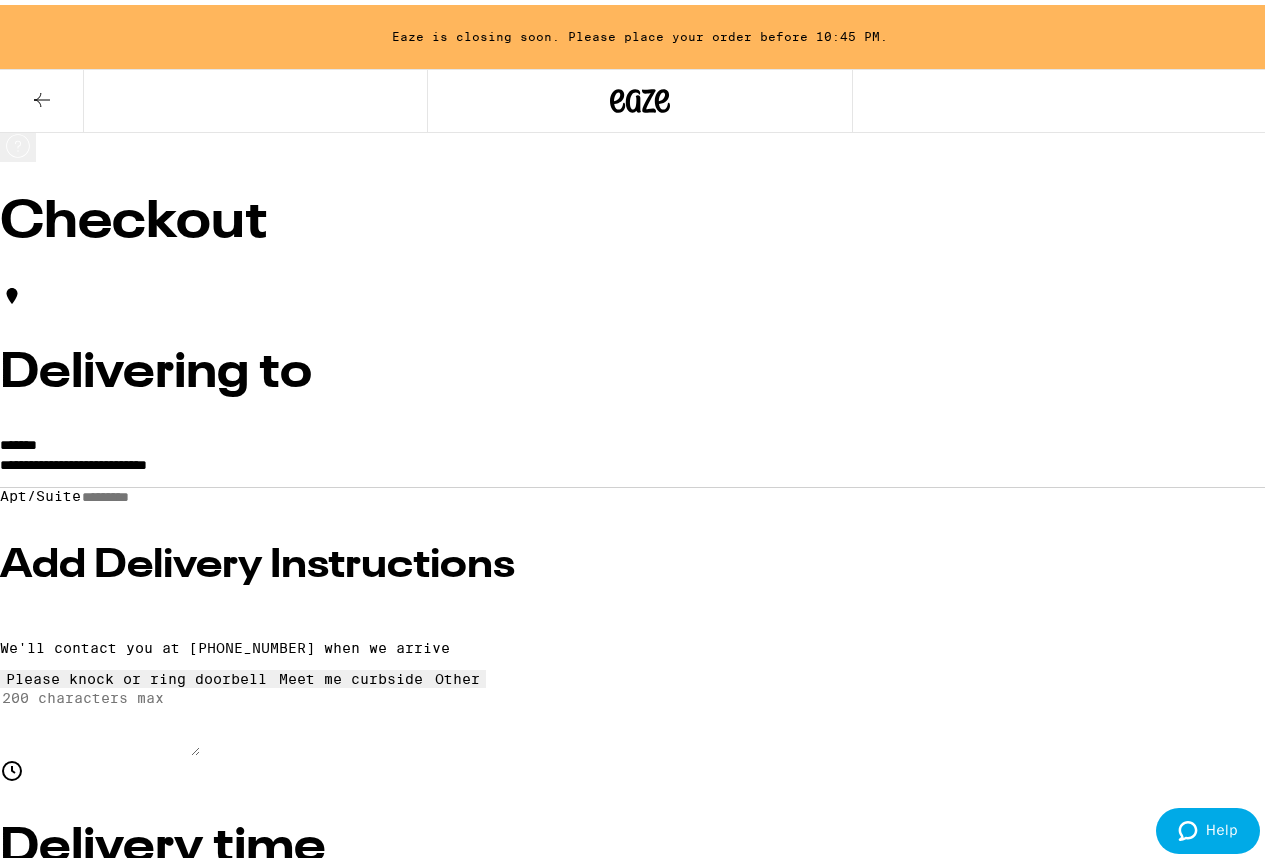 click on "$ 28" at bounding box center (640, 2206) 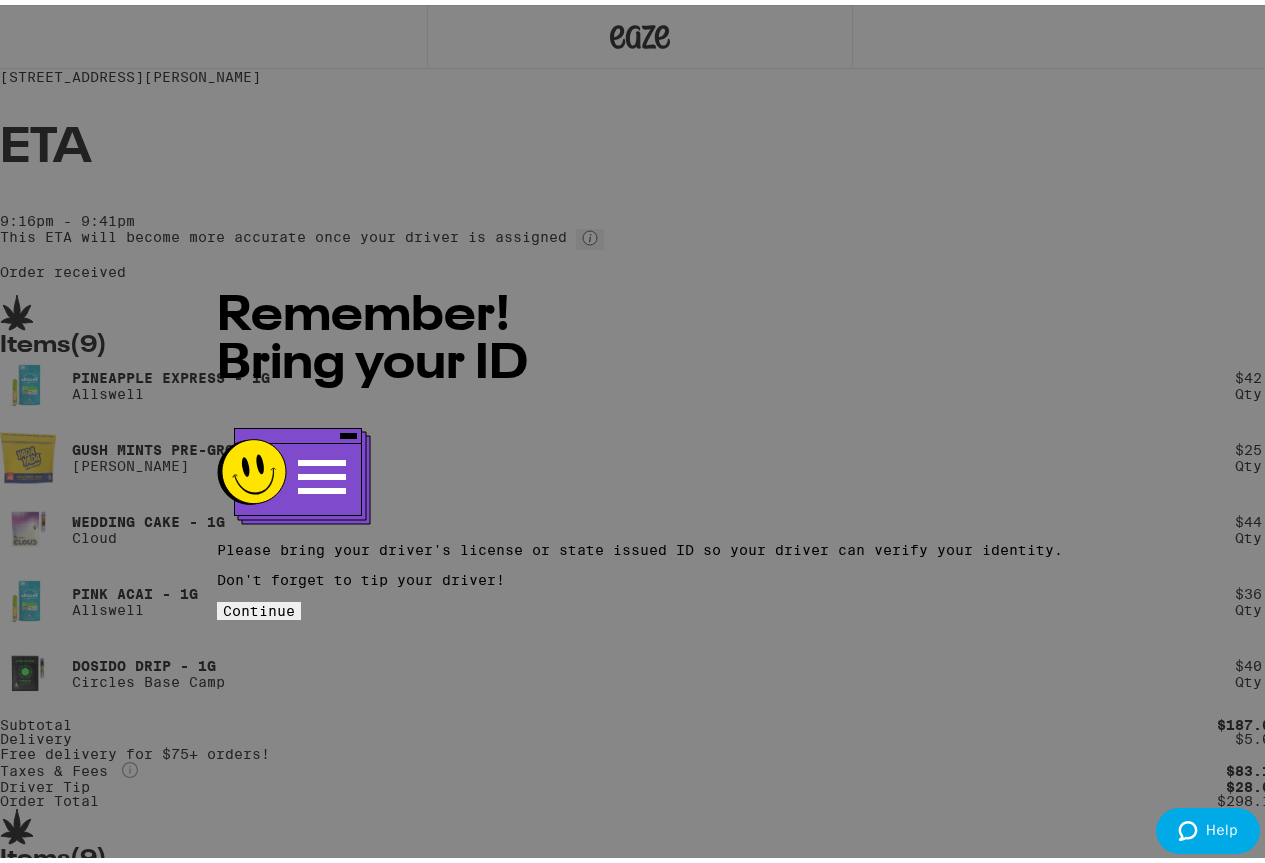 click on "Continue" at bounding box center (259, 606) 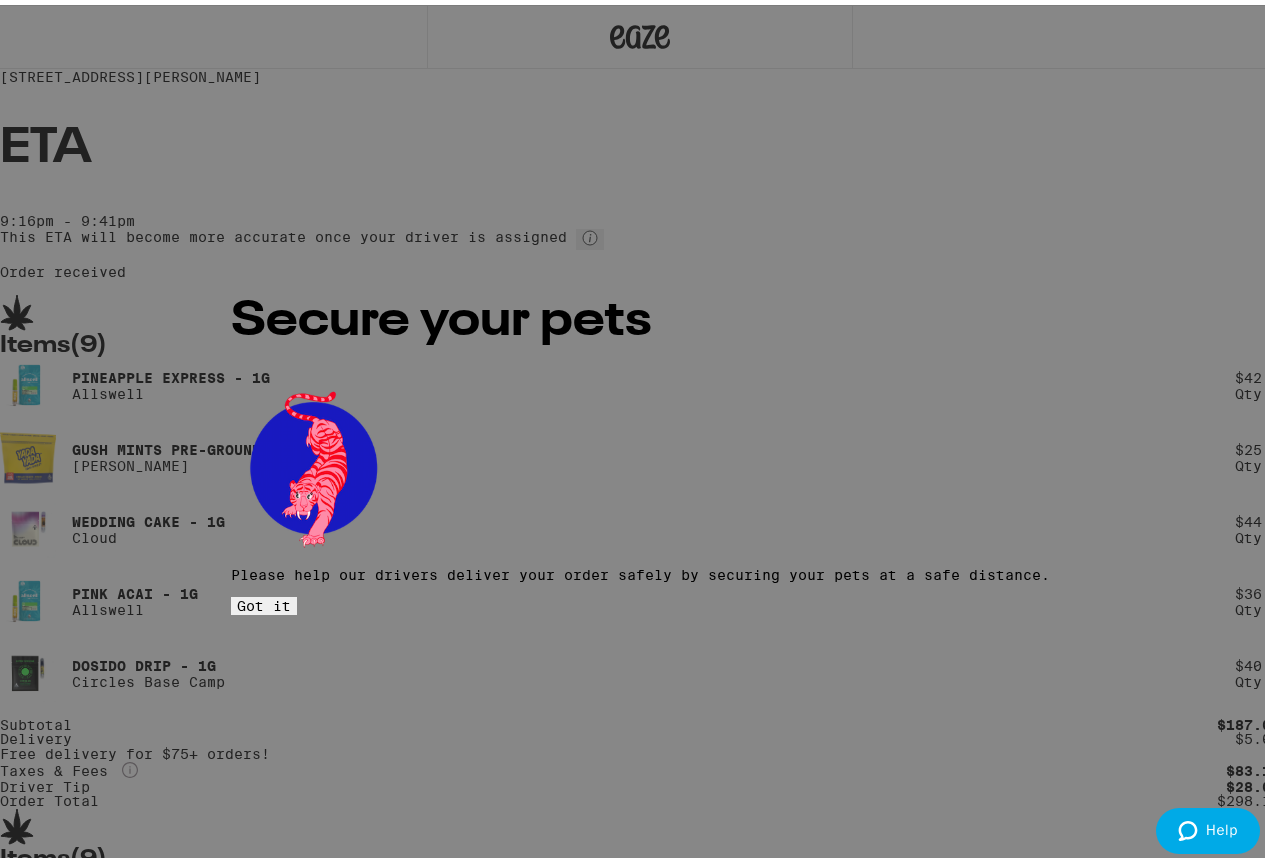click on "Got it" at bounding box center (264, 601) 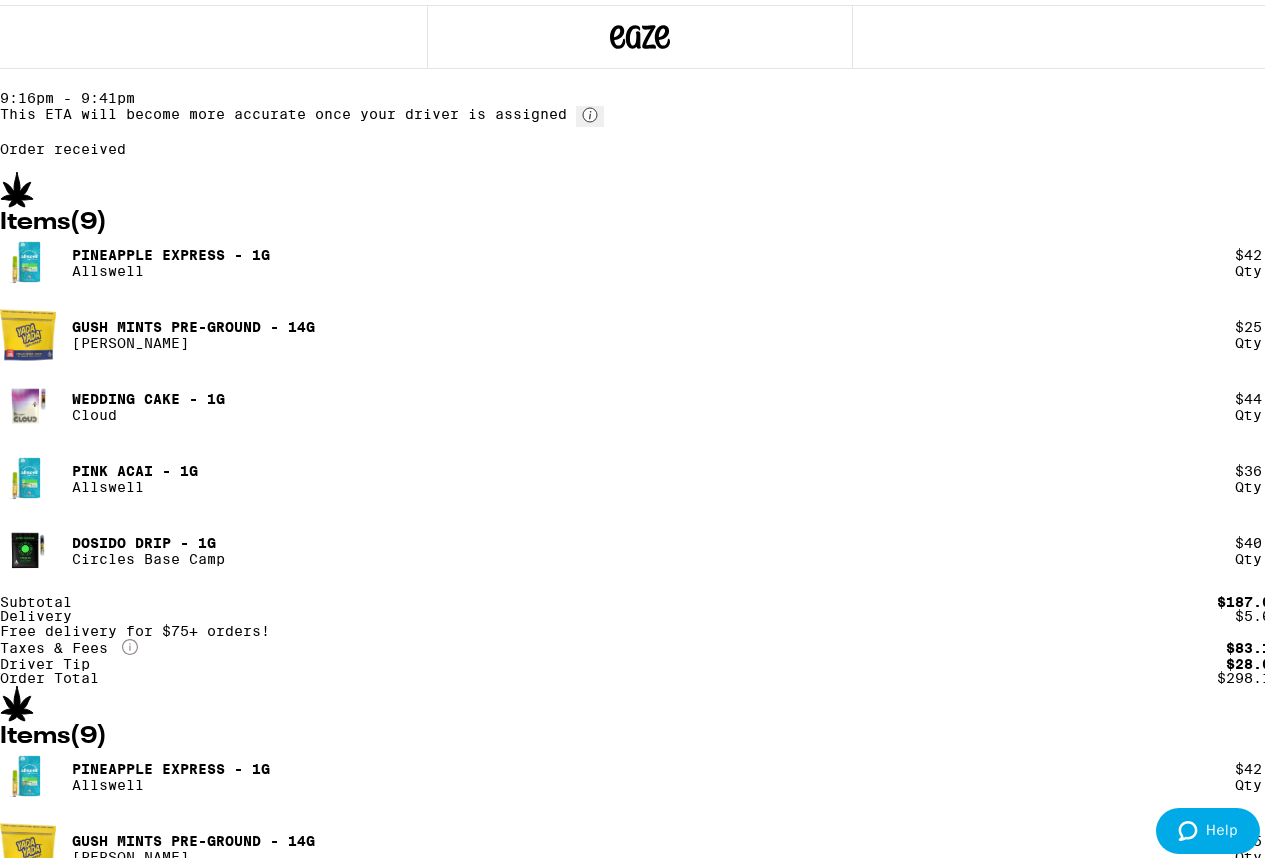 scroll, scrollTop: 387, scrollLeft: 0, axis: vertical 